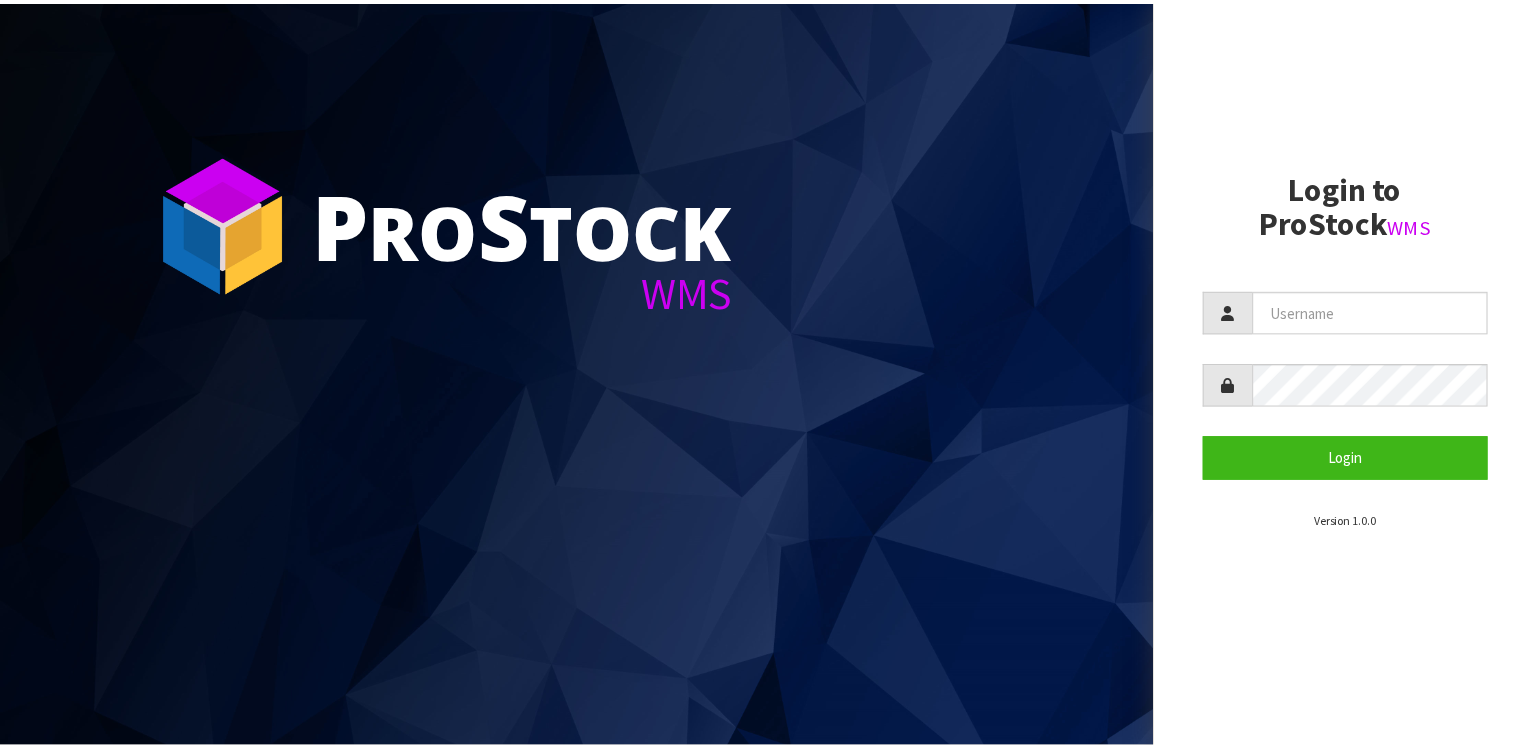 scroll, scrollTop: 0, scrollLeft: 0, axis: both 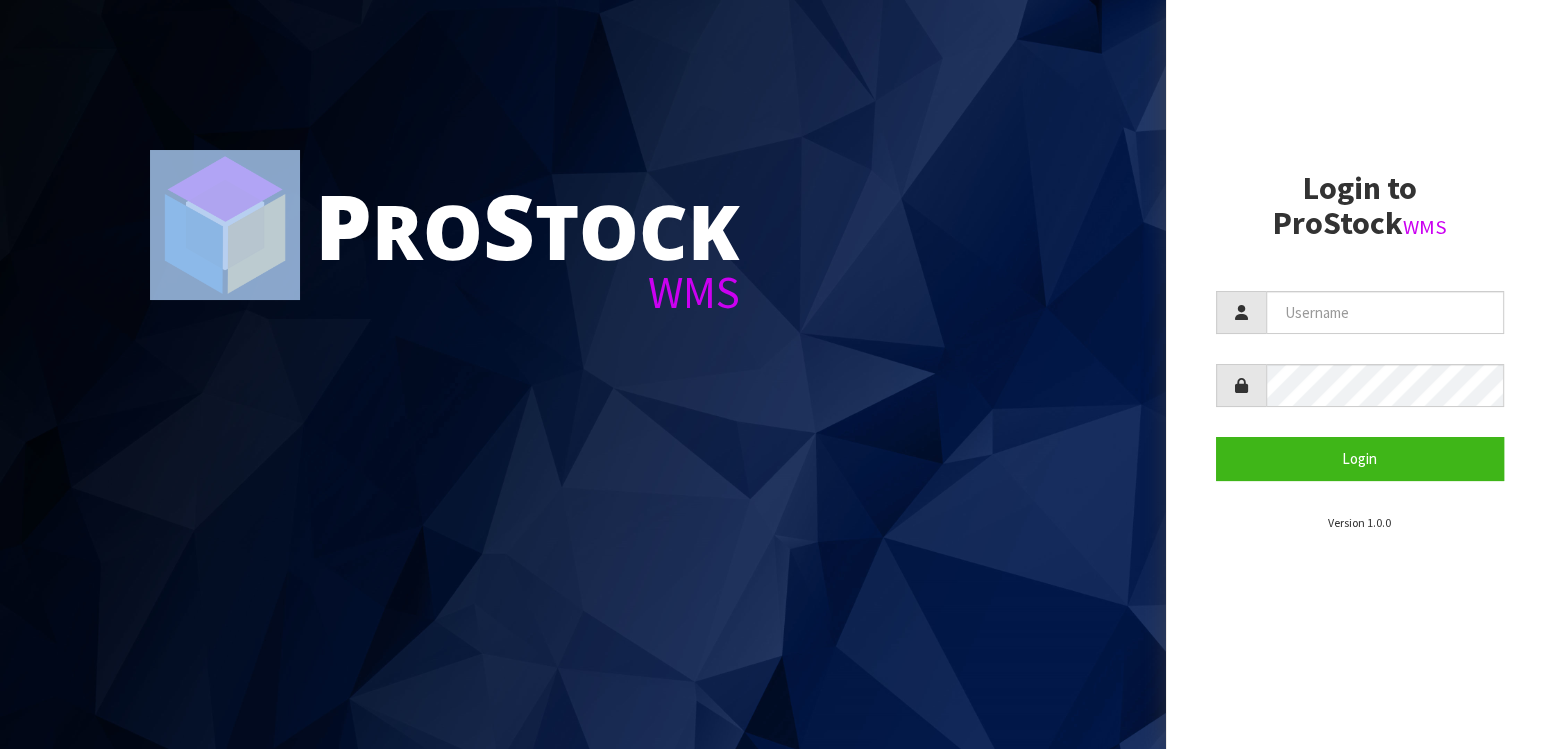 drag, startPoint x: 0, startPoint y: 227, endPoint x: 344, endPoint y: 258, distance: 345.39398 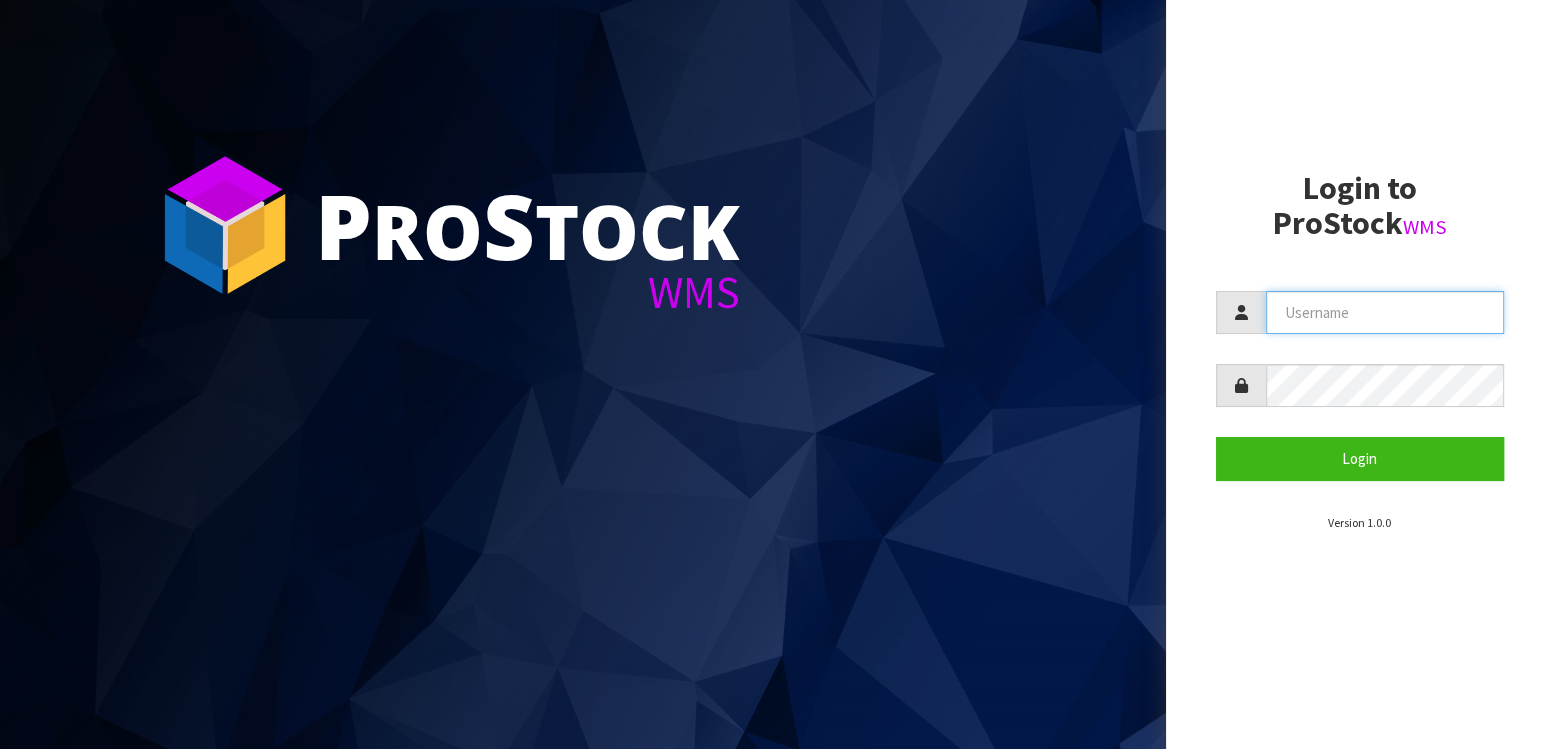 click at bounding box center [1385, 312] 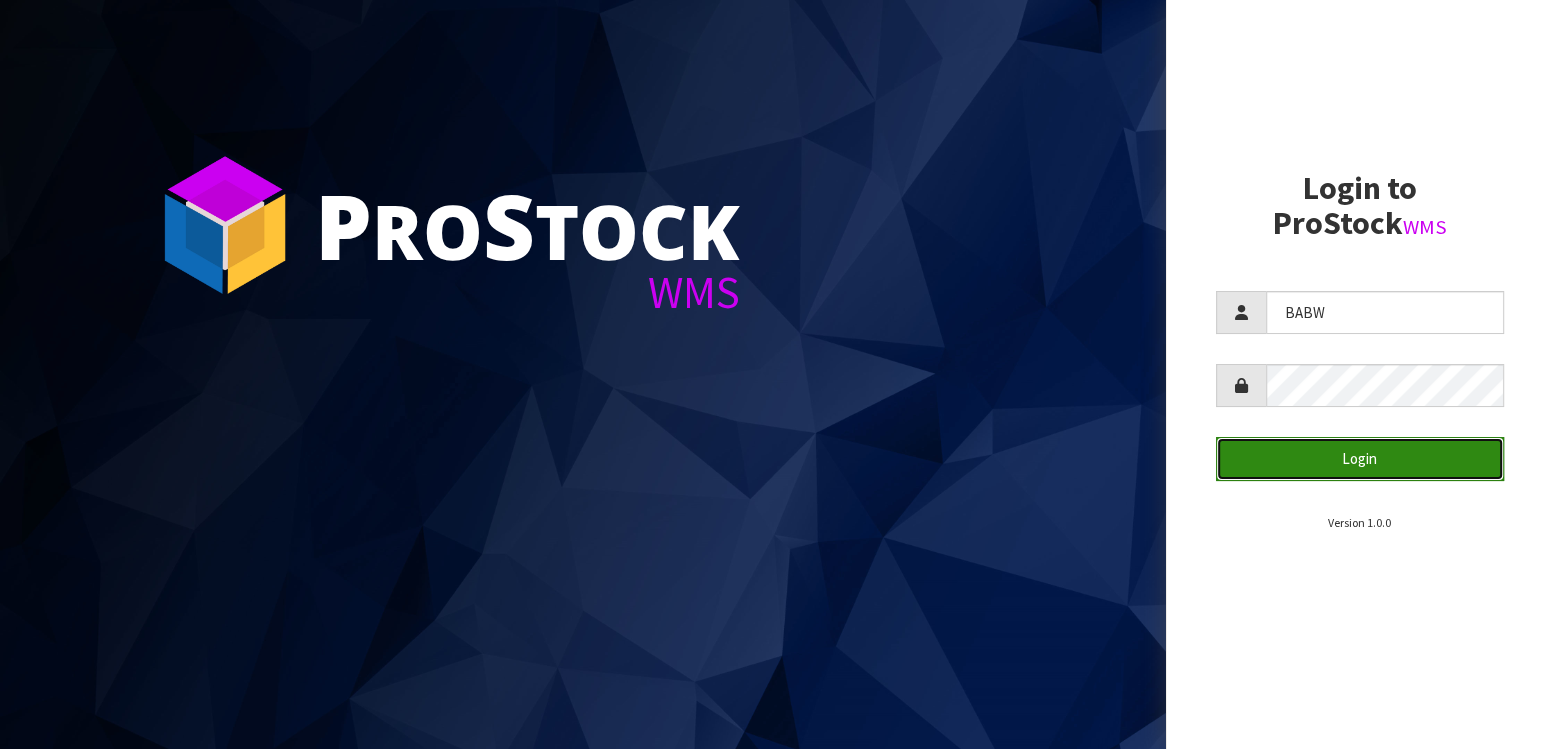 click on "Login" at bounding box center [1360, 458] 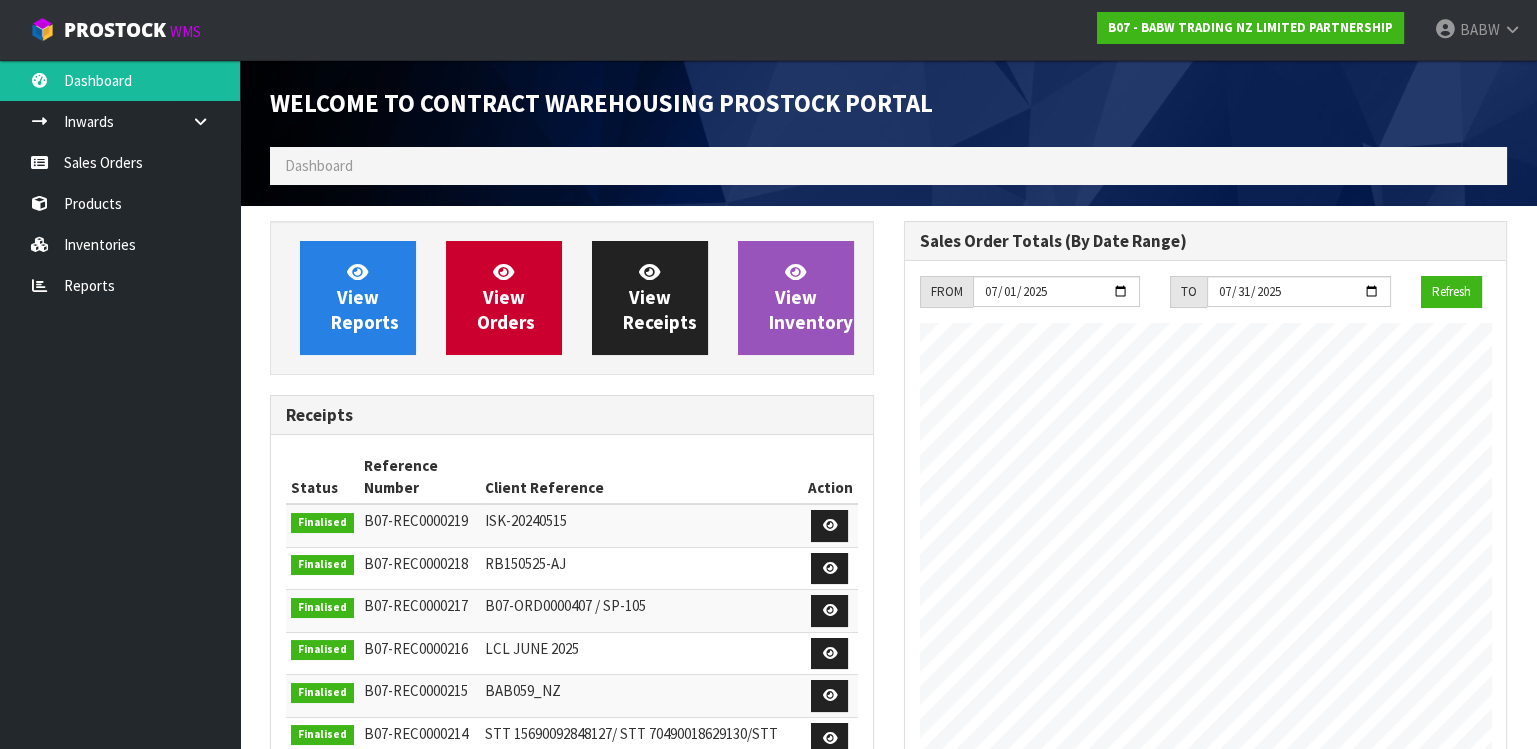 scroll, scrollTop: 998892, scrollLeft: 999366, axis: both 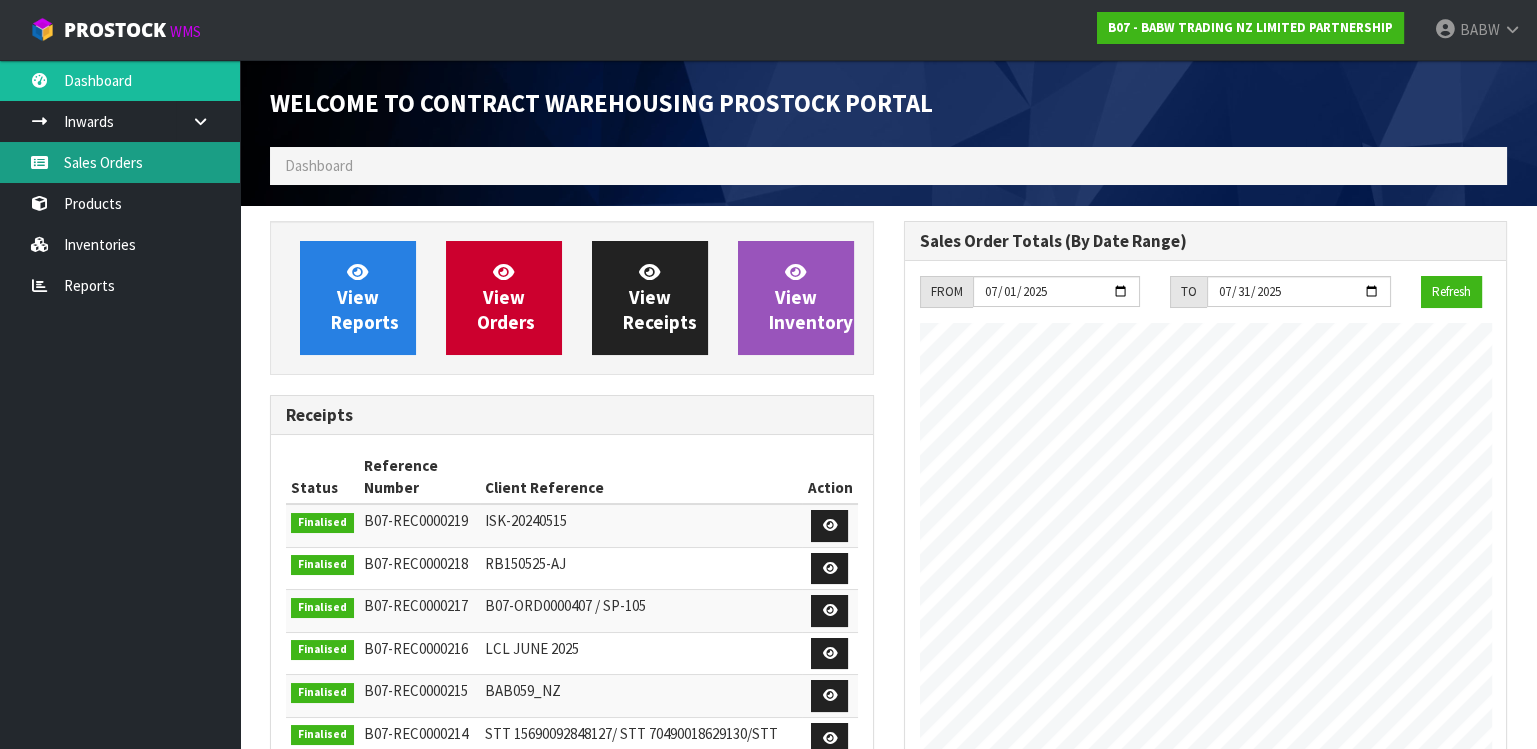 click on "Sales Orders" at bounding box center (120, 162) 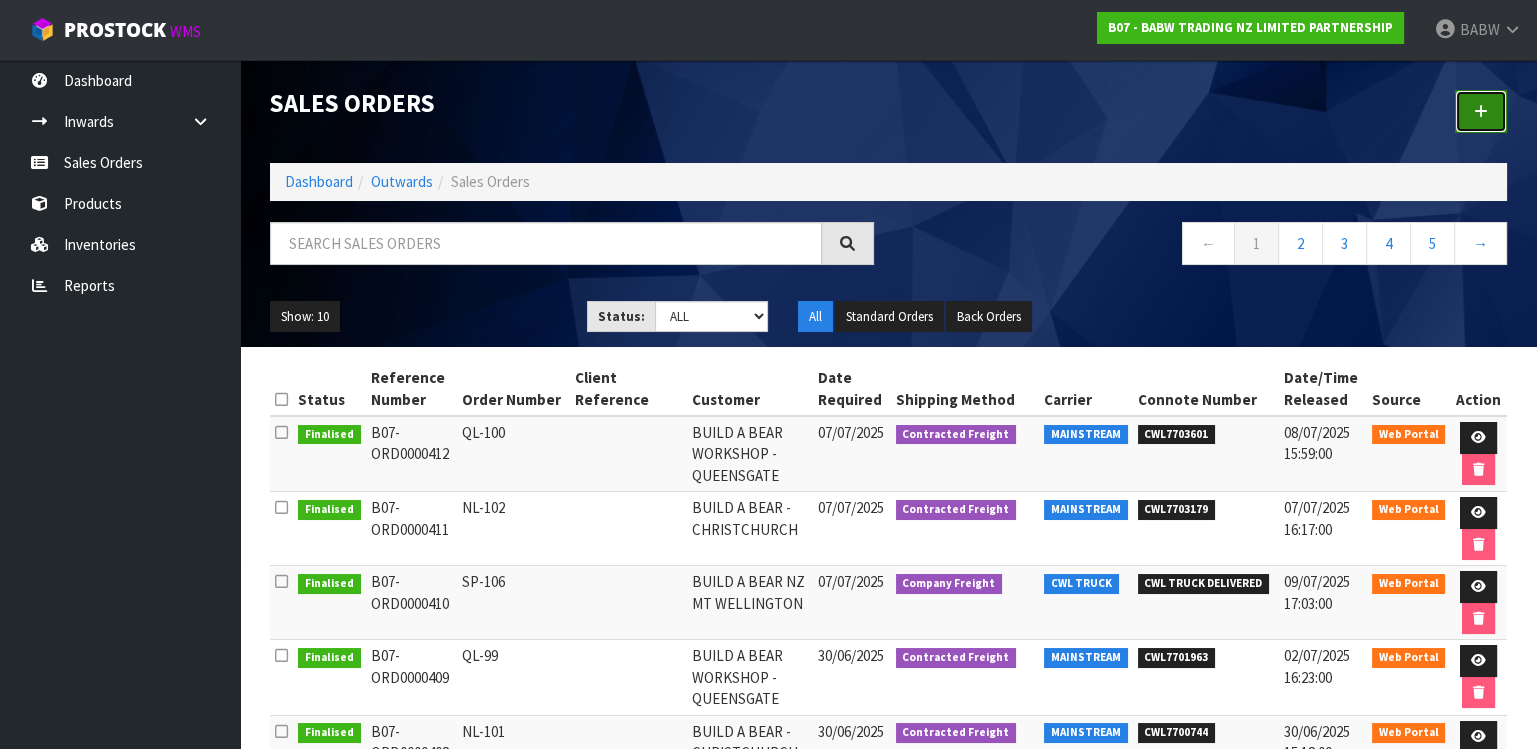 click at bounding box center (1481, 111) 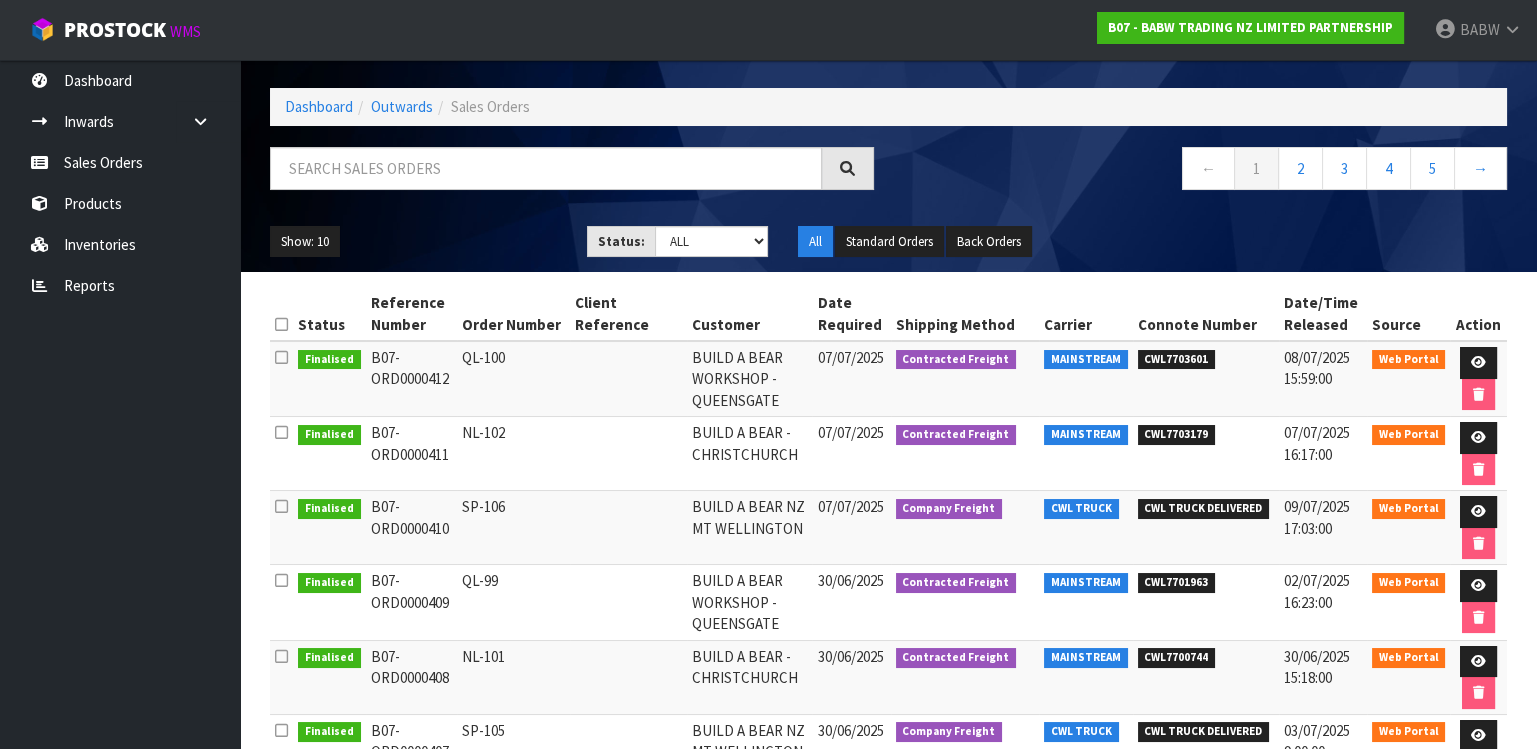 scroll, scrollTop: 111, scrollLeft: 0, axis: vertical 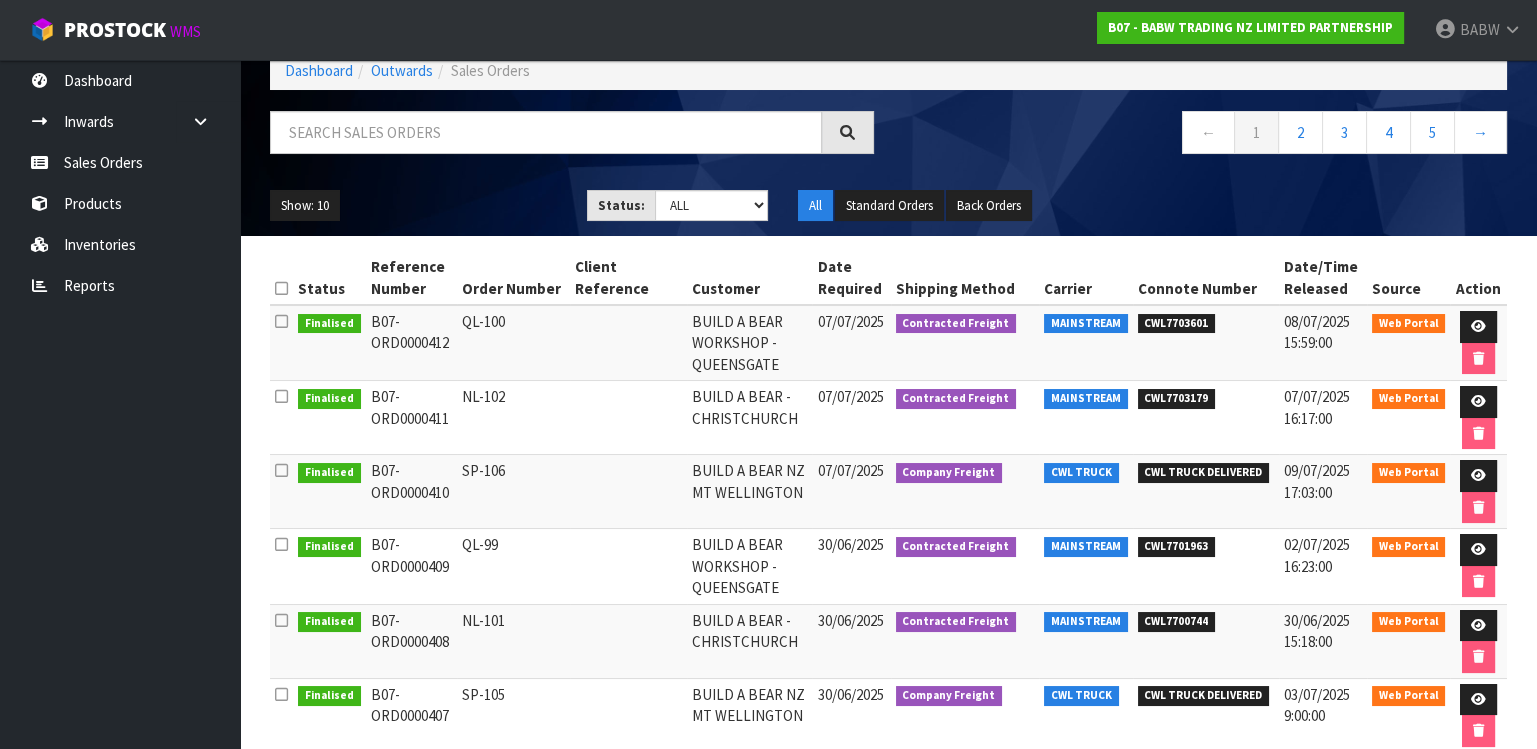 click on "SP-106" at bounding box center (513, 492) 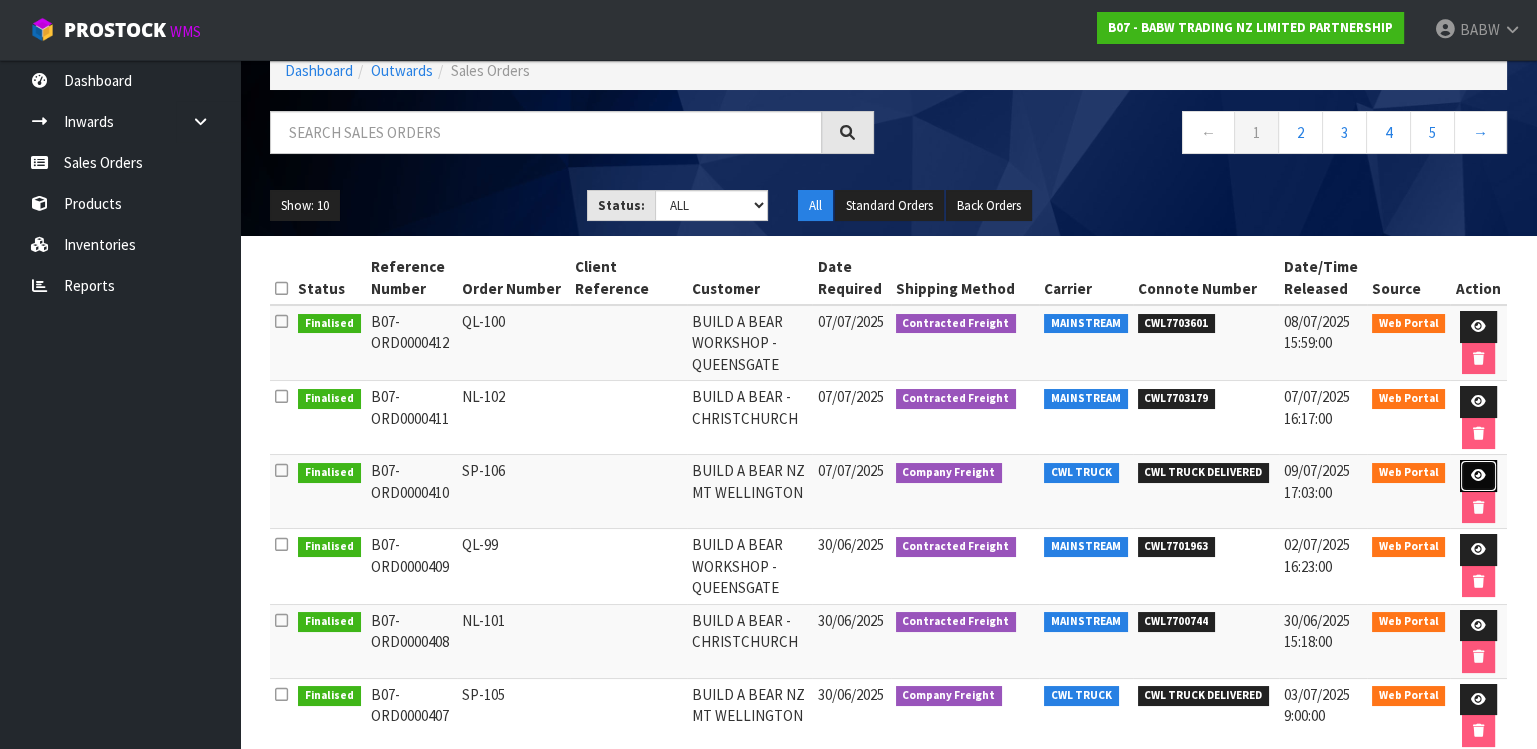 click at bounding box center [1478, 475] 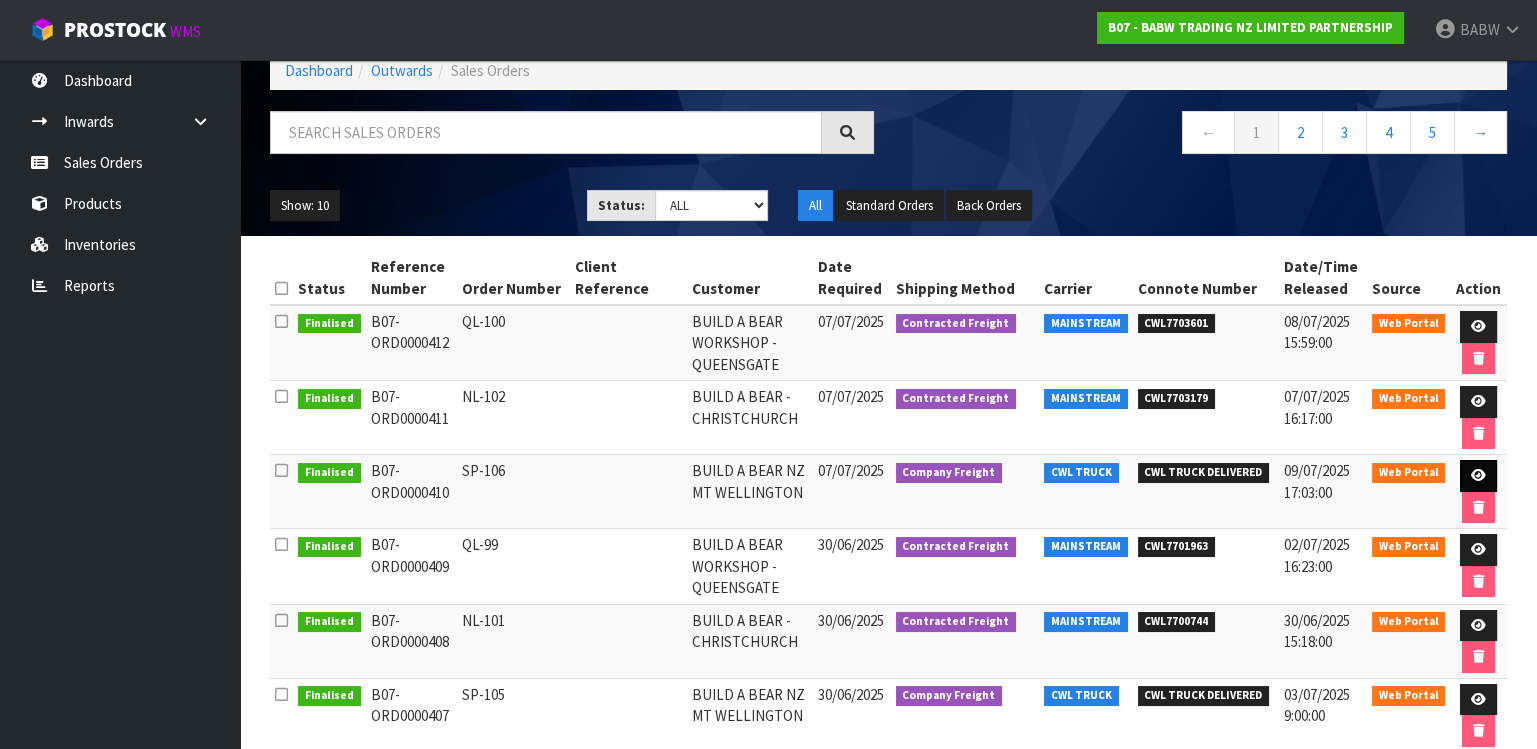 scroll, scrollTop: 0, scrollLeft: 0, axis: both 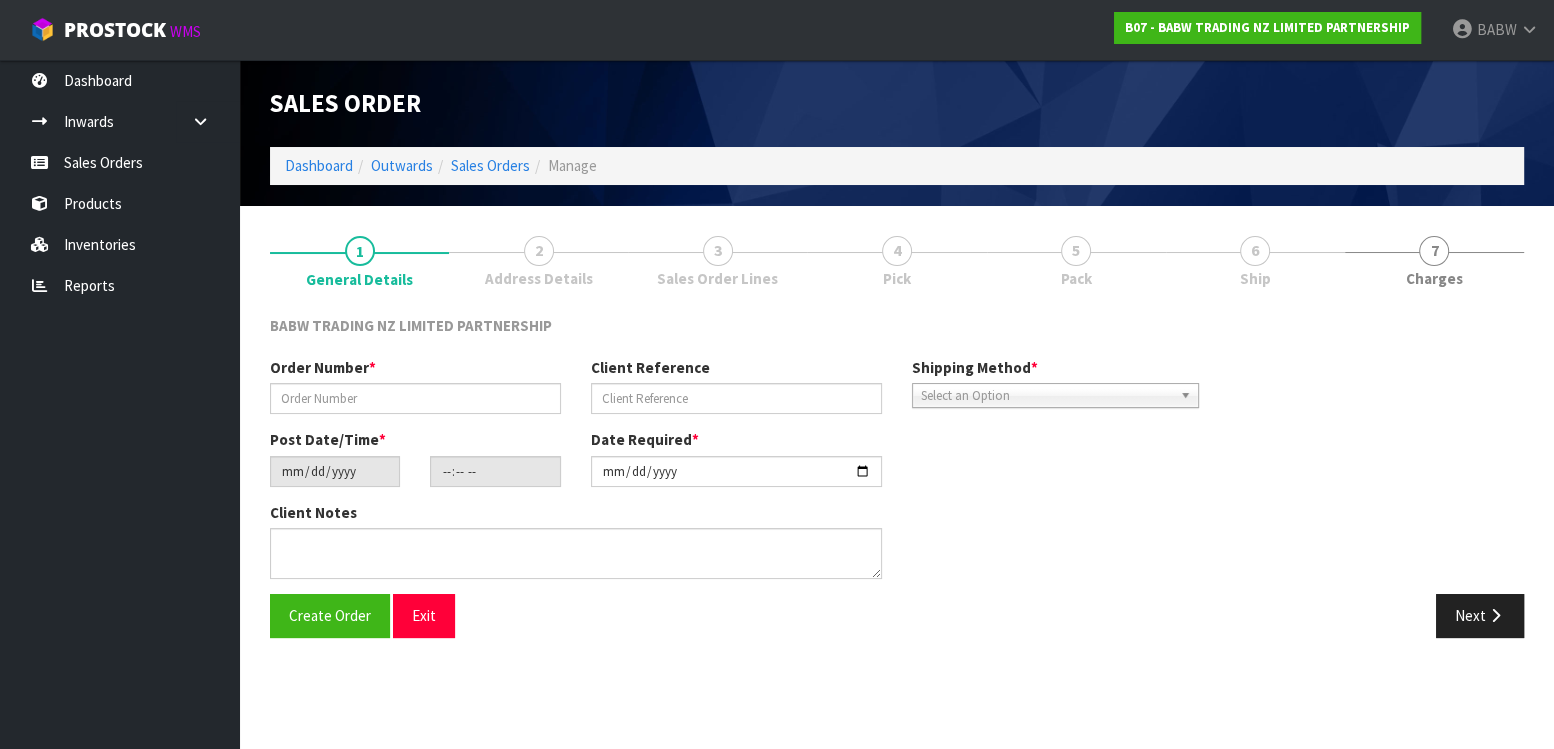 type on "SP-106" 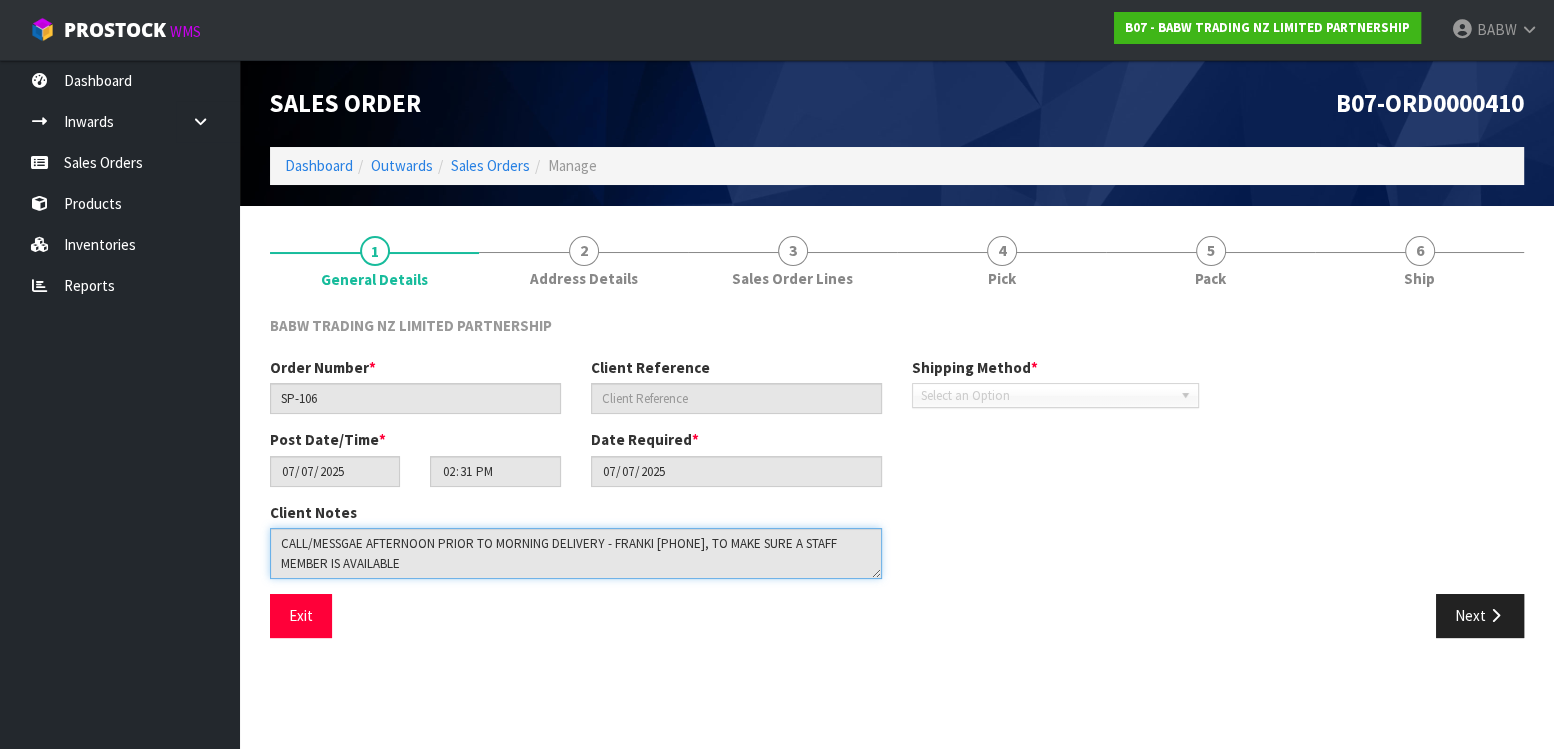 click at bounding box center [576, 553] 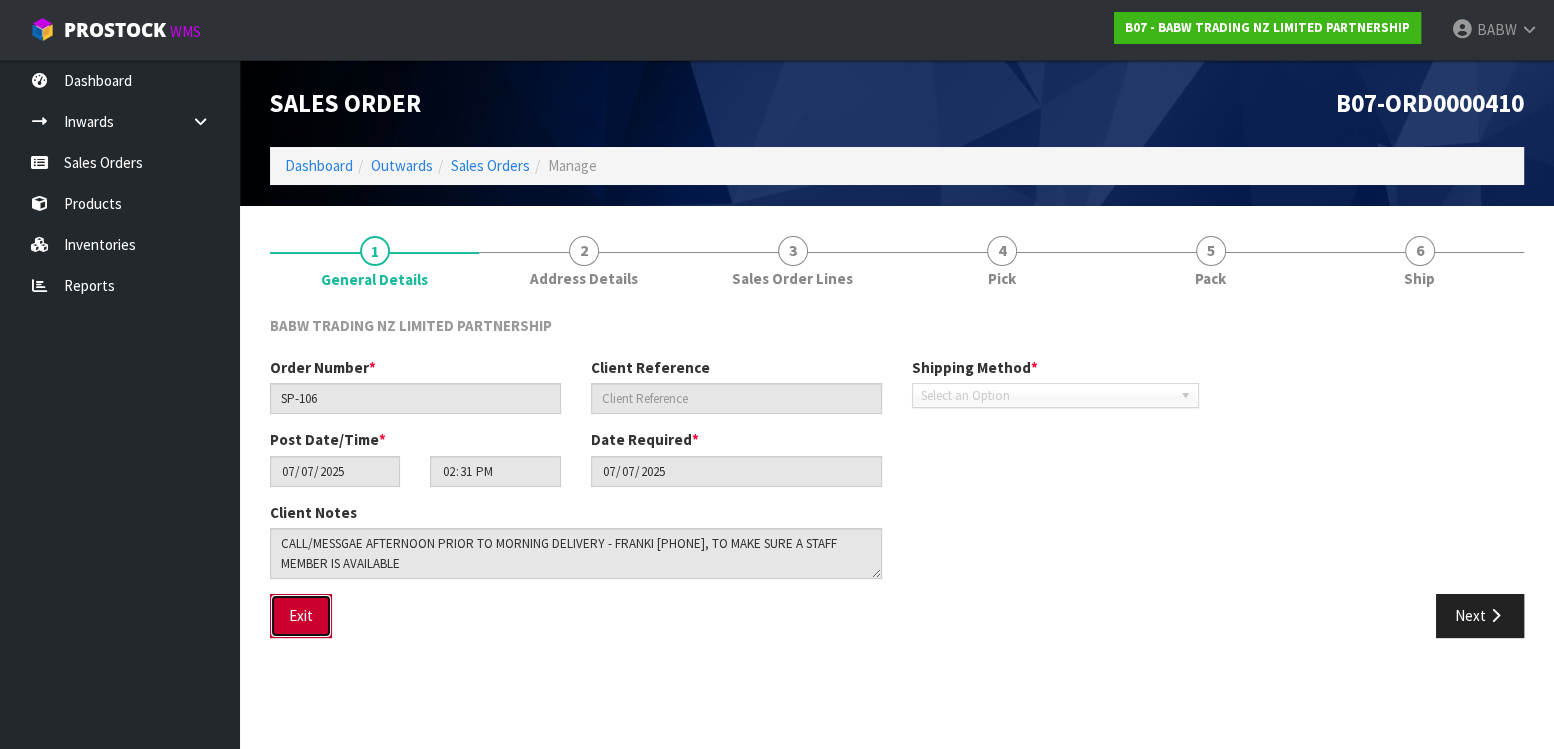 click on "Exit" at bounding box center (301, 615) 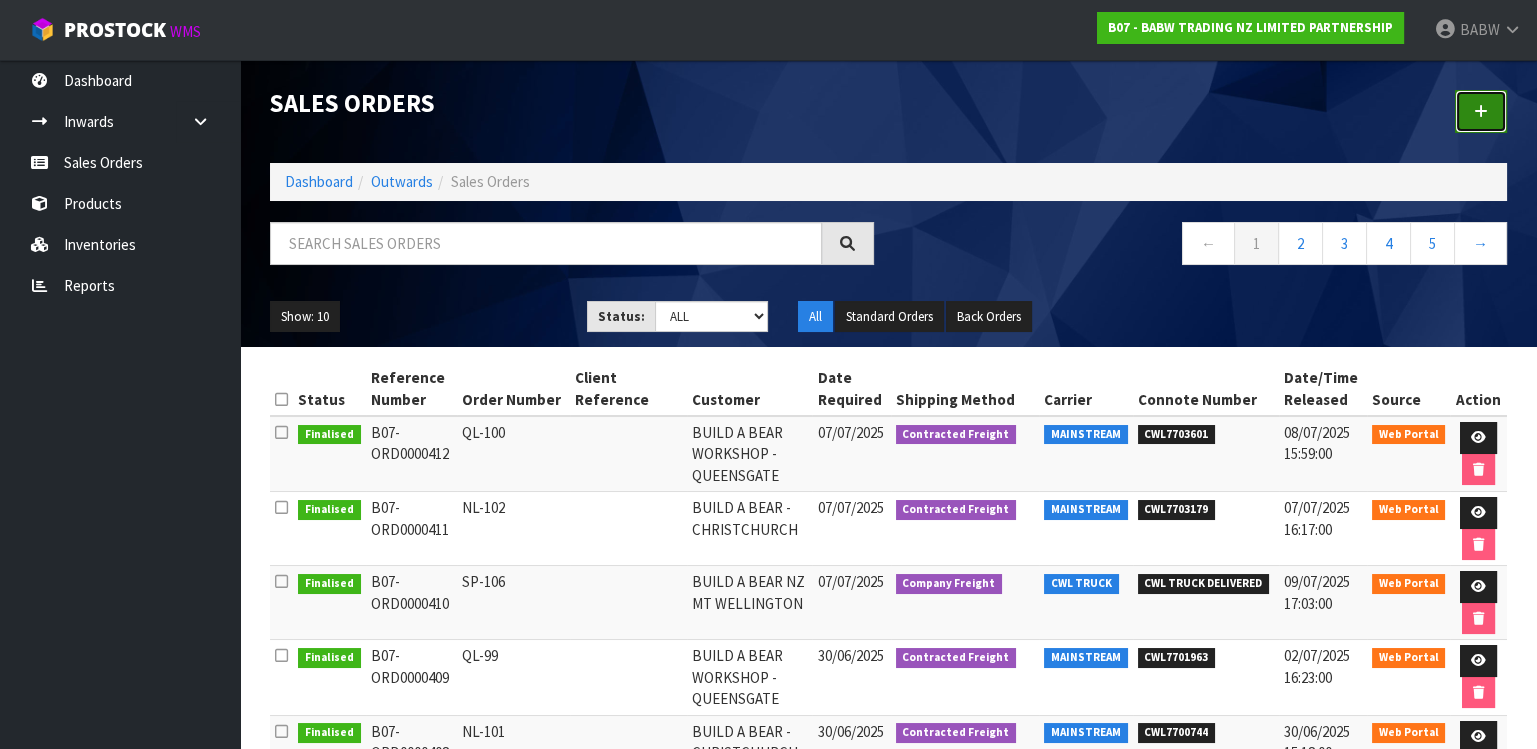 click at bounding box center [1481, 111] 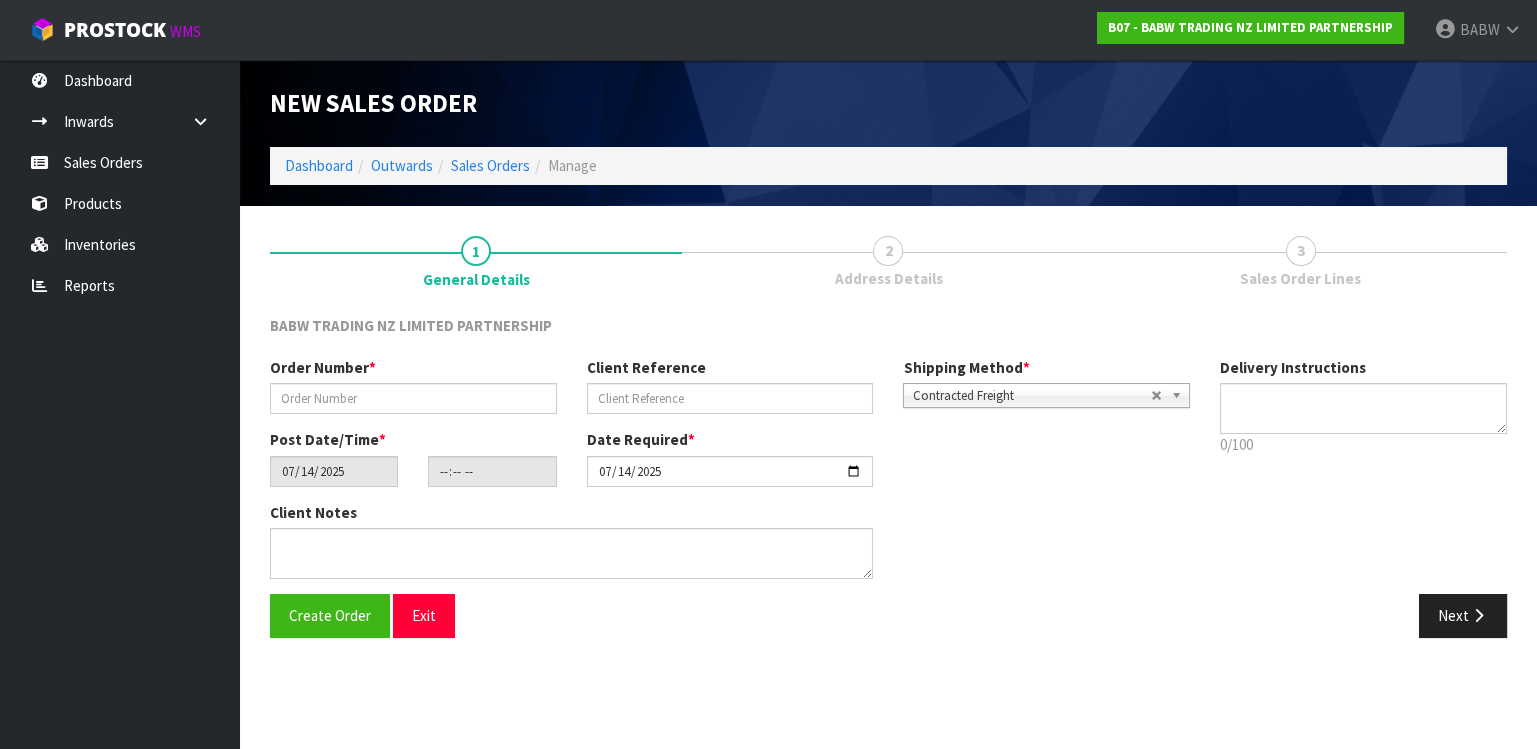 type on "REMOVE RUBBISH , HAND UNLOAD REQ" 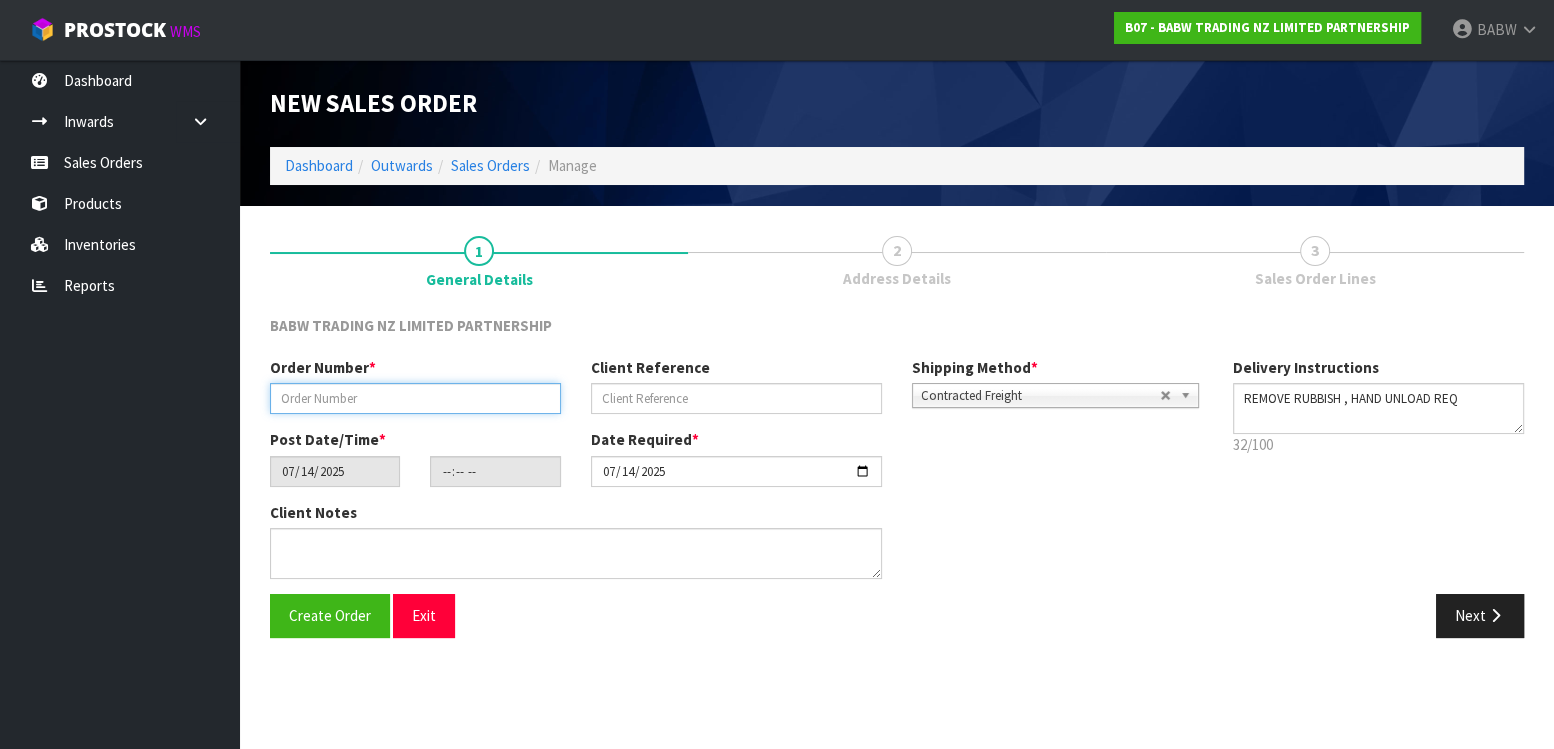 click at bounding box center [415, 398] 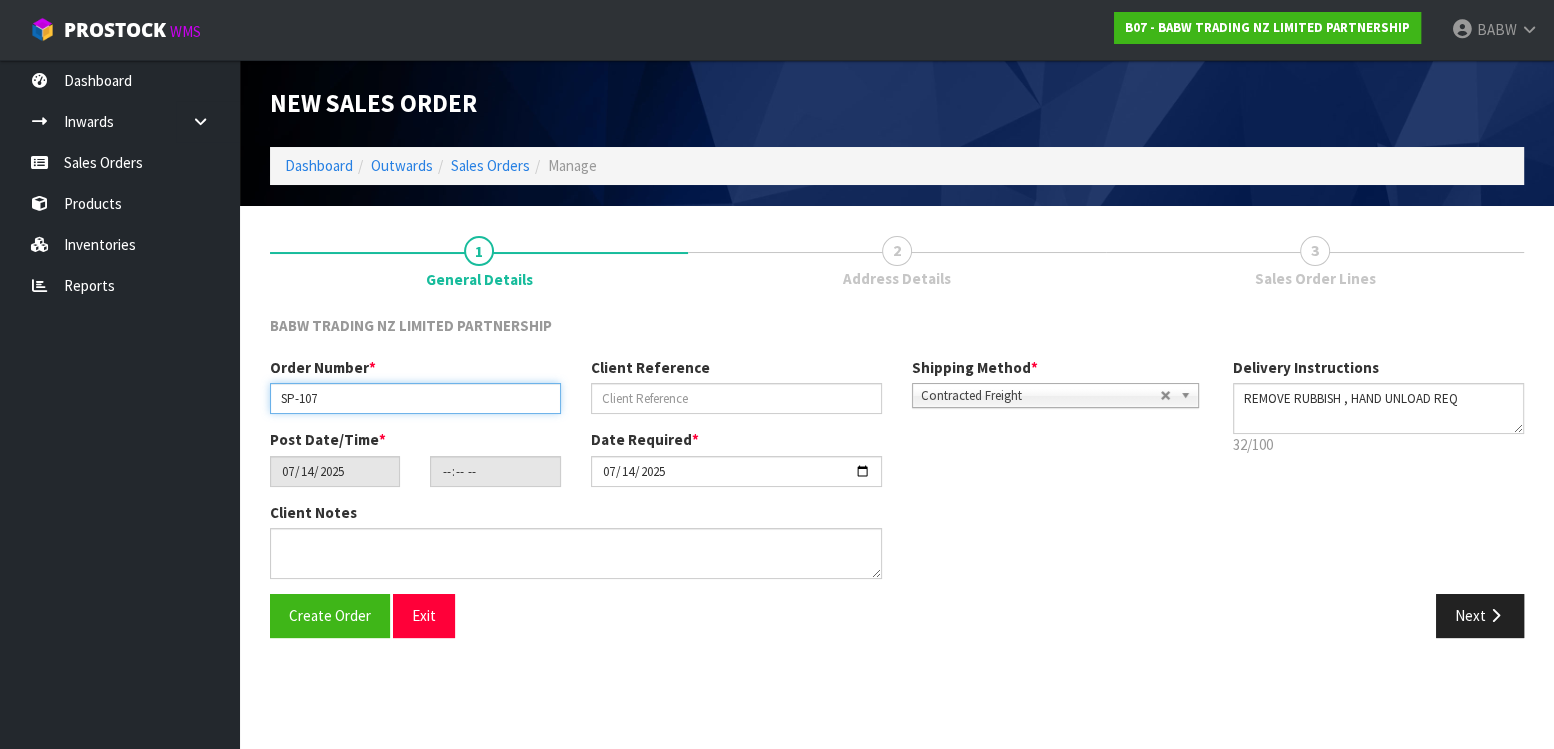 type on "SP-107" 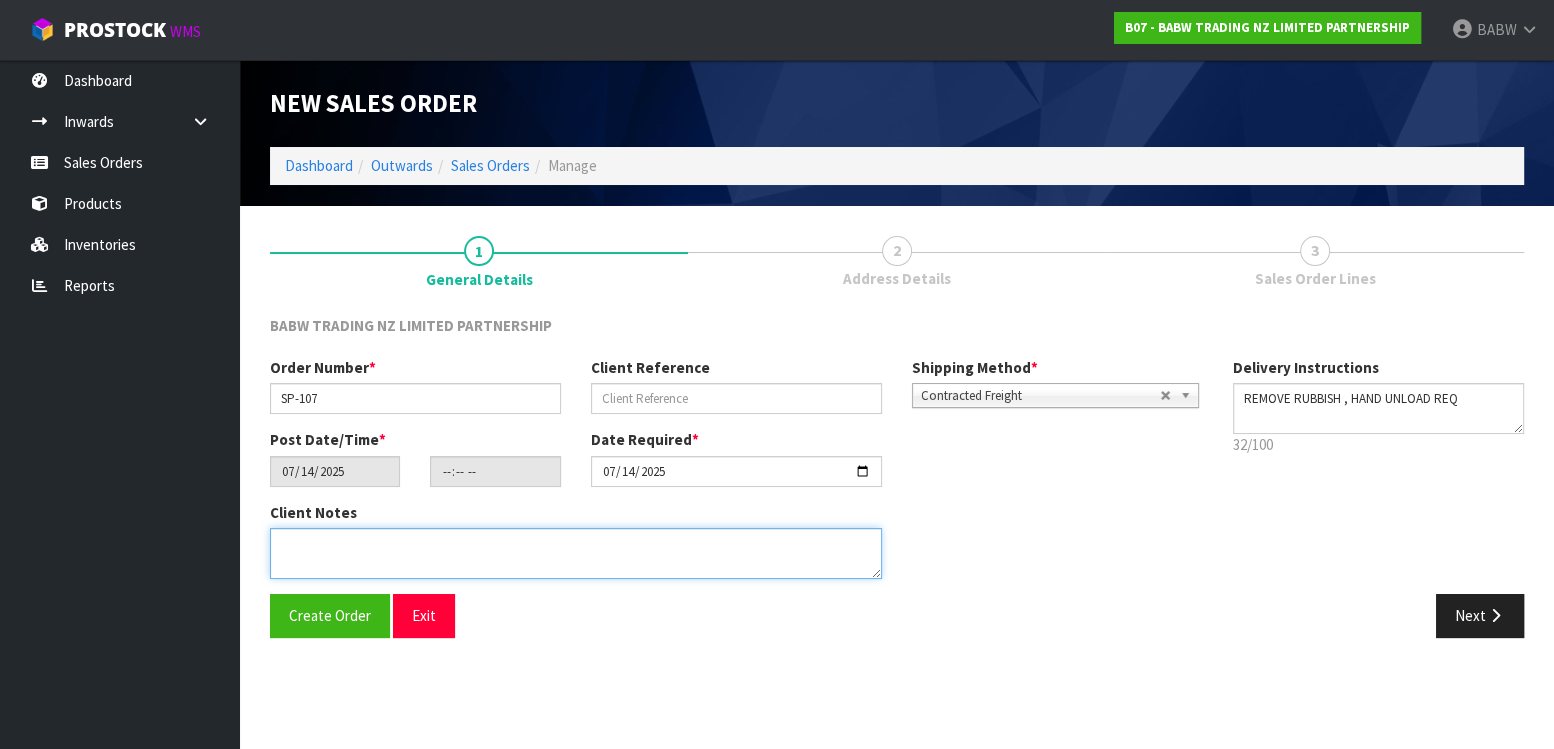 click at bounding box center [576, 553] 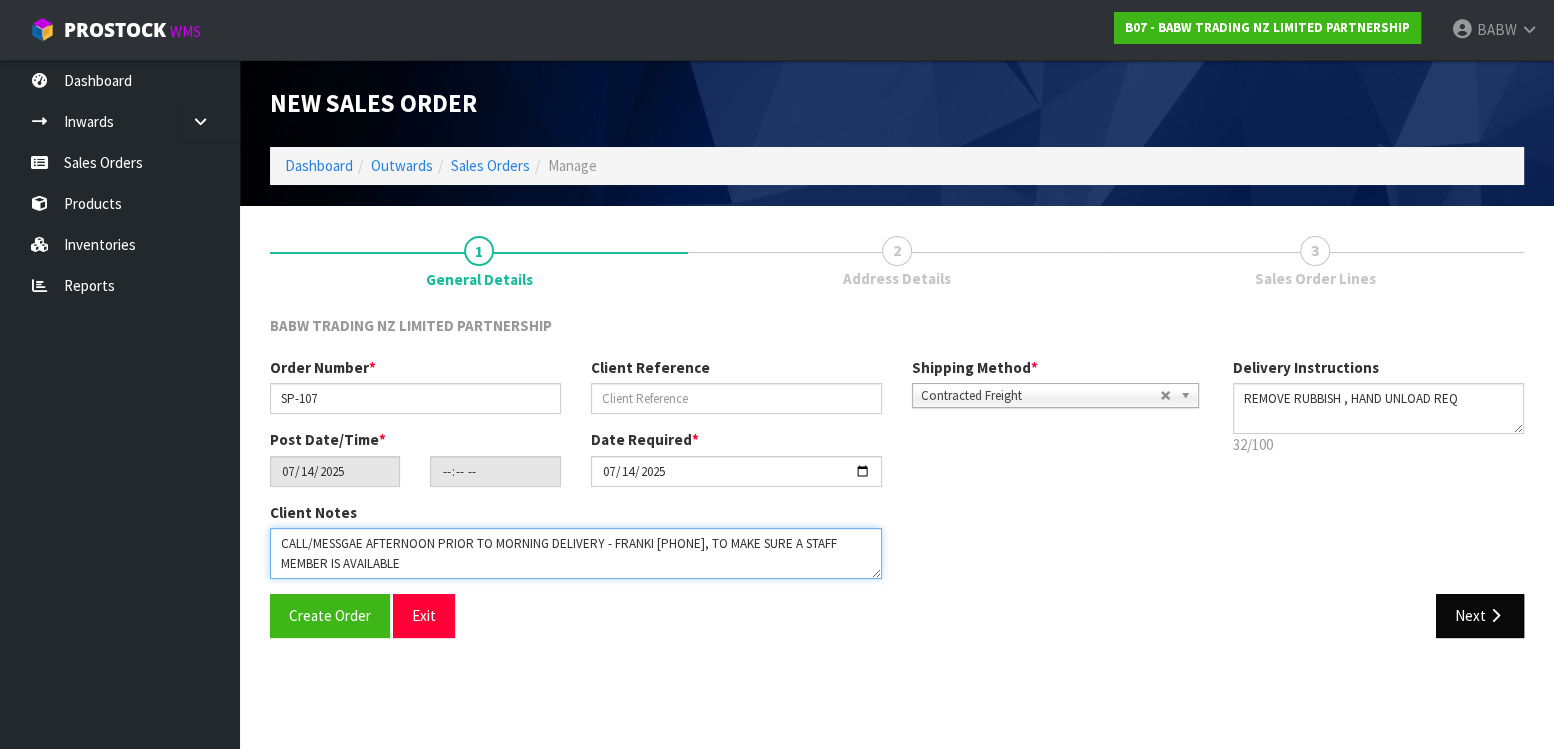 type on "CALL/MESSGAE AFTERNOON PRIOR TO MORNING DELIVERY - FRANKI [PHONE], TO MAKE SURE A STAFF MEMBER IS AVAILABLE" 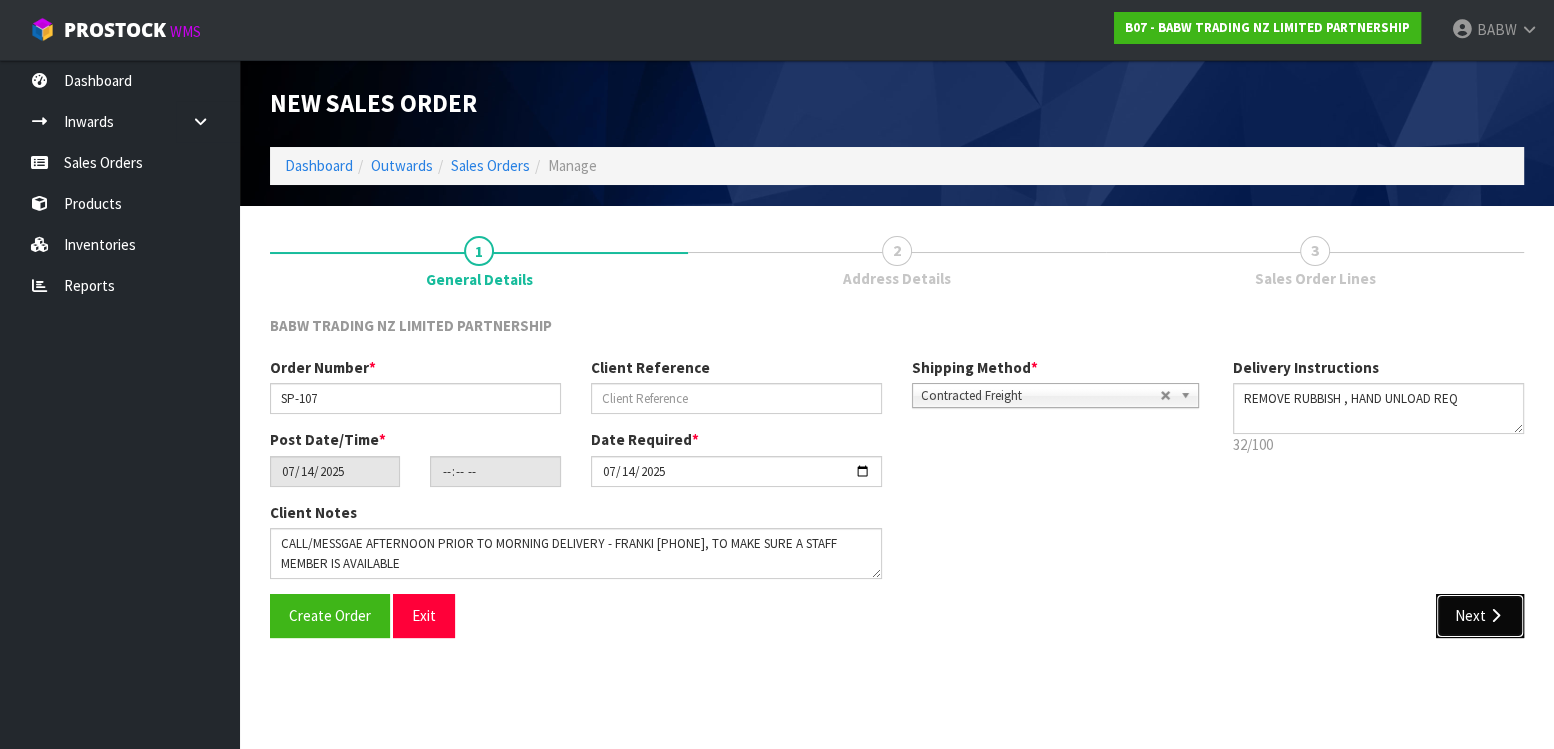 click at bounding box center (1495, 615) 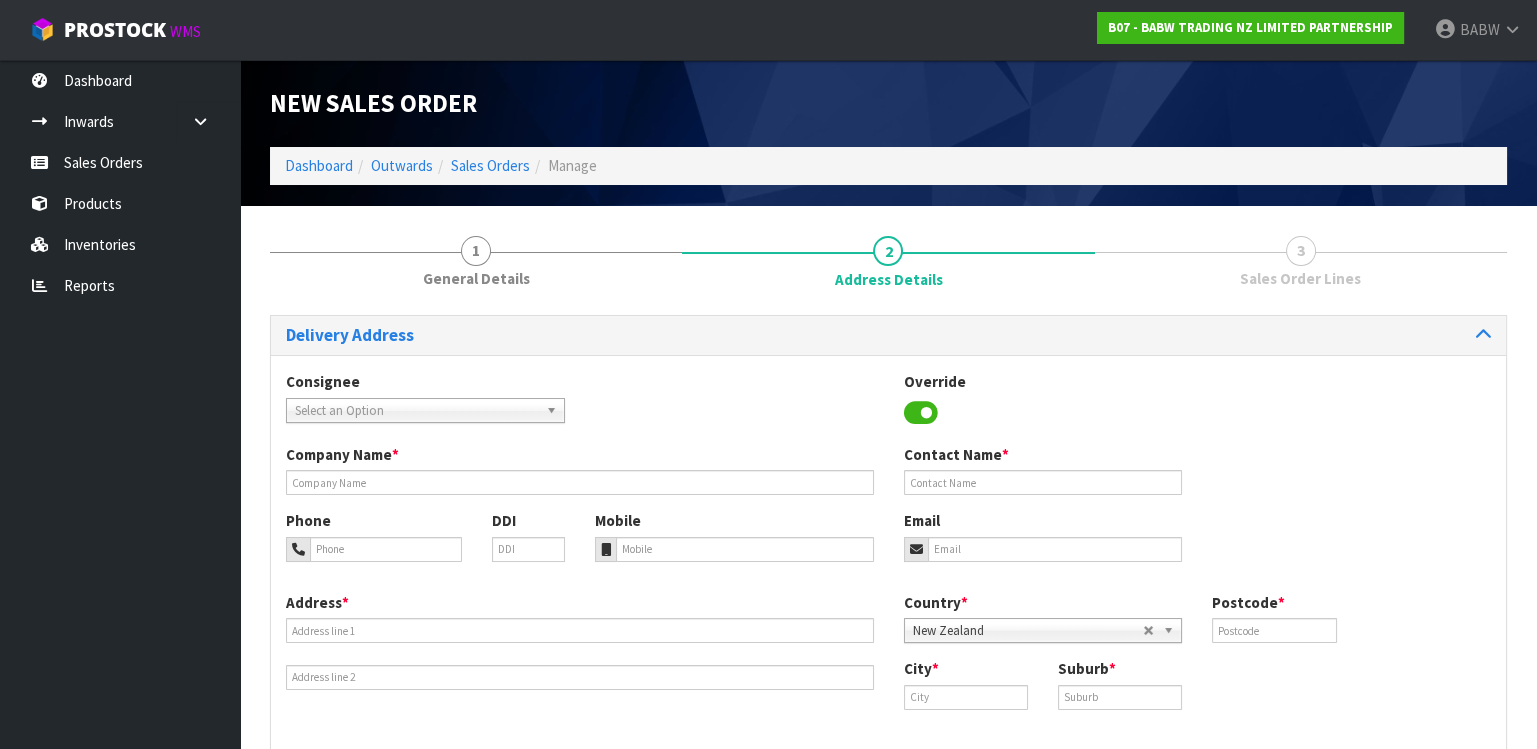 drag, startPoint x: 440, startPoint y: 417, endPoint x: 402, endPoint y: 425, distance: 38.832977 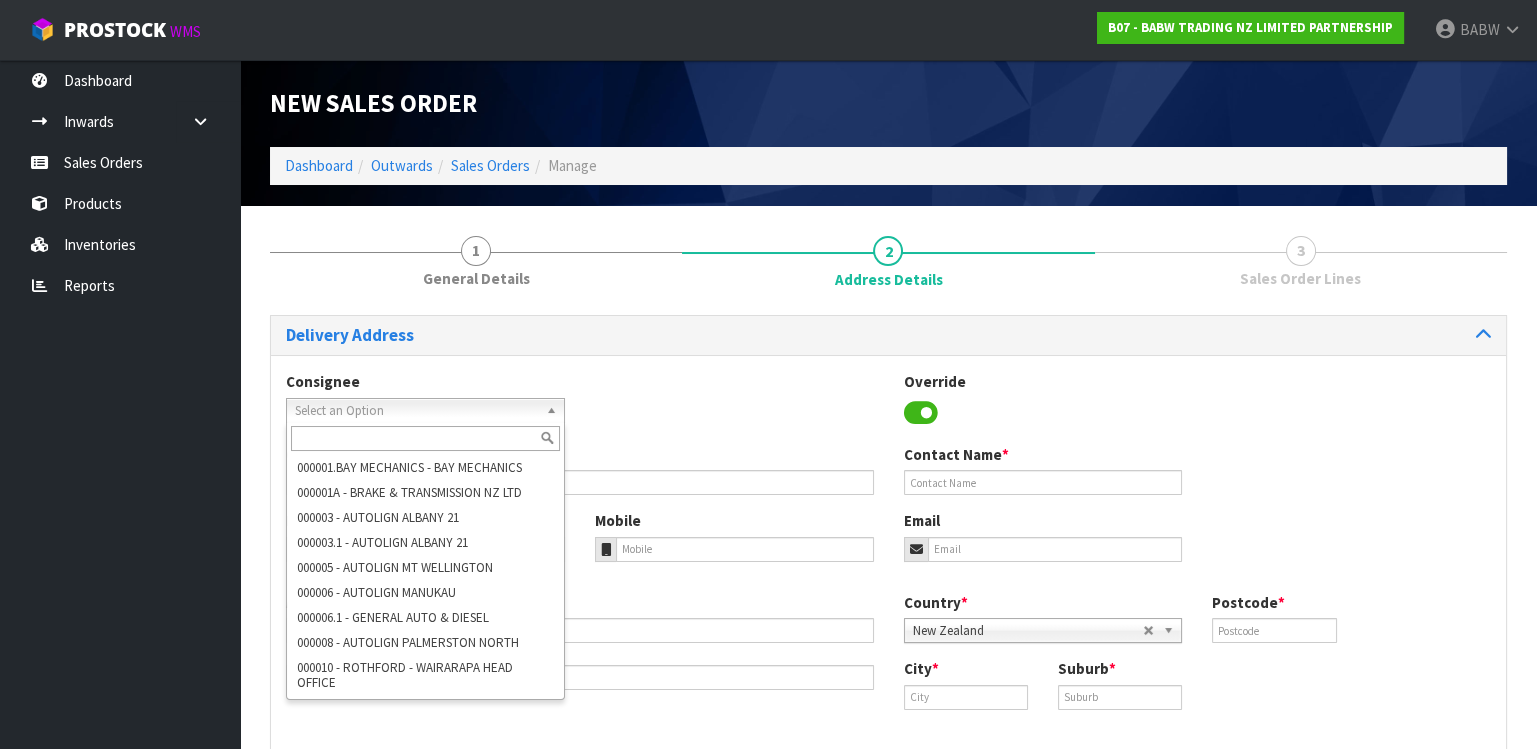 paste on "BABMTWELLINGTON" 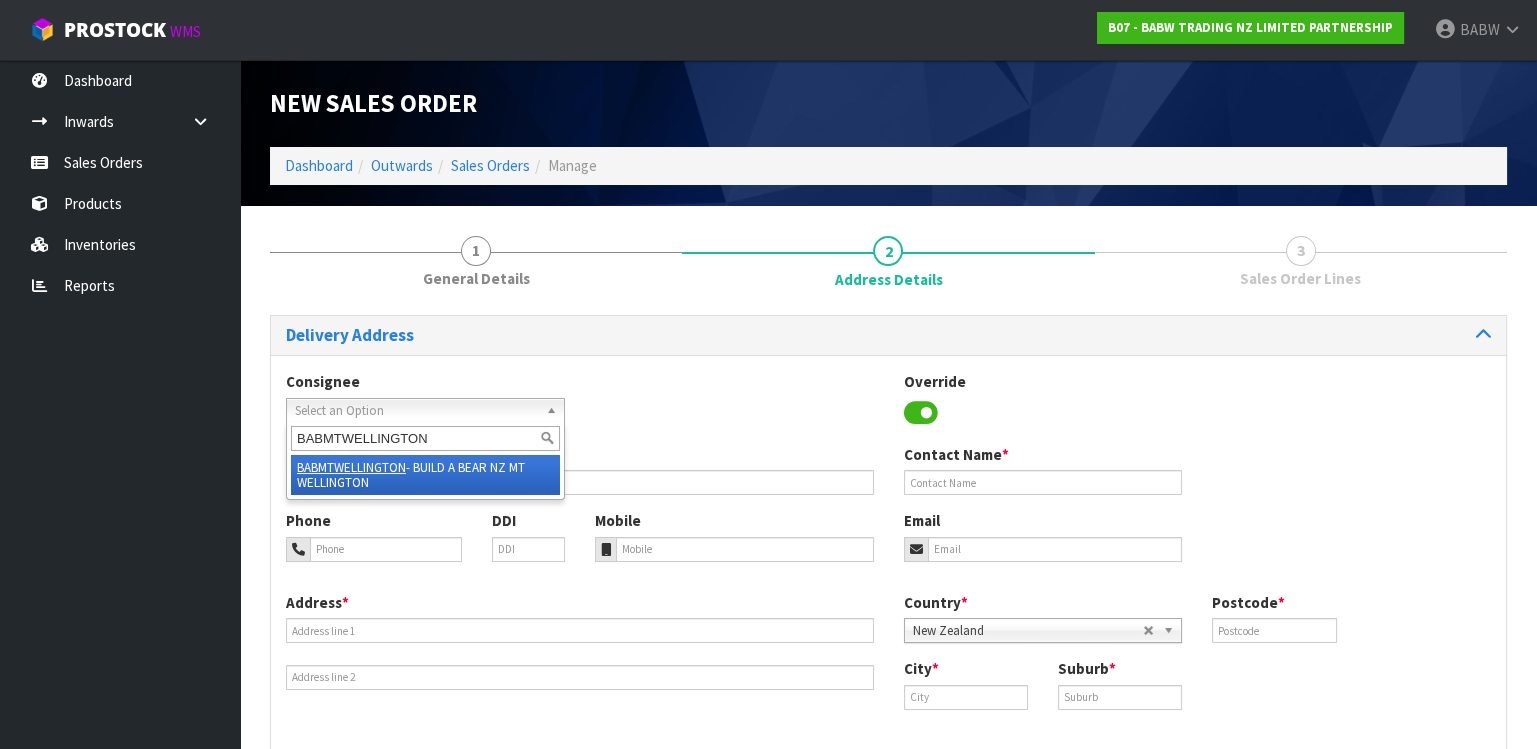 type on "BABMTWELLINGTON" 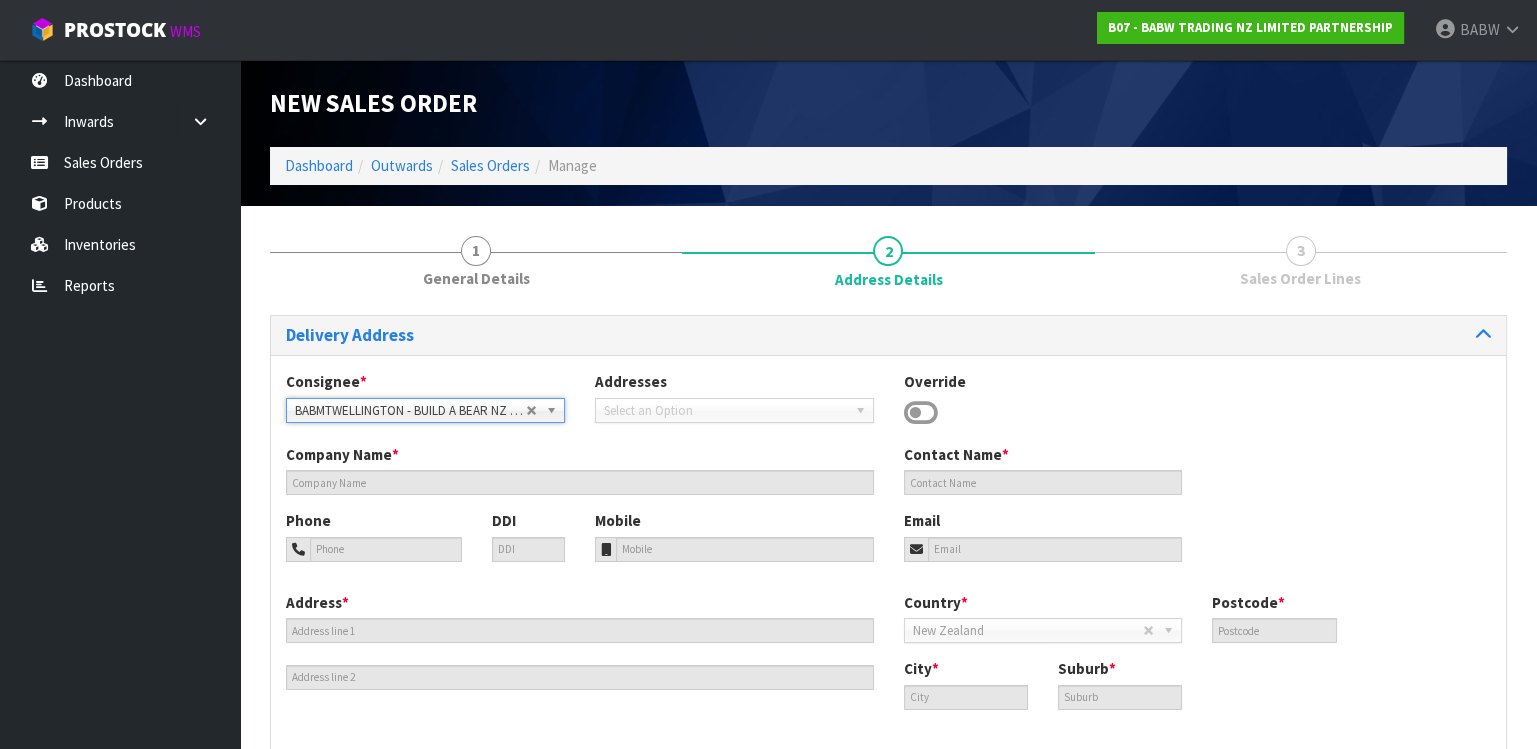 type on "BUILD A BEAR NZ MT WELLINGTON" 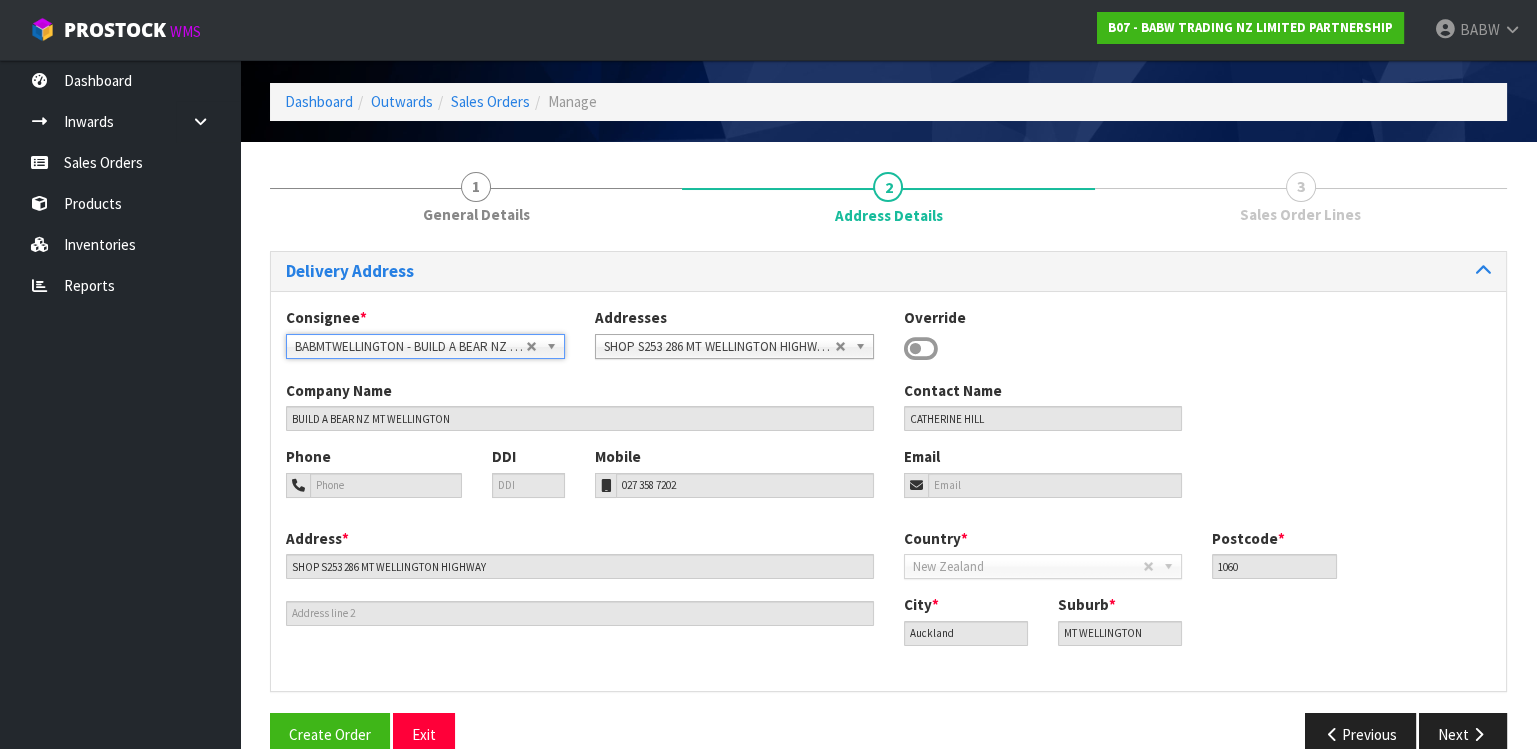 scroll, scrollTop: 99, scrollLeft: 0, axis: vertical 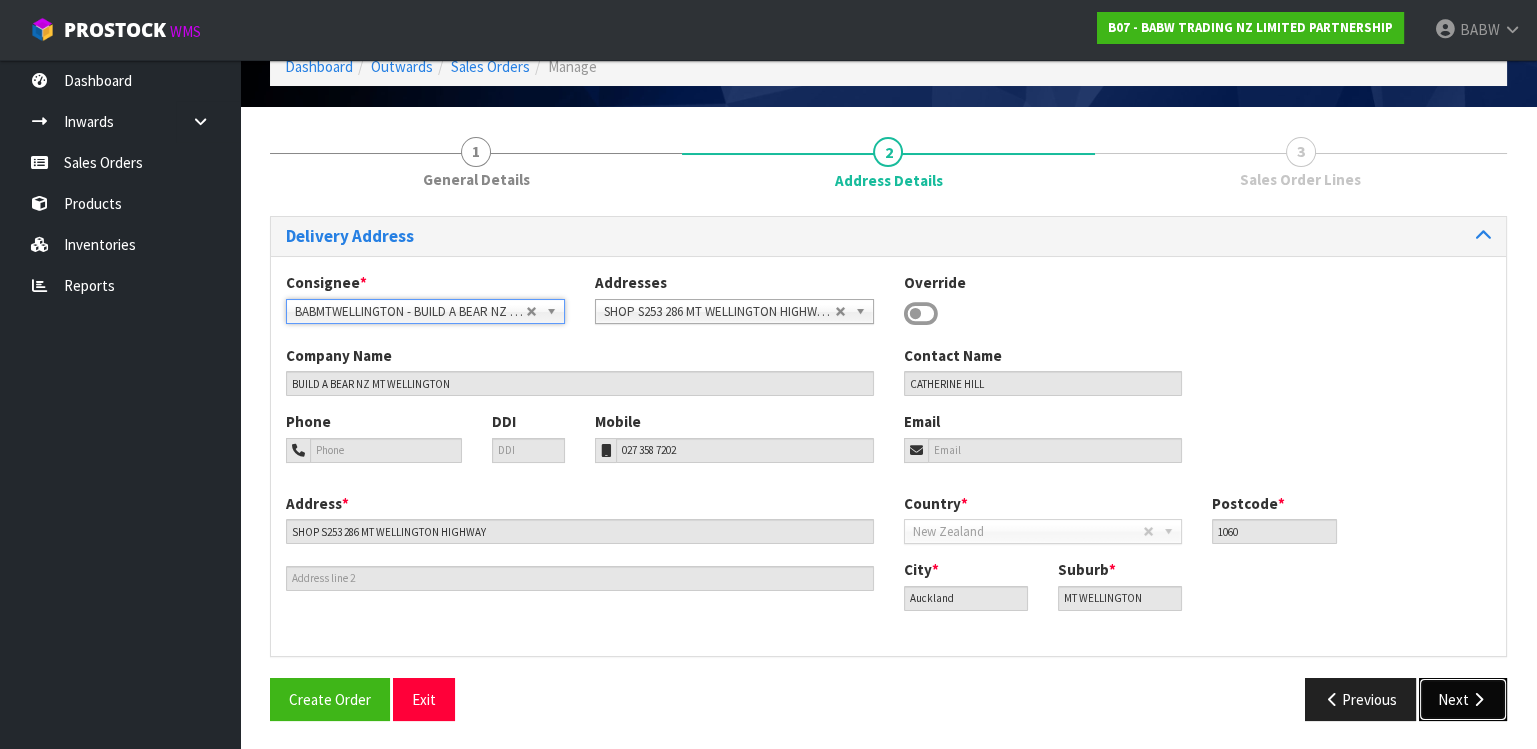 click on "Next" at bounding box center [1463, 699] 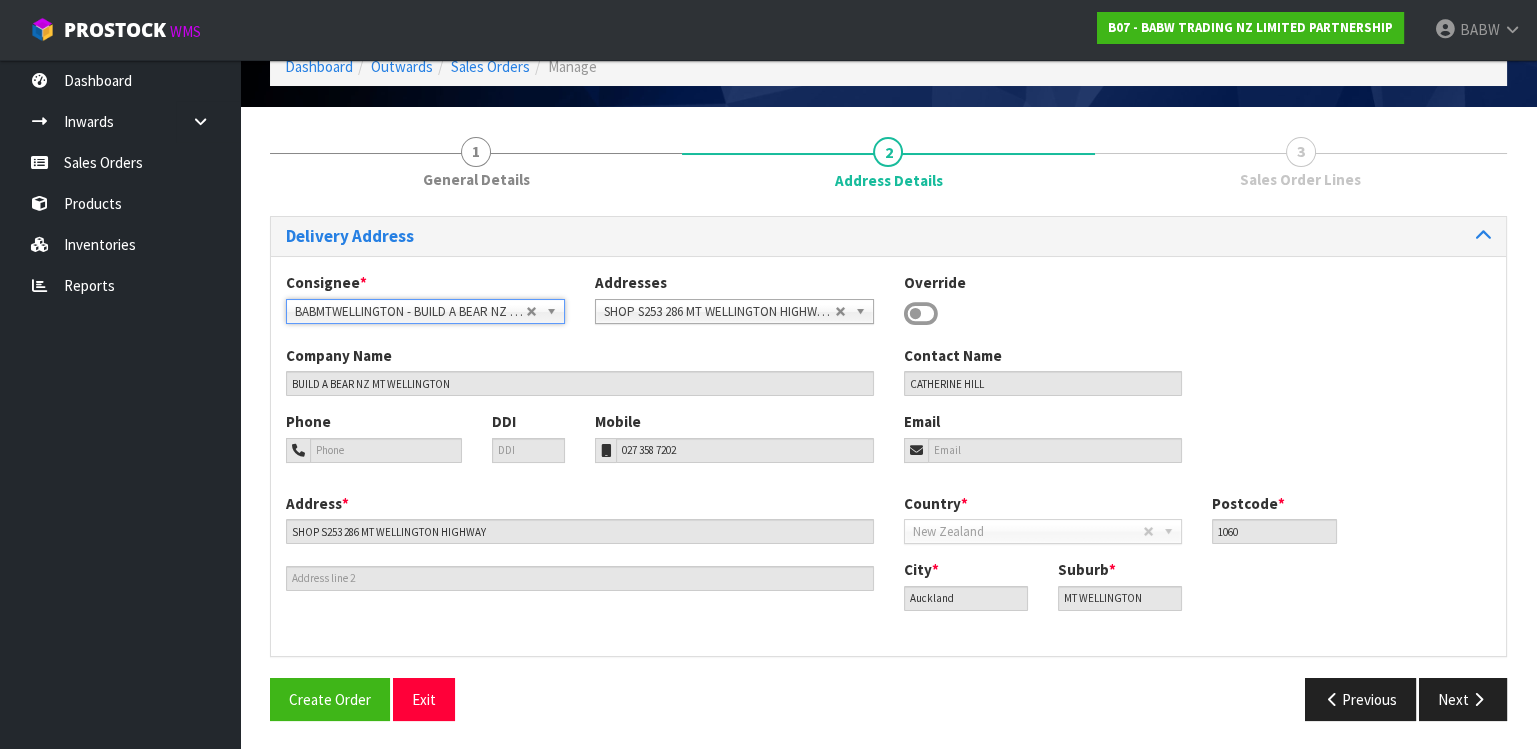 scroll, scrollTop: 0, scrollLeft: 0, axis: both 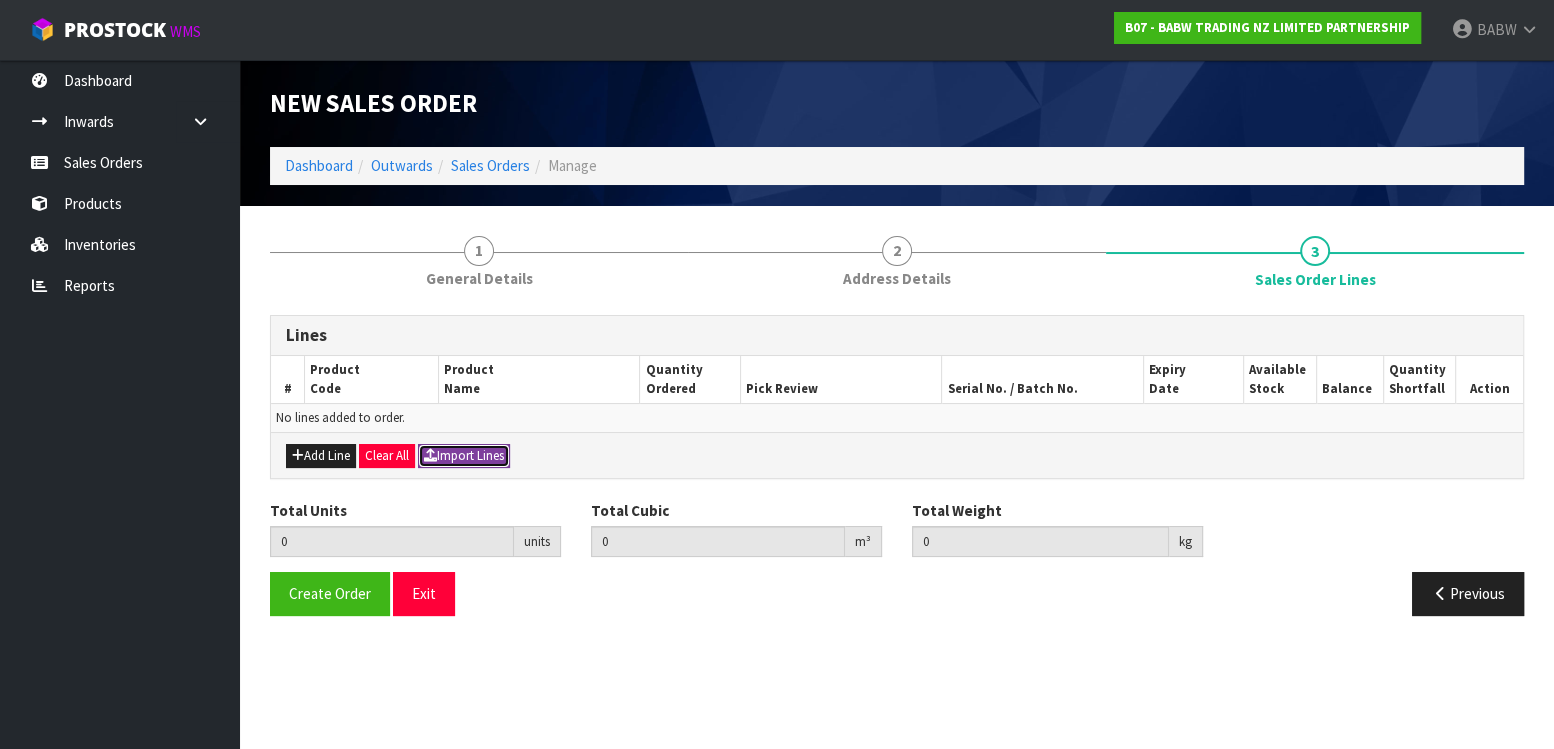 click on "Import Lines" at bounding box center [464, 456] 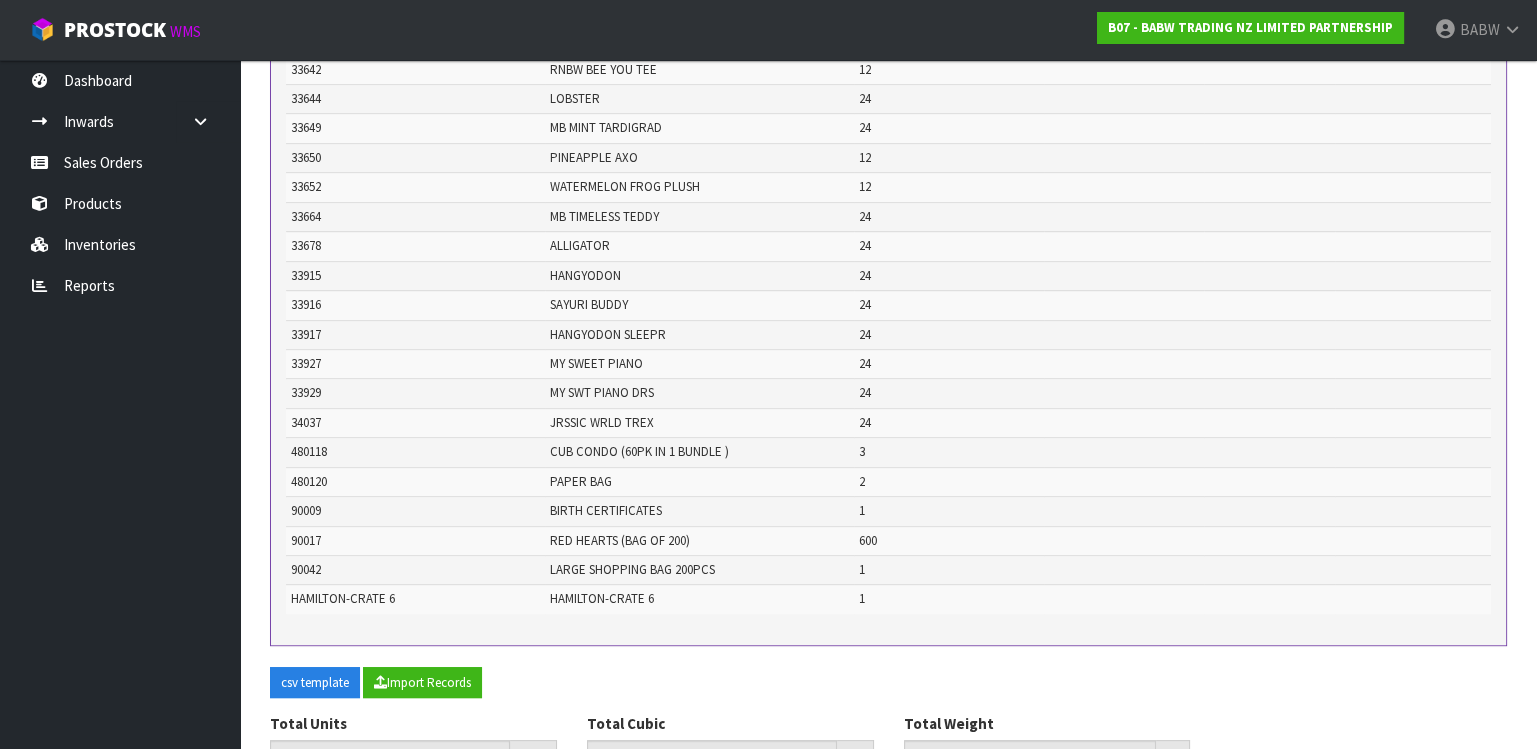 scroll, scrollTop: 1804, scrollLeft: 0, axis: vertical 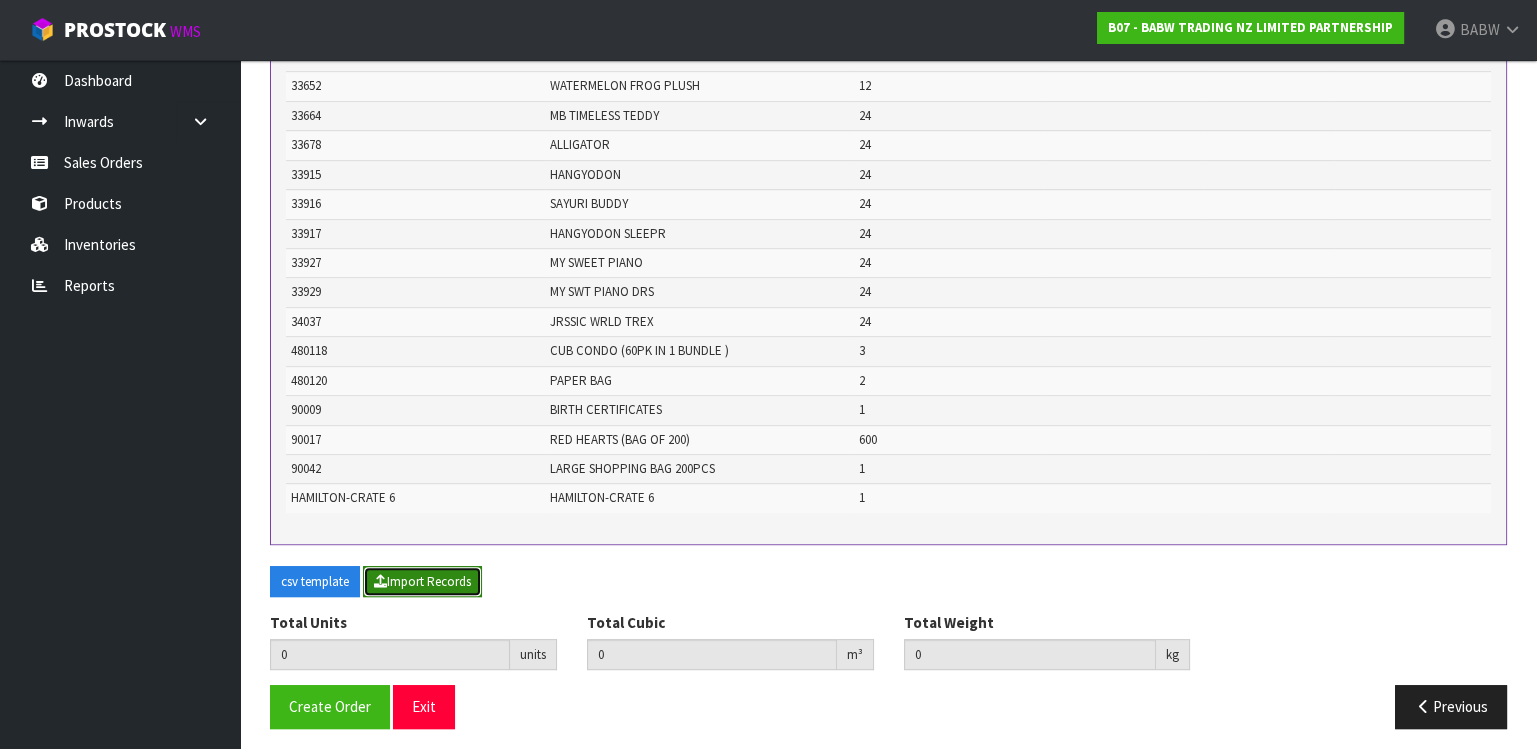 click on "Import Records" at bounding box center [422, 582] 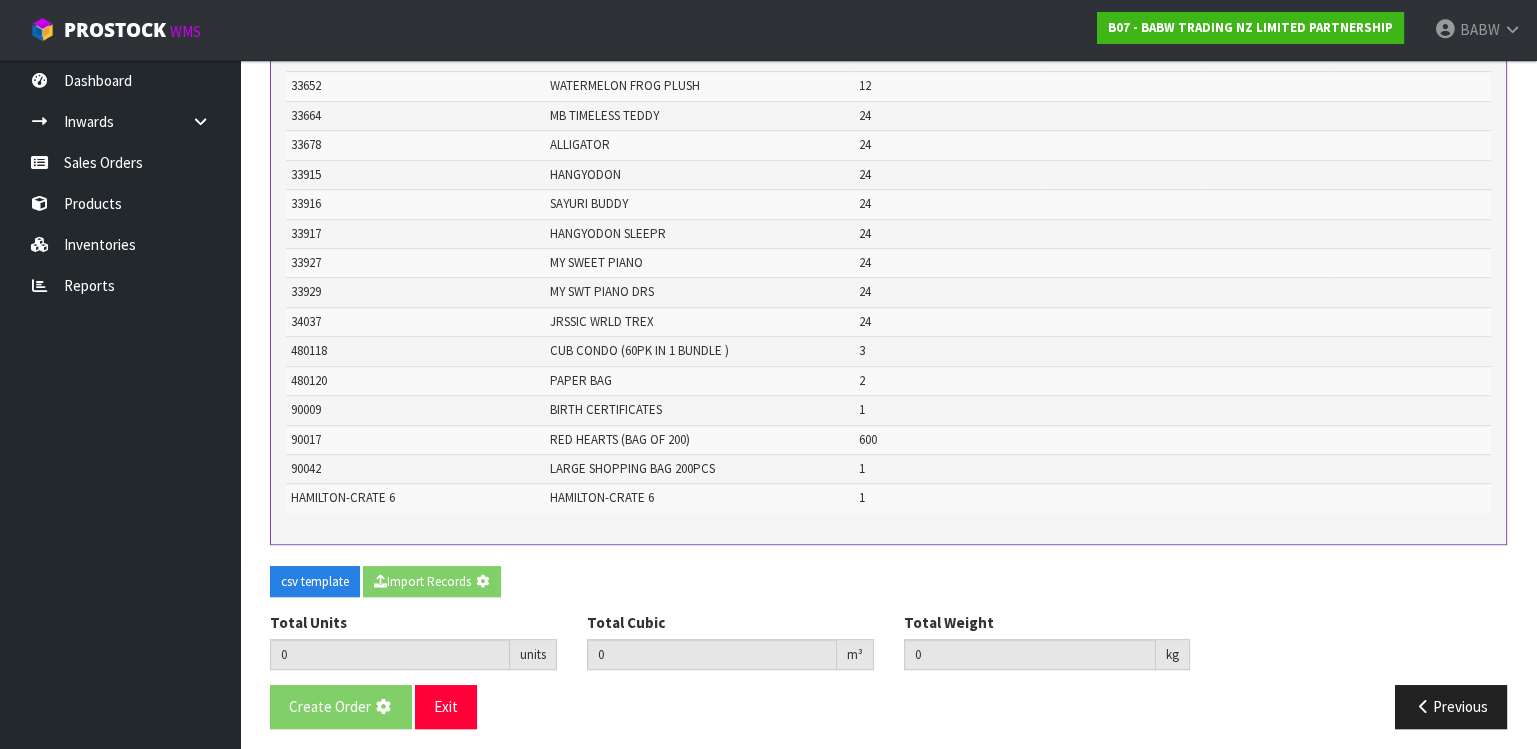 type on "1734" 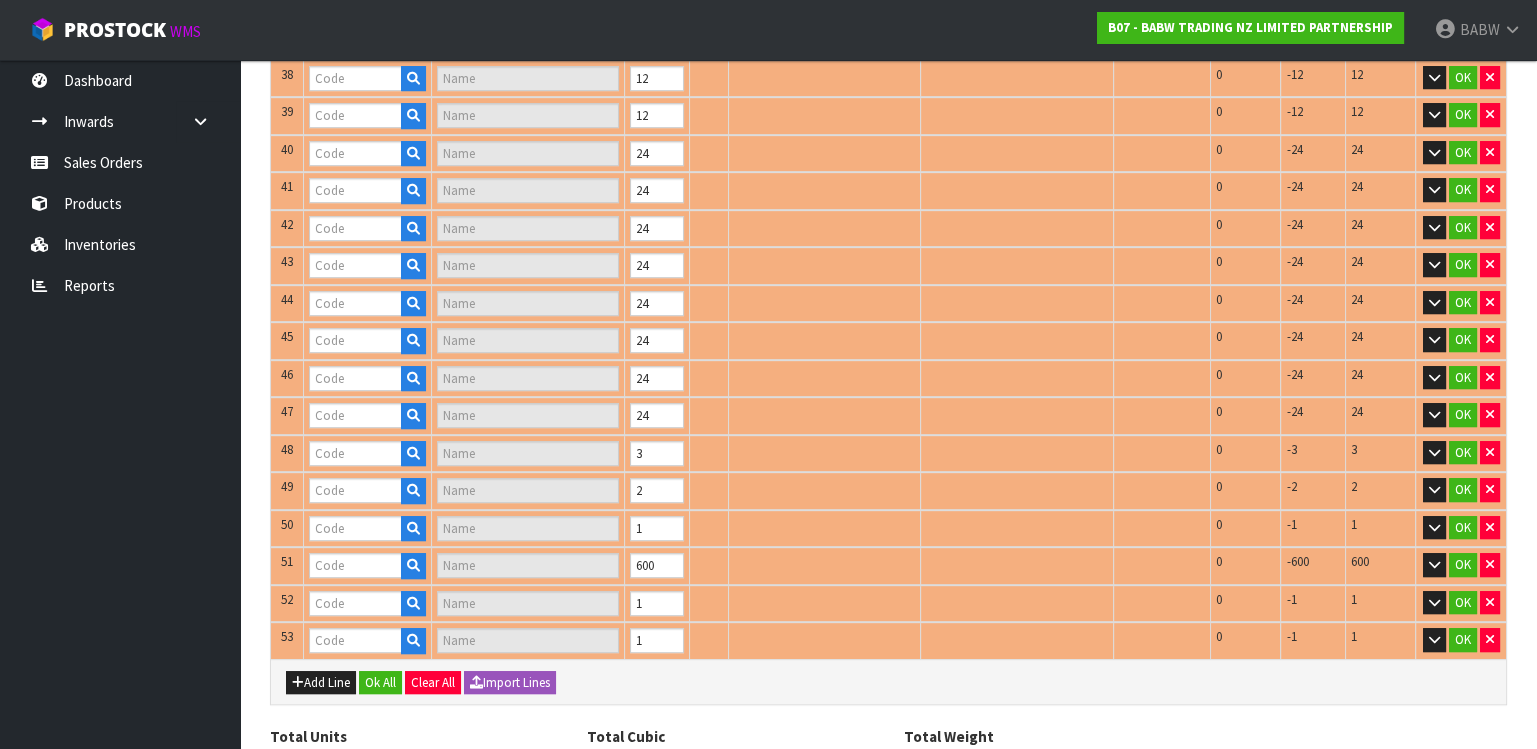 type on "25043" 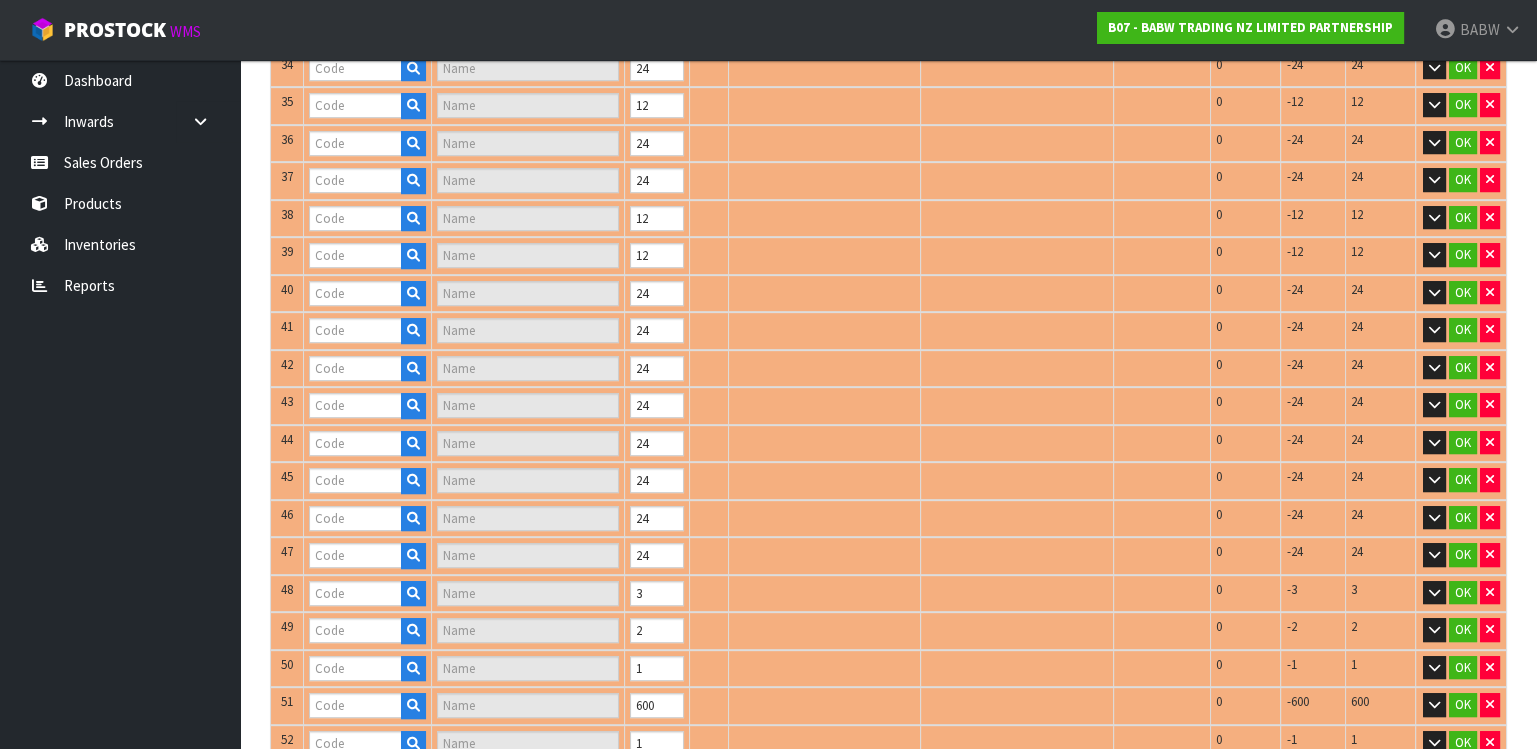 type on "28682" 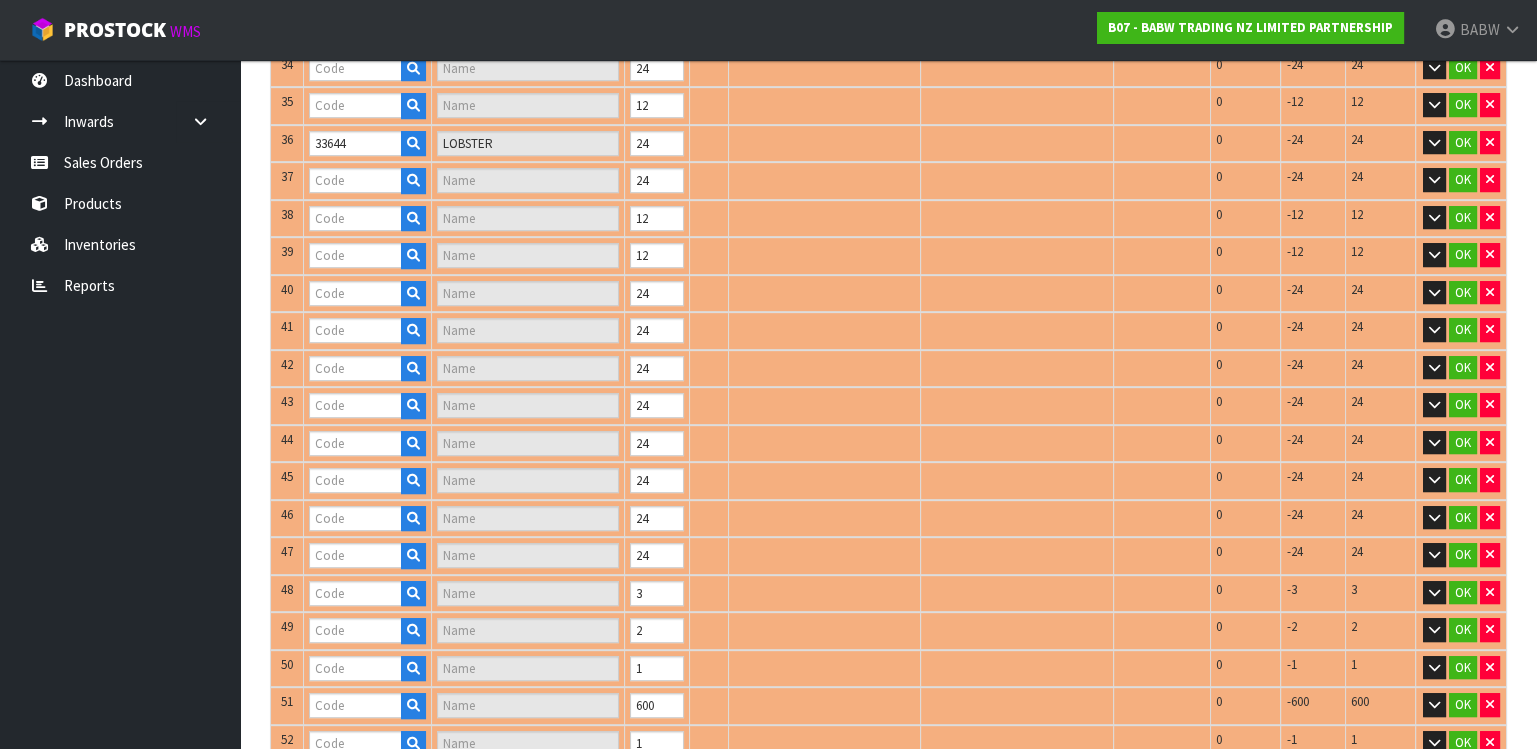 type on "33642" 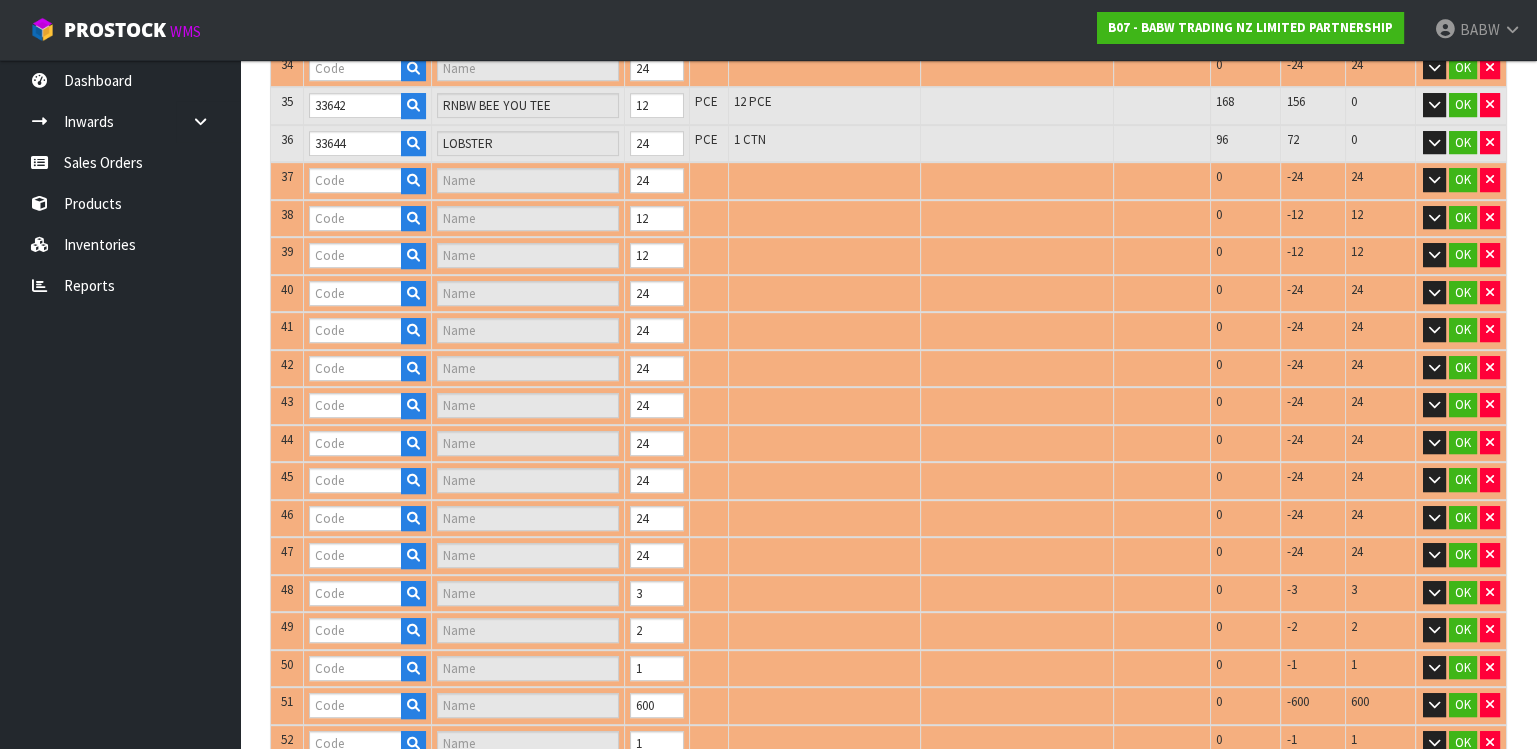 type on "30946" 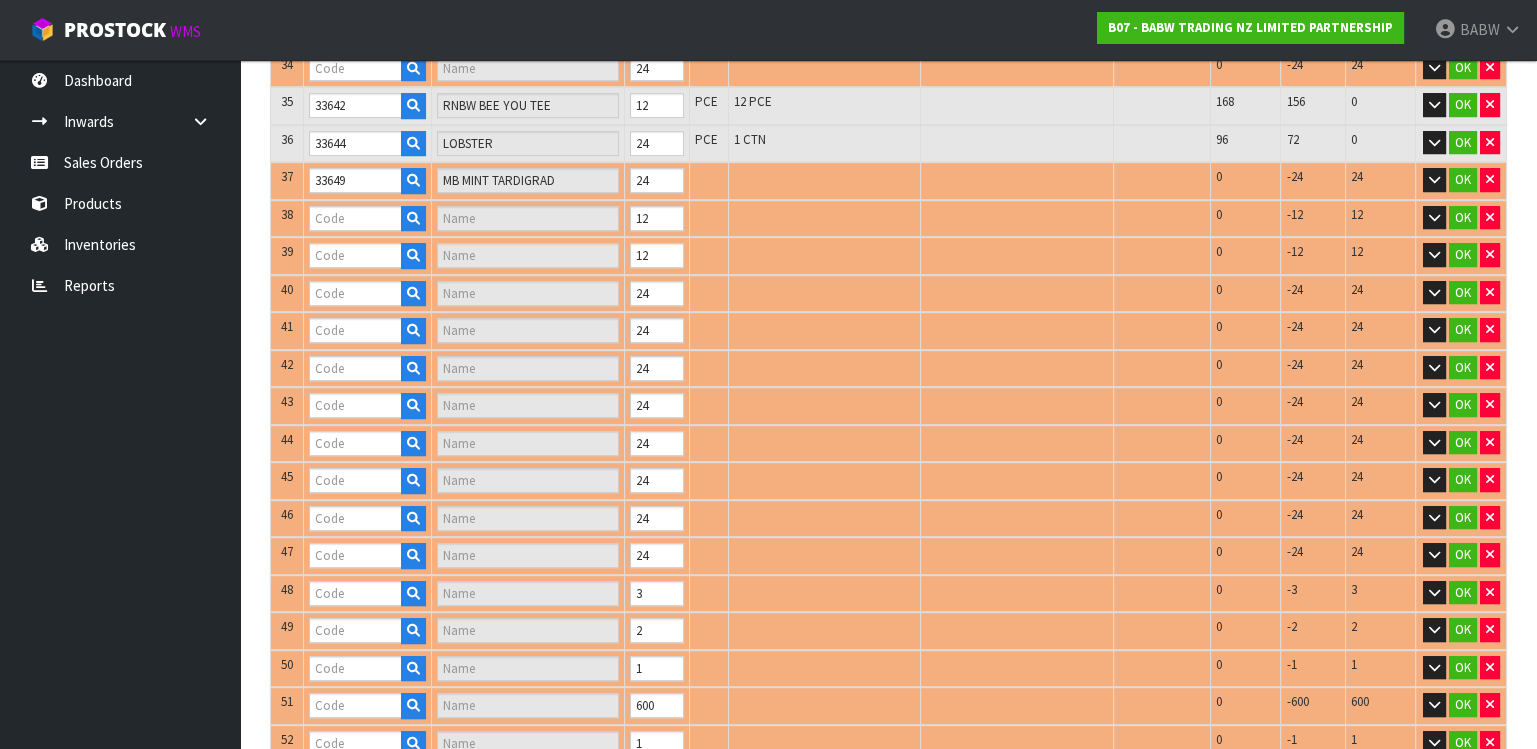 type on "32226" 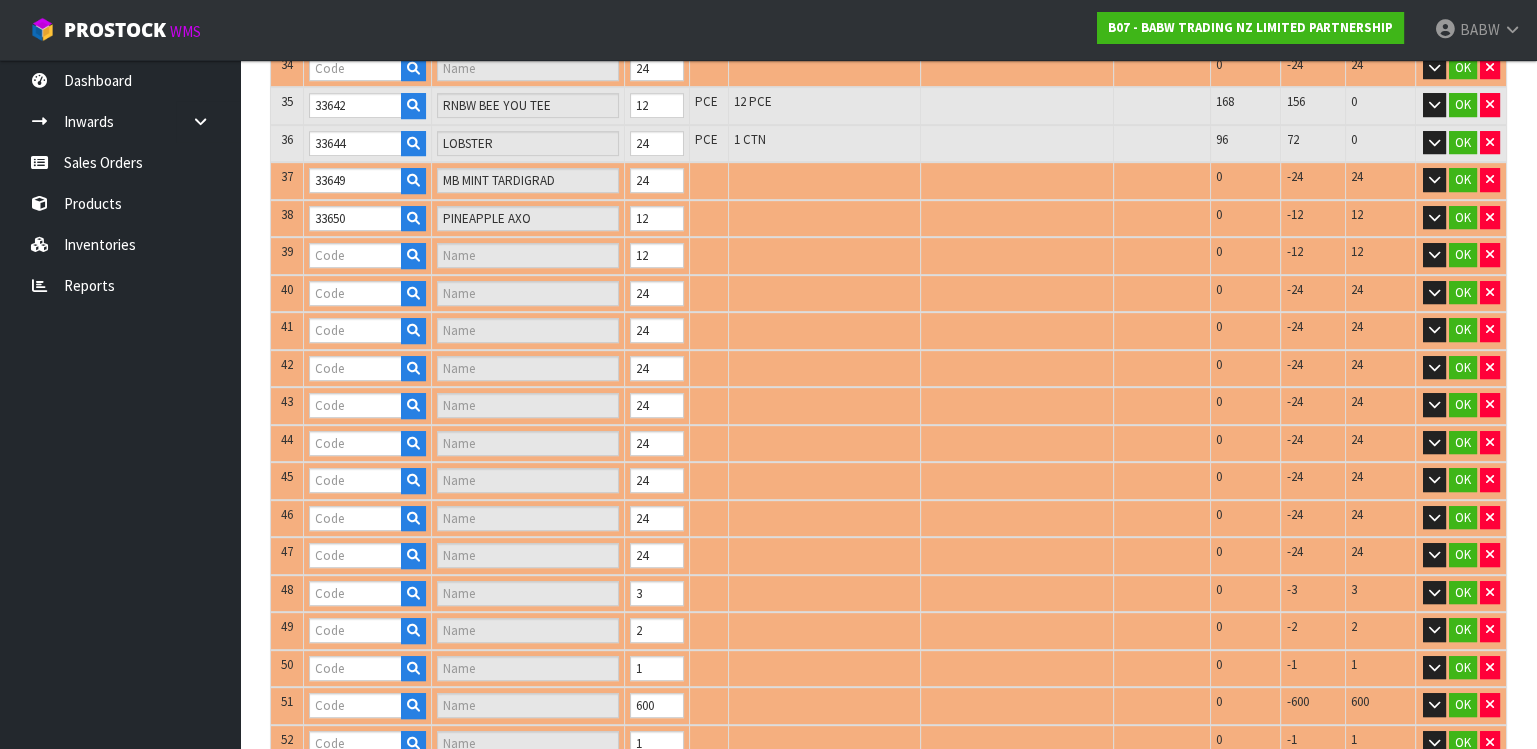 type on "33652" 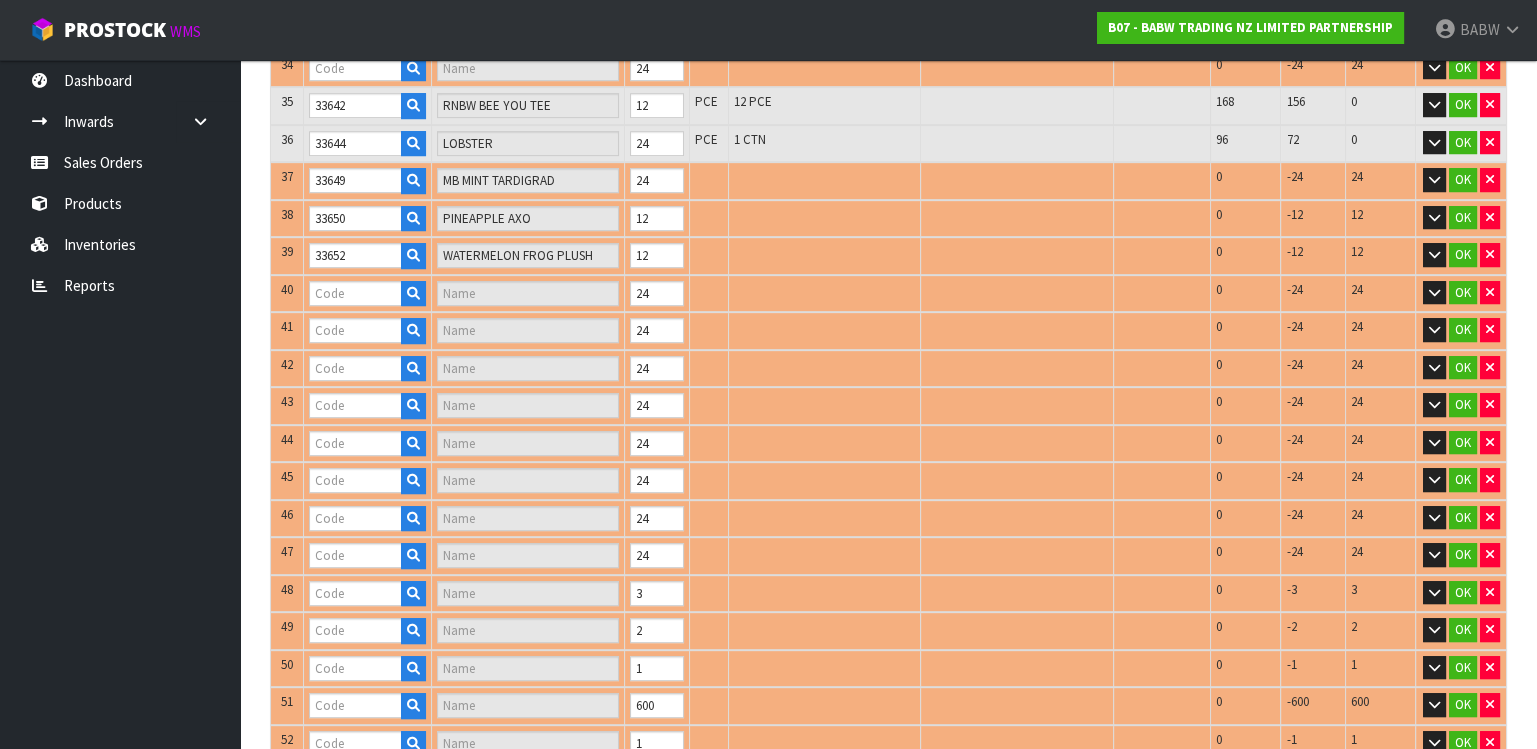 type on "33546" 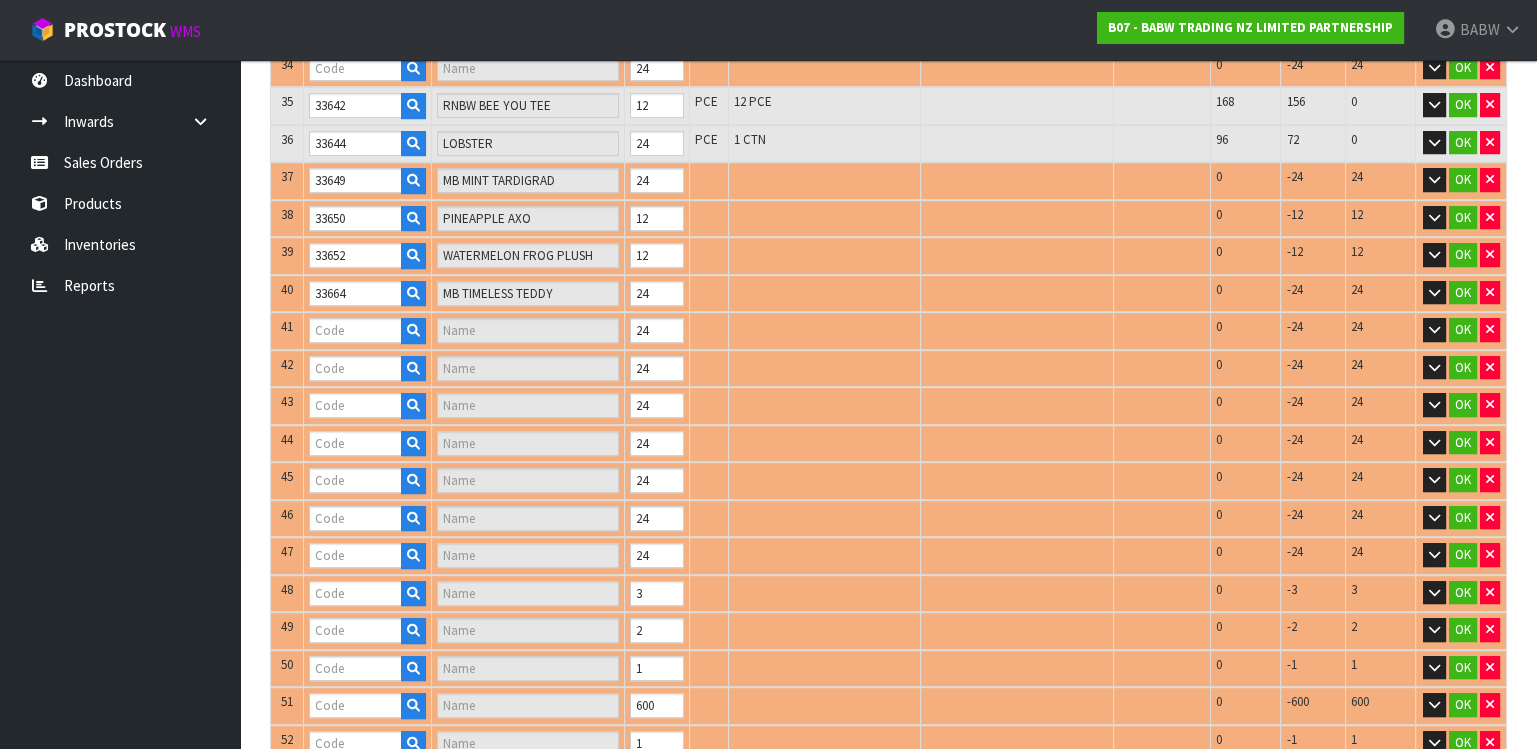 type on "28933" 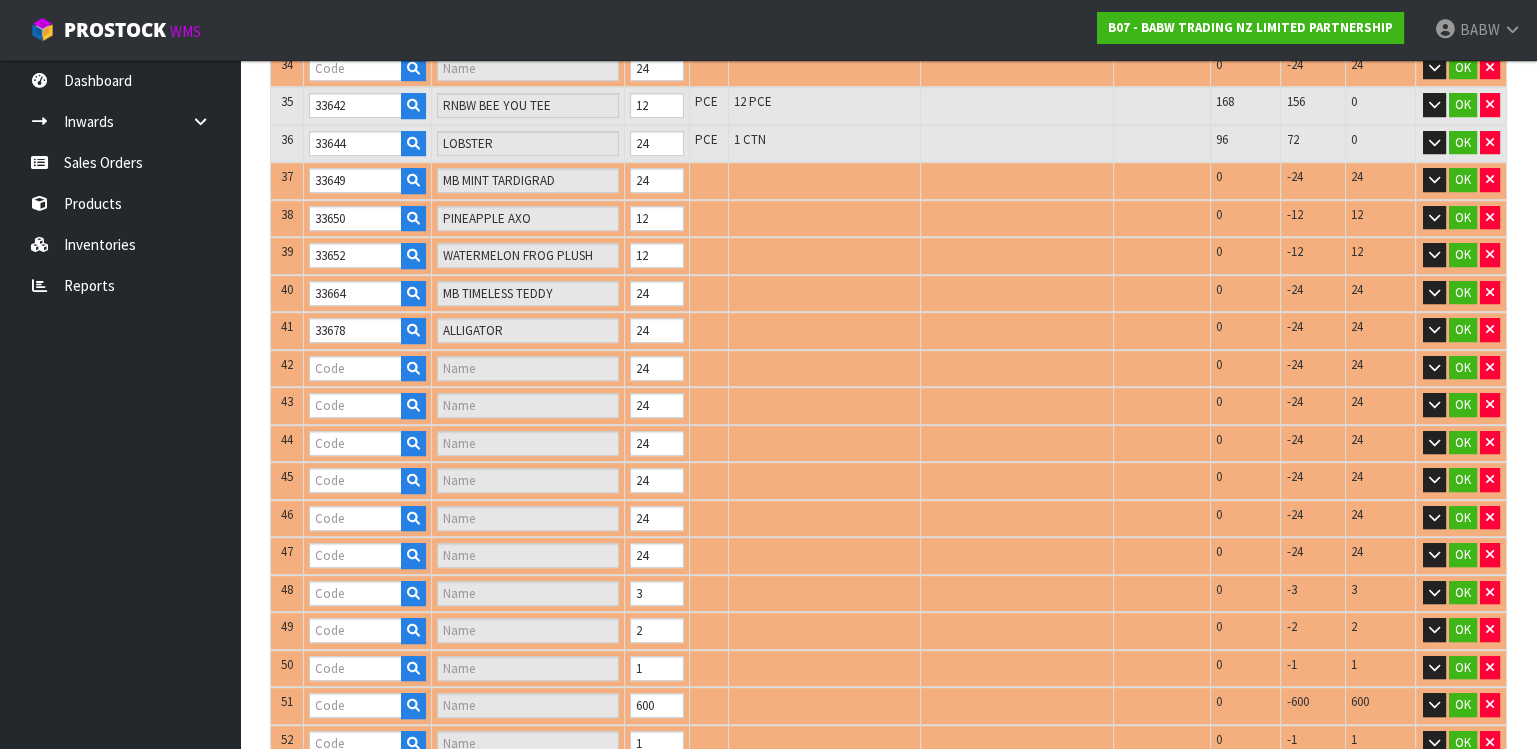 type on "33601" 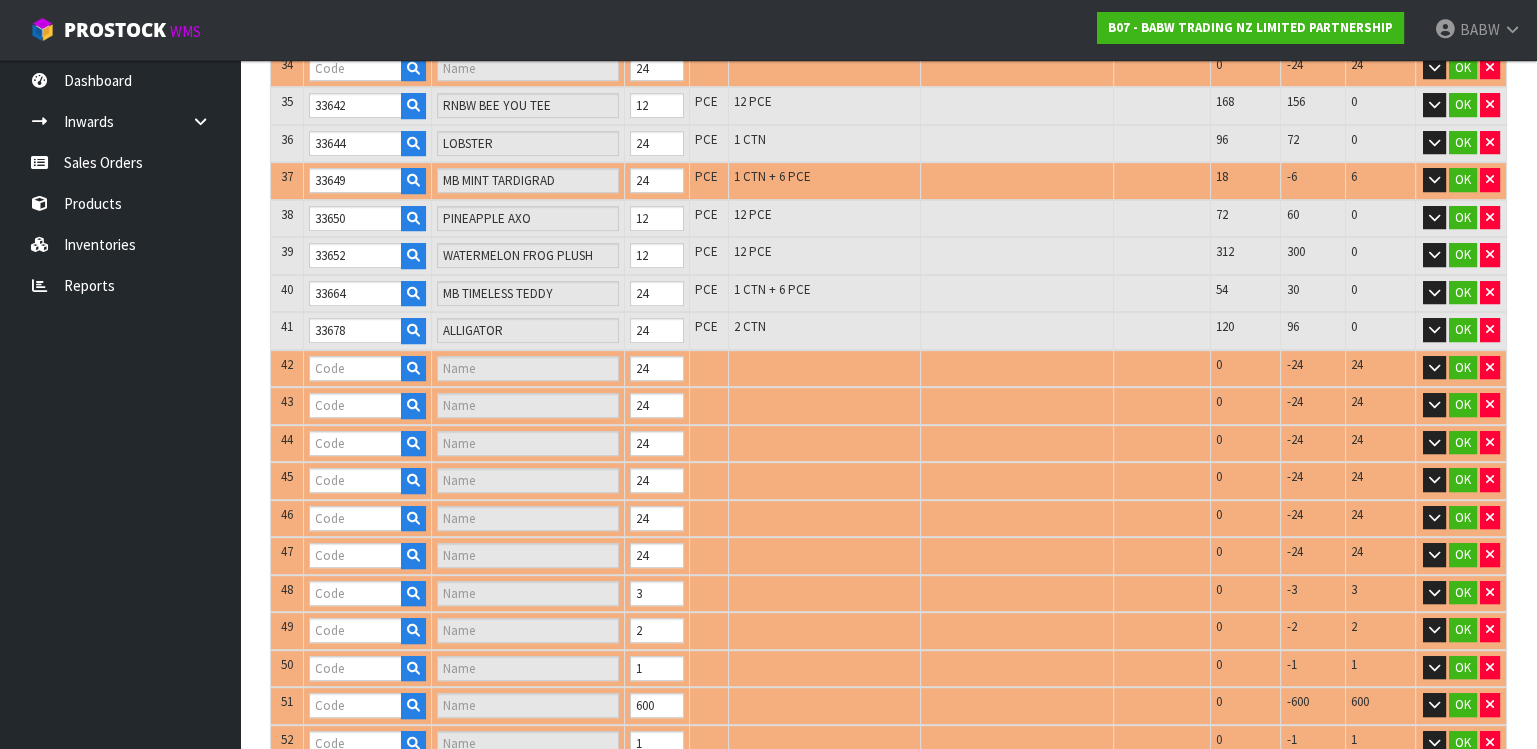 type on "33916" 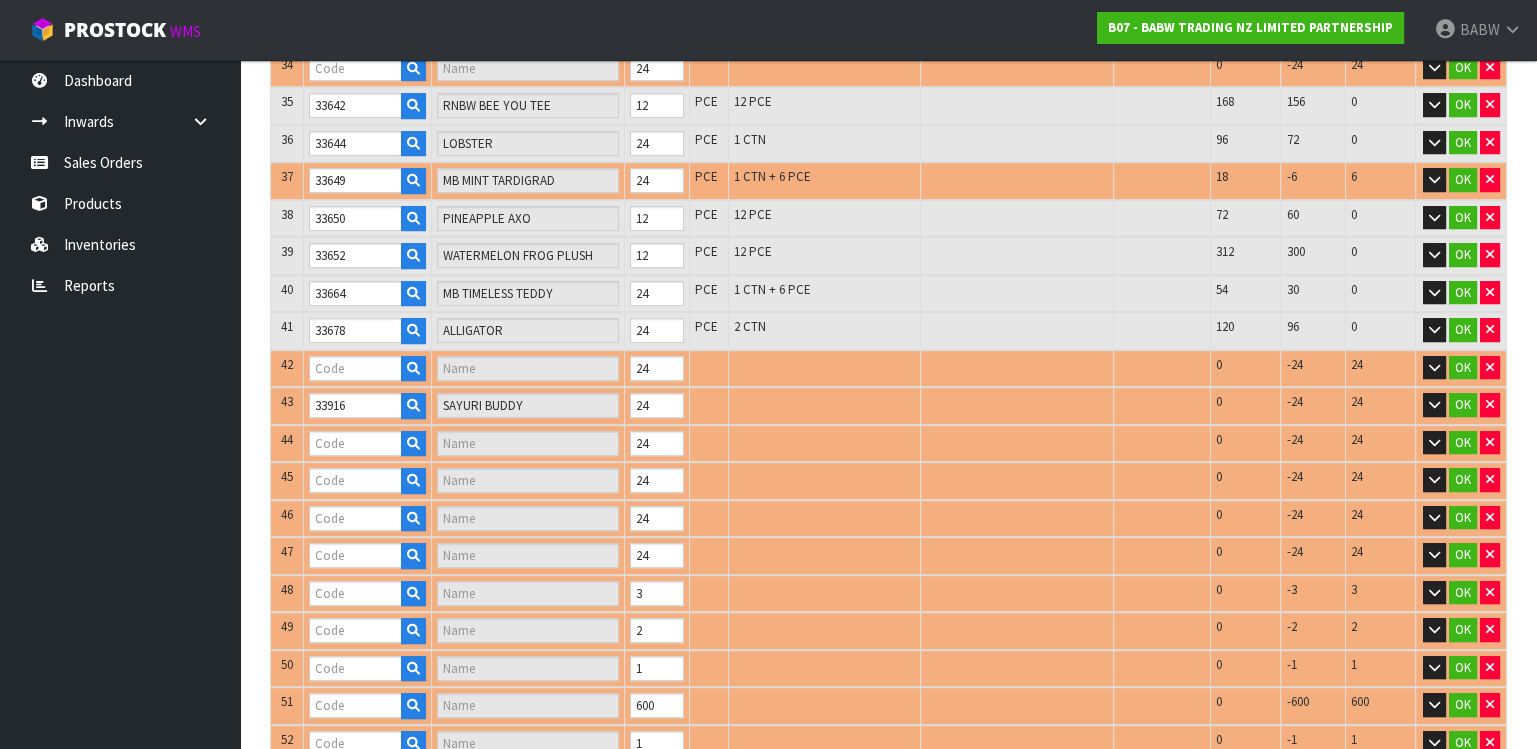 type on "33614" 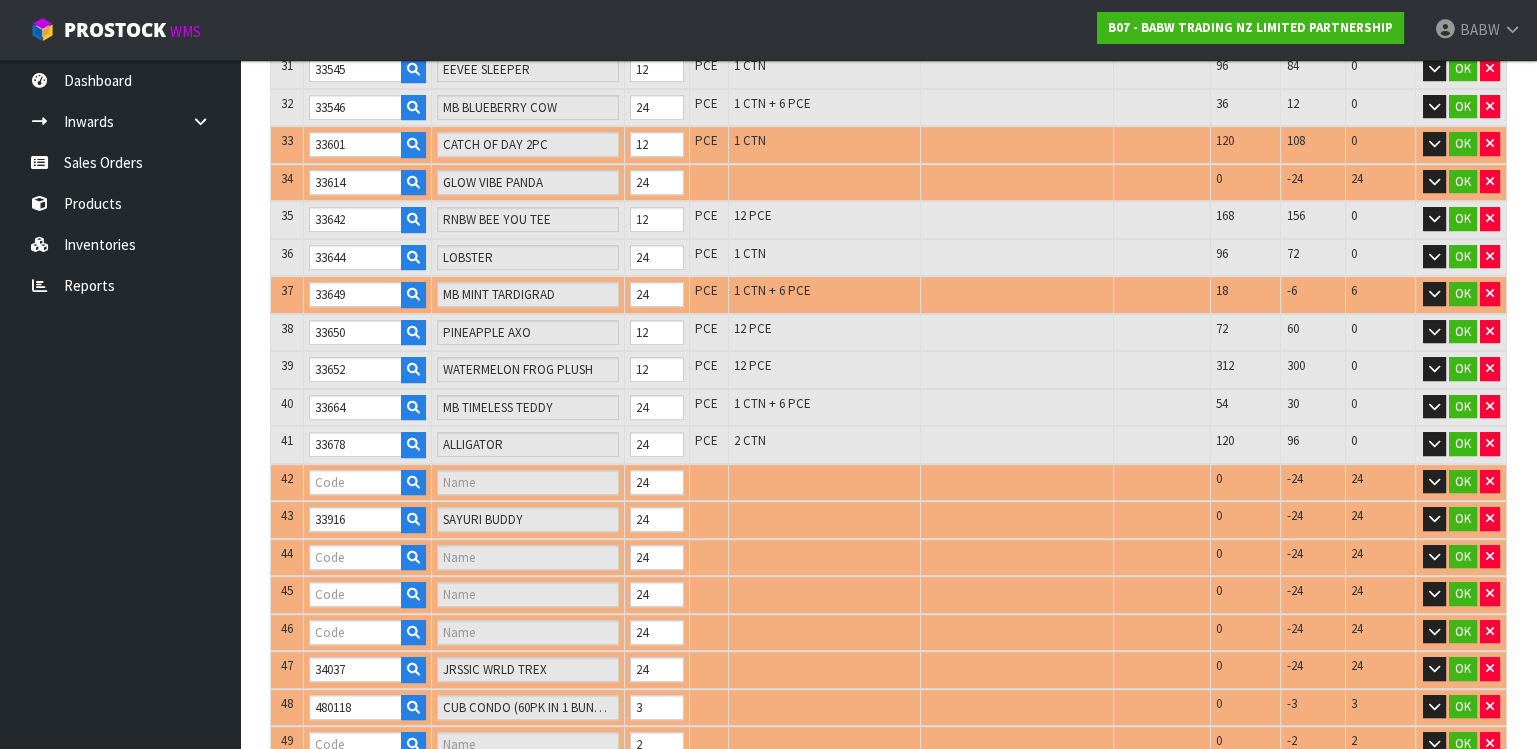 type on "28990" 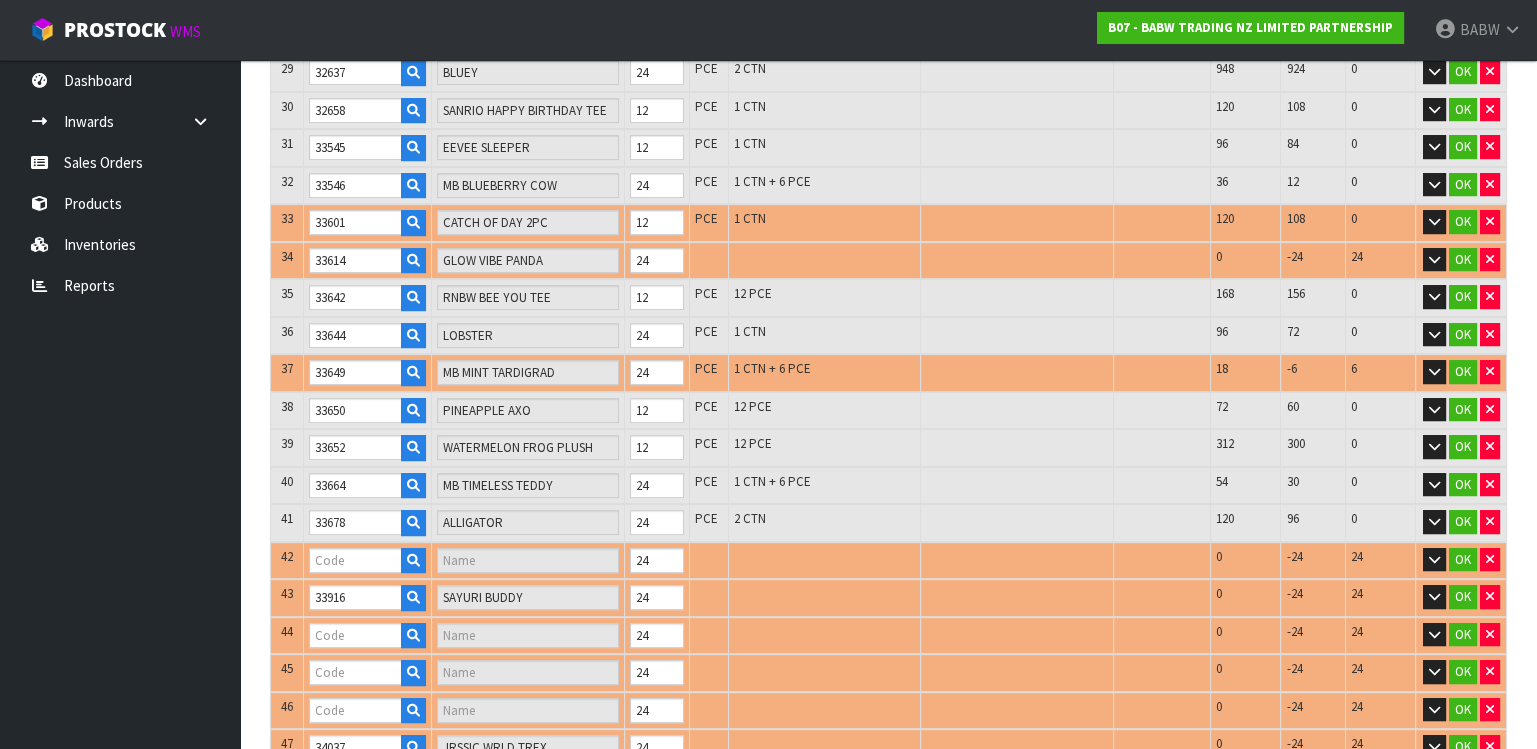 type on "28941" 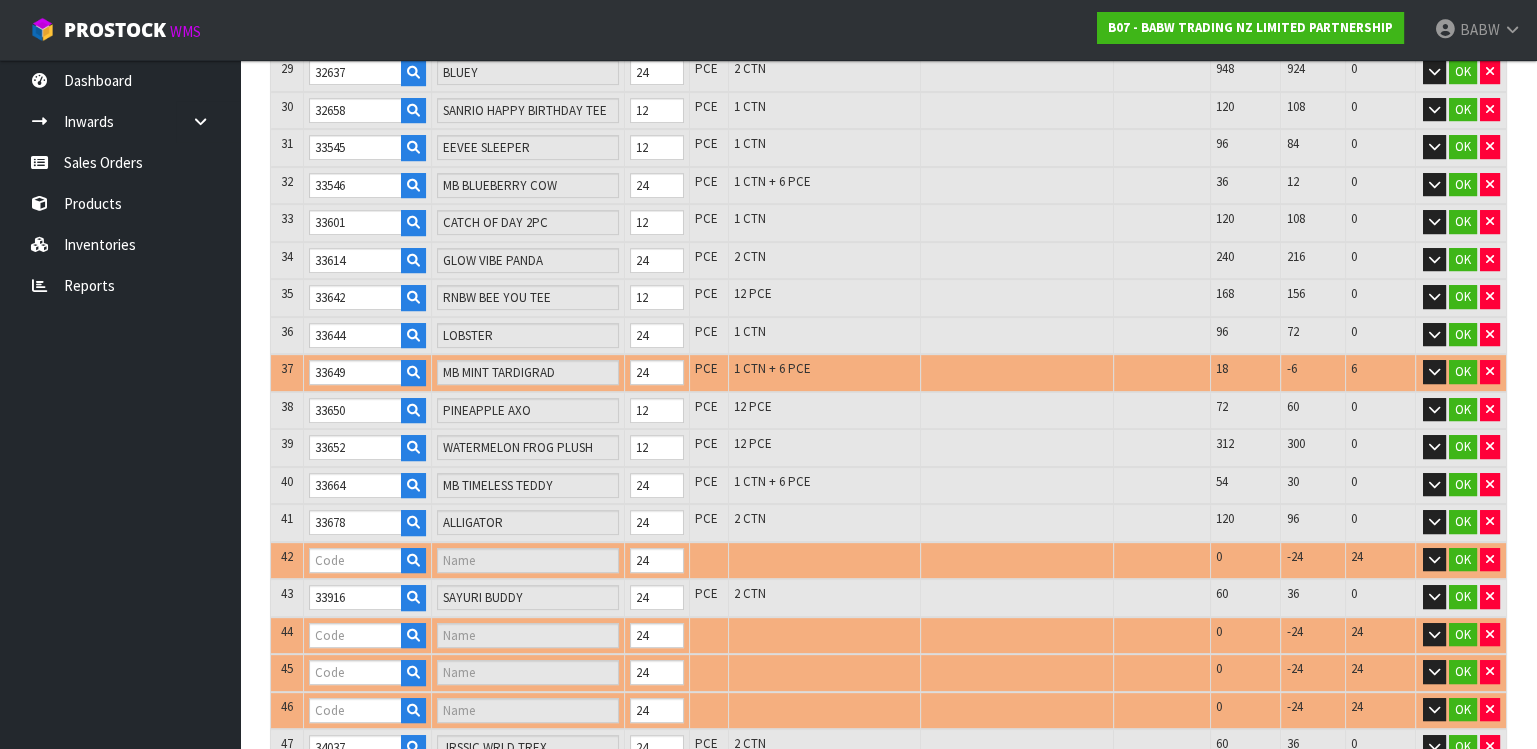 type on "29483" 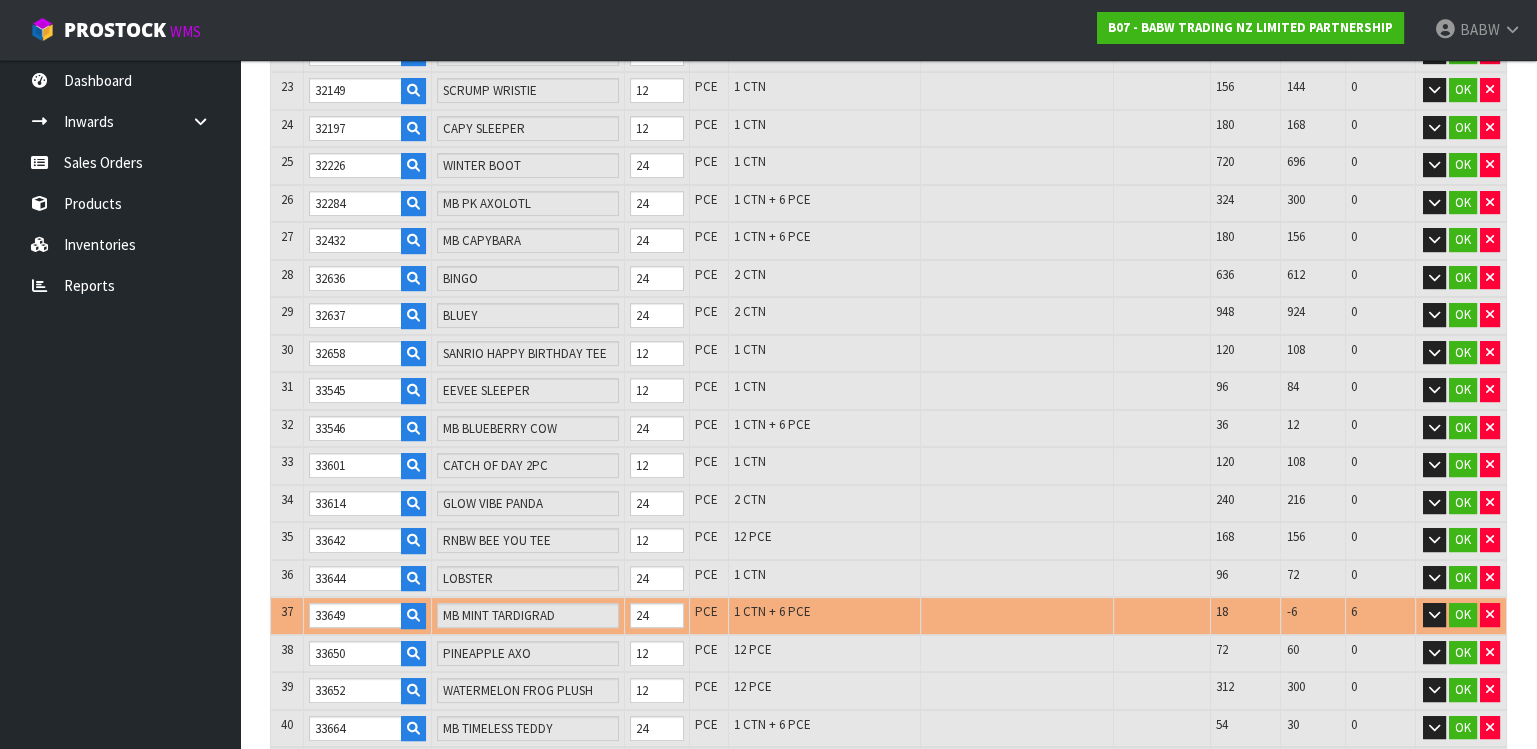 type on "29659" 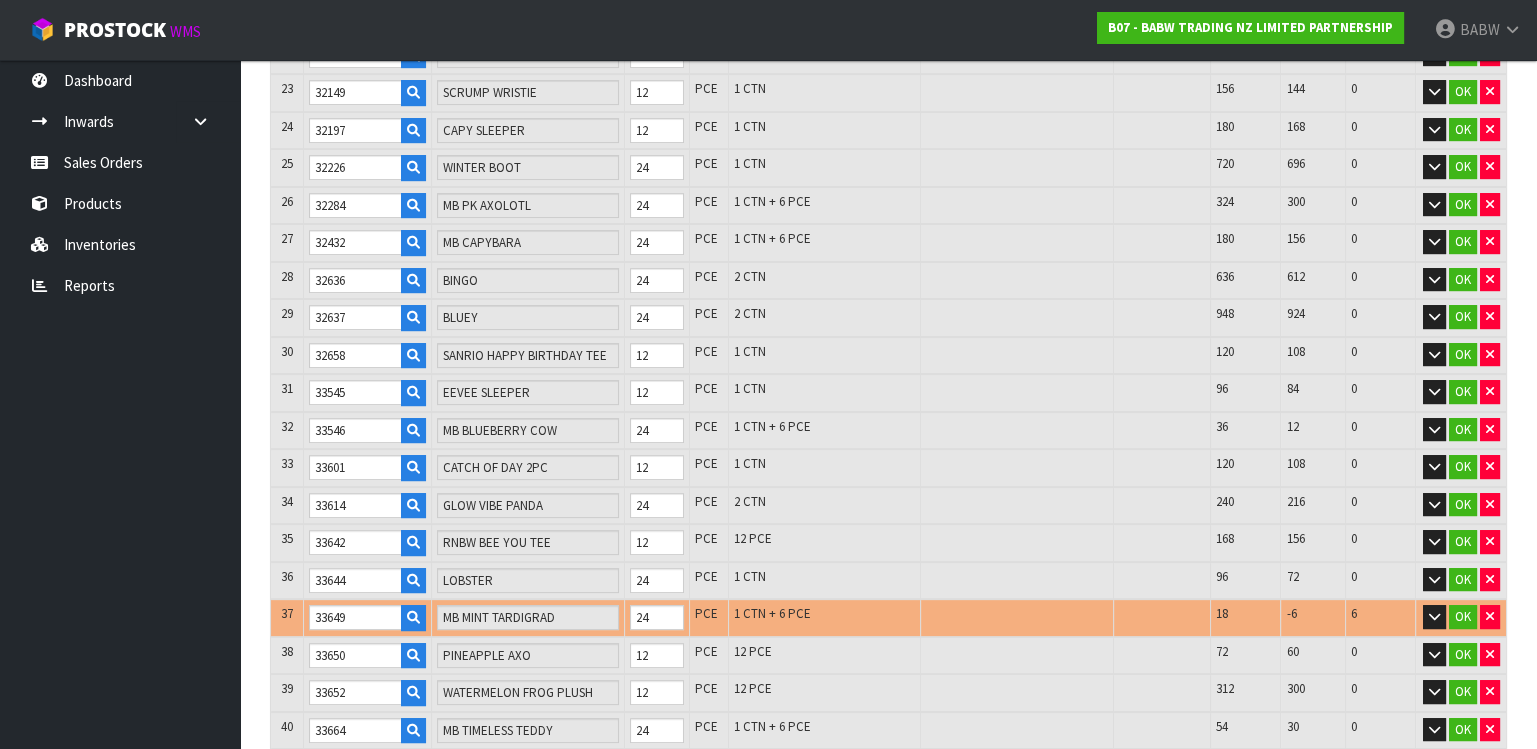 type on "28751" 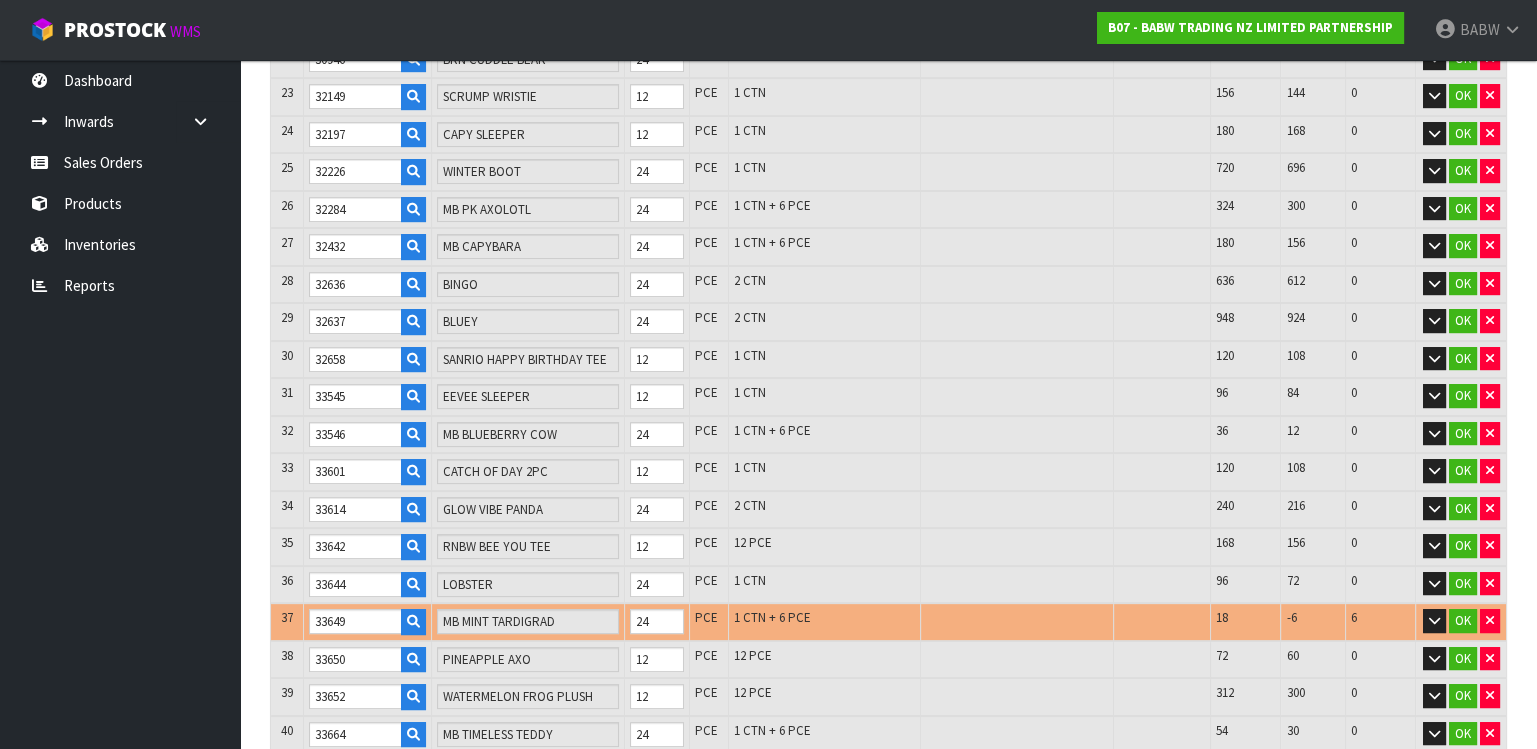 type on "33917" 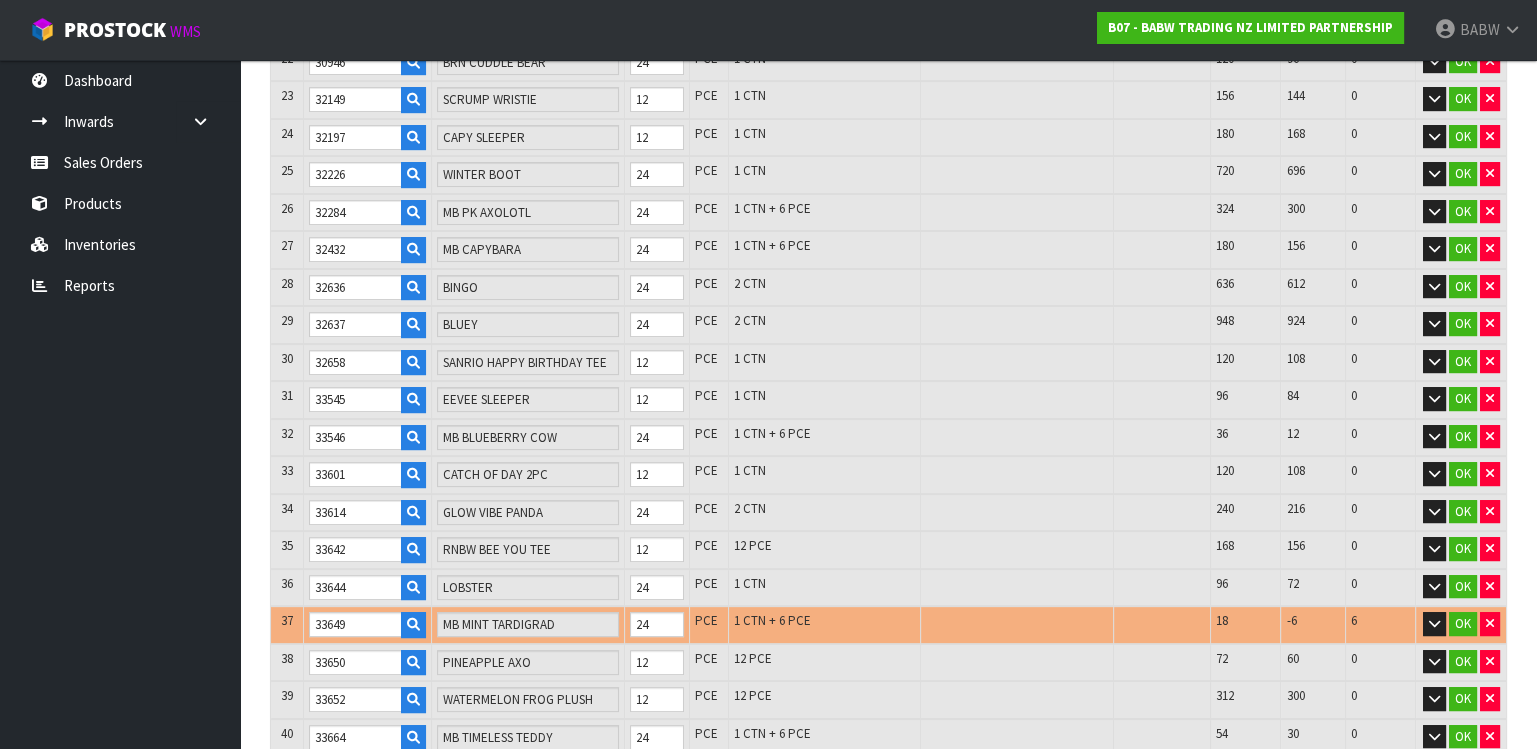 type on "33915" 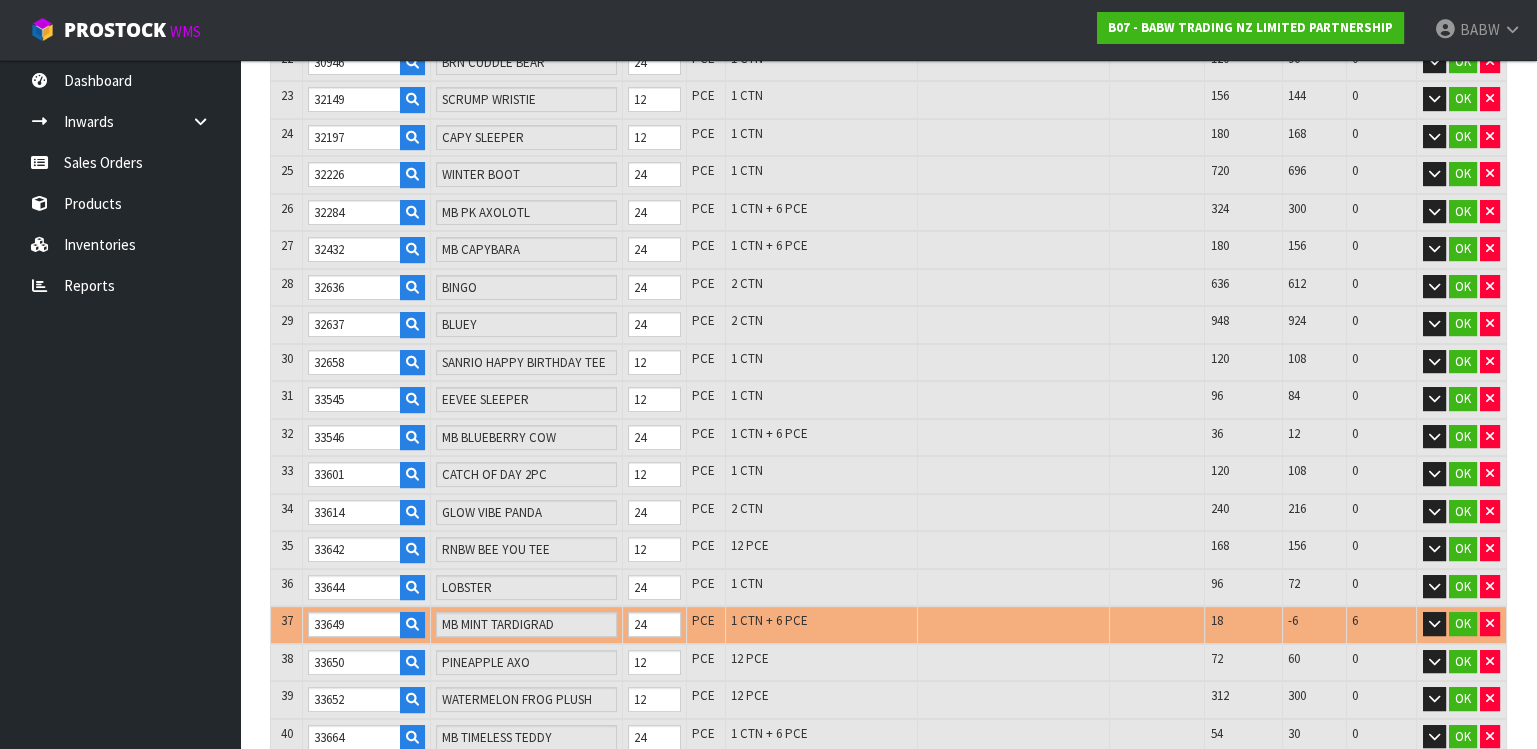 type on "90009" 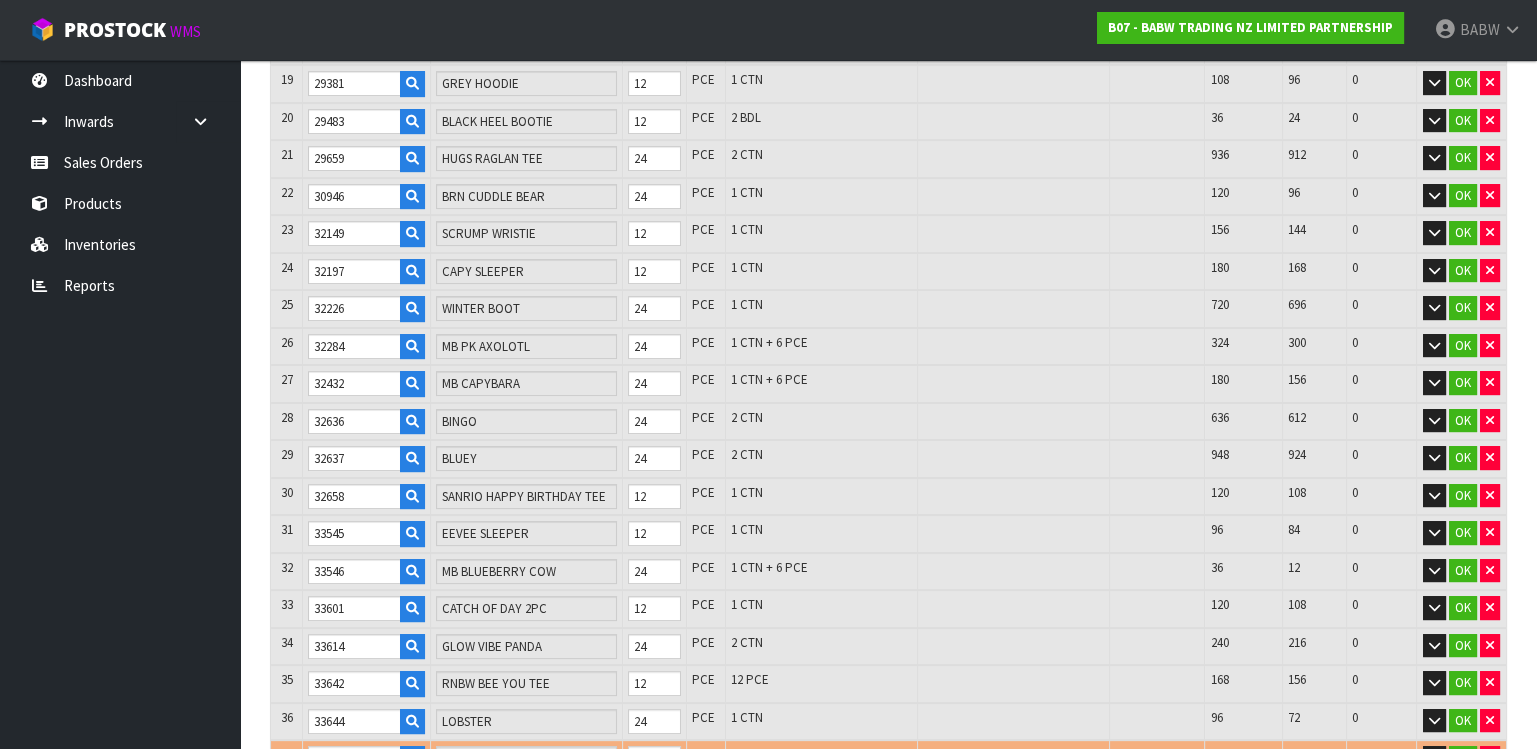 type on "90042" 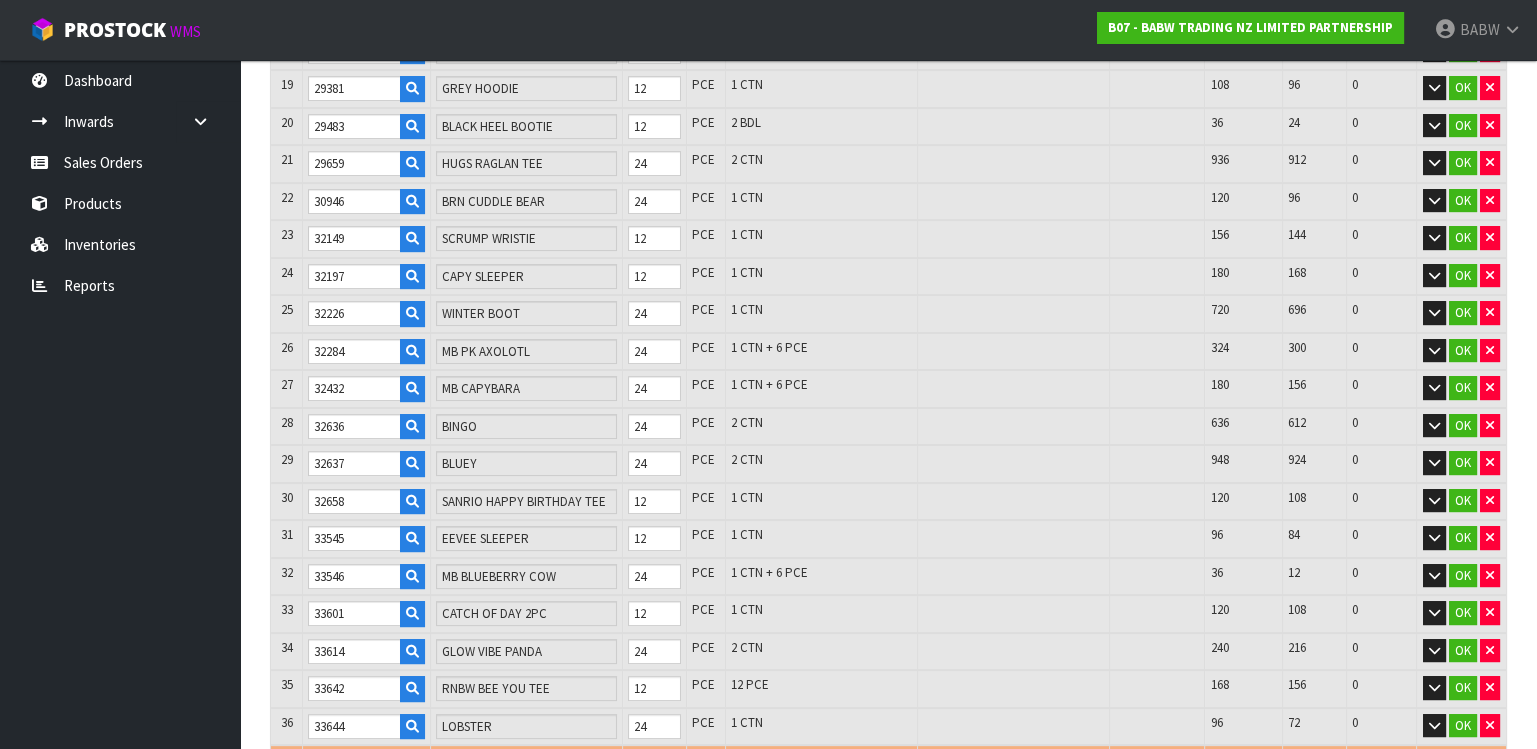 type on "HAMILTON-CRATE 6" 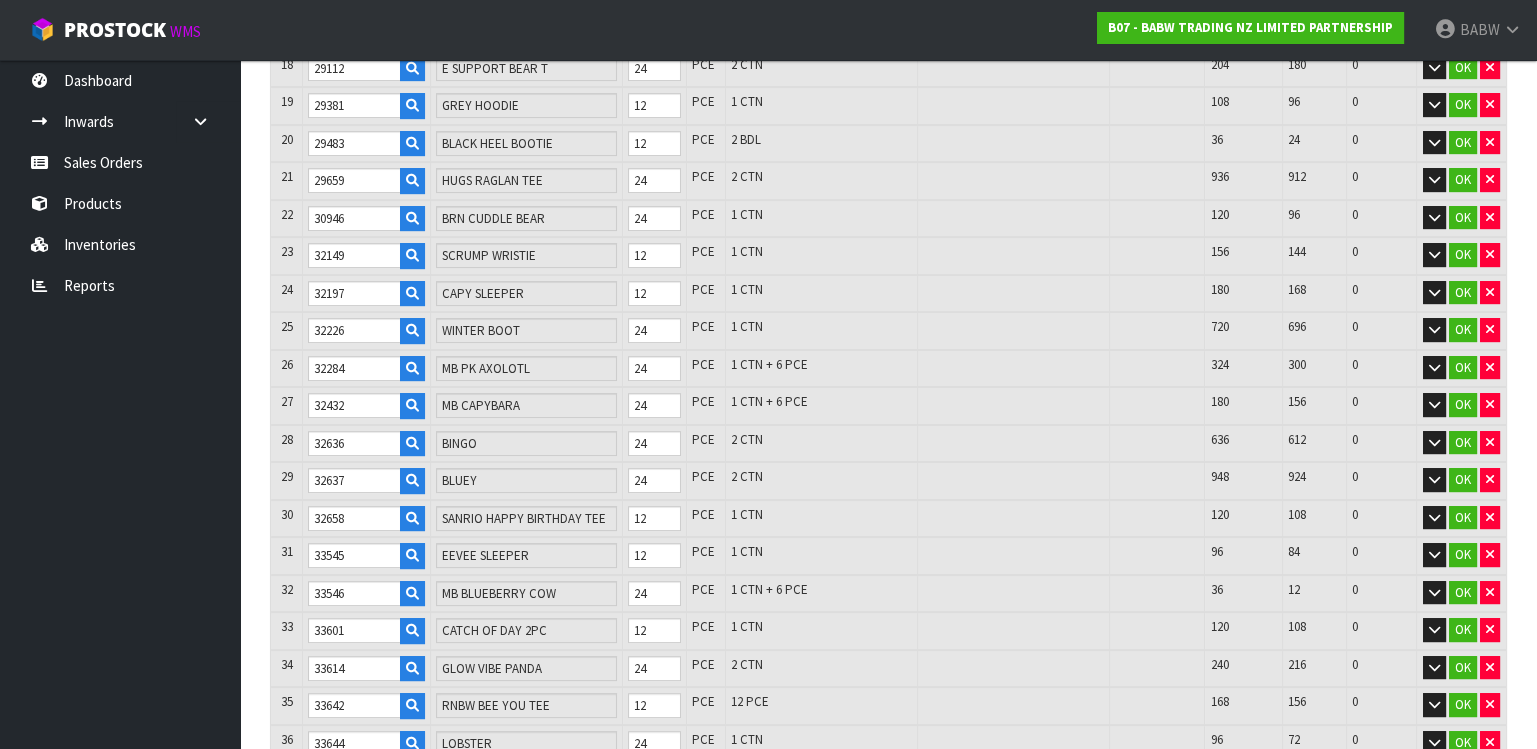 type on "3.067513" 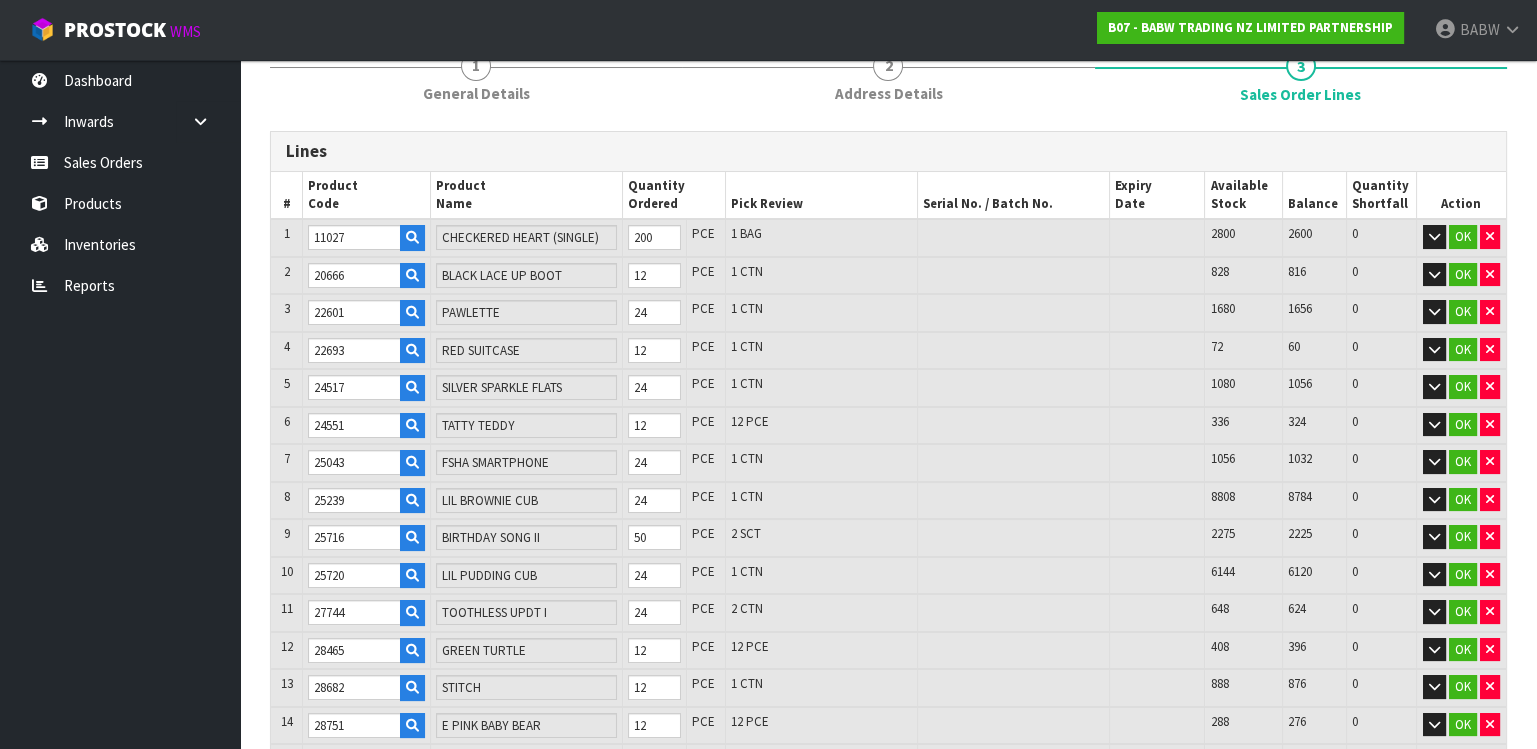scroll, scrollTop: 442, scrollLeft: 0, axis: vertical 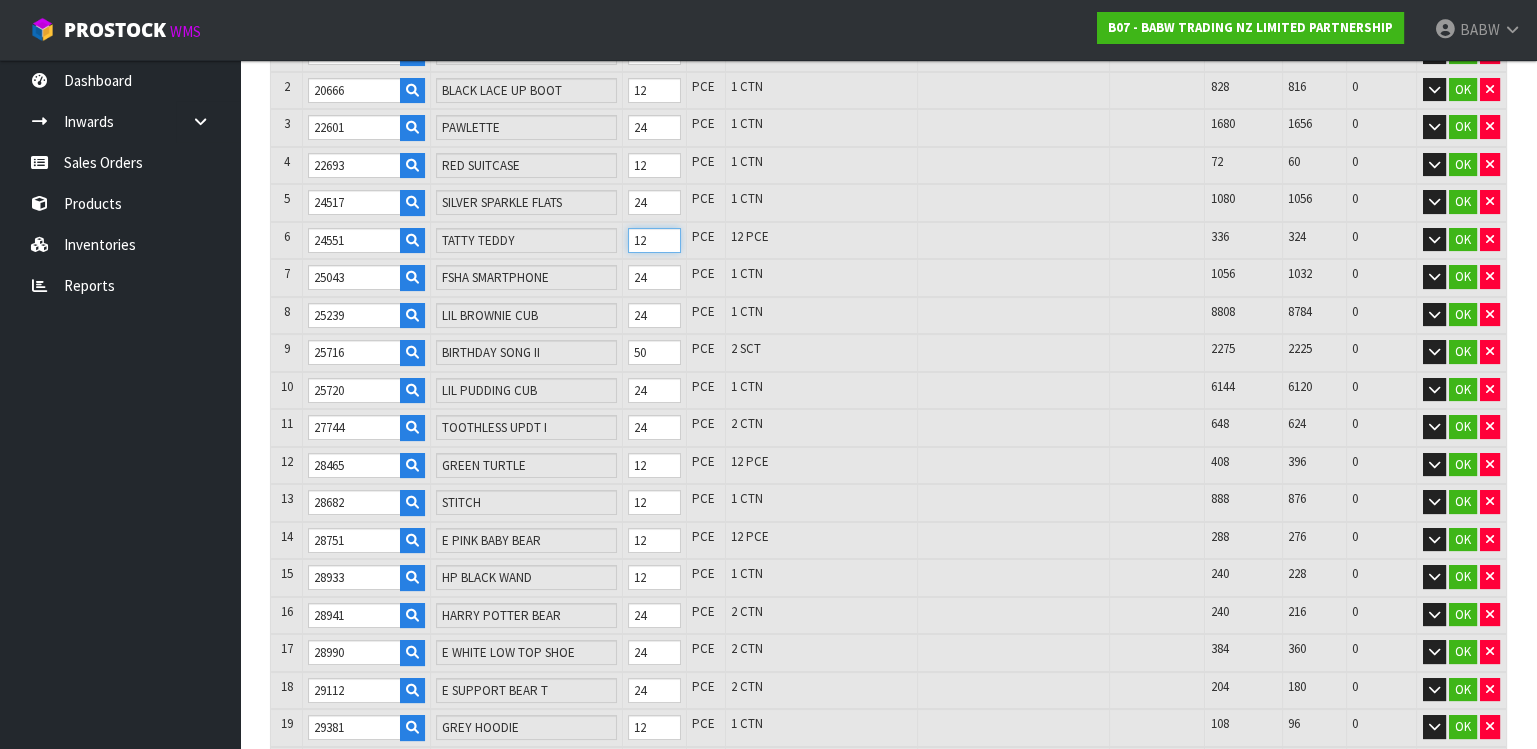 click on "12" at bounding box center (654, 240) 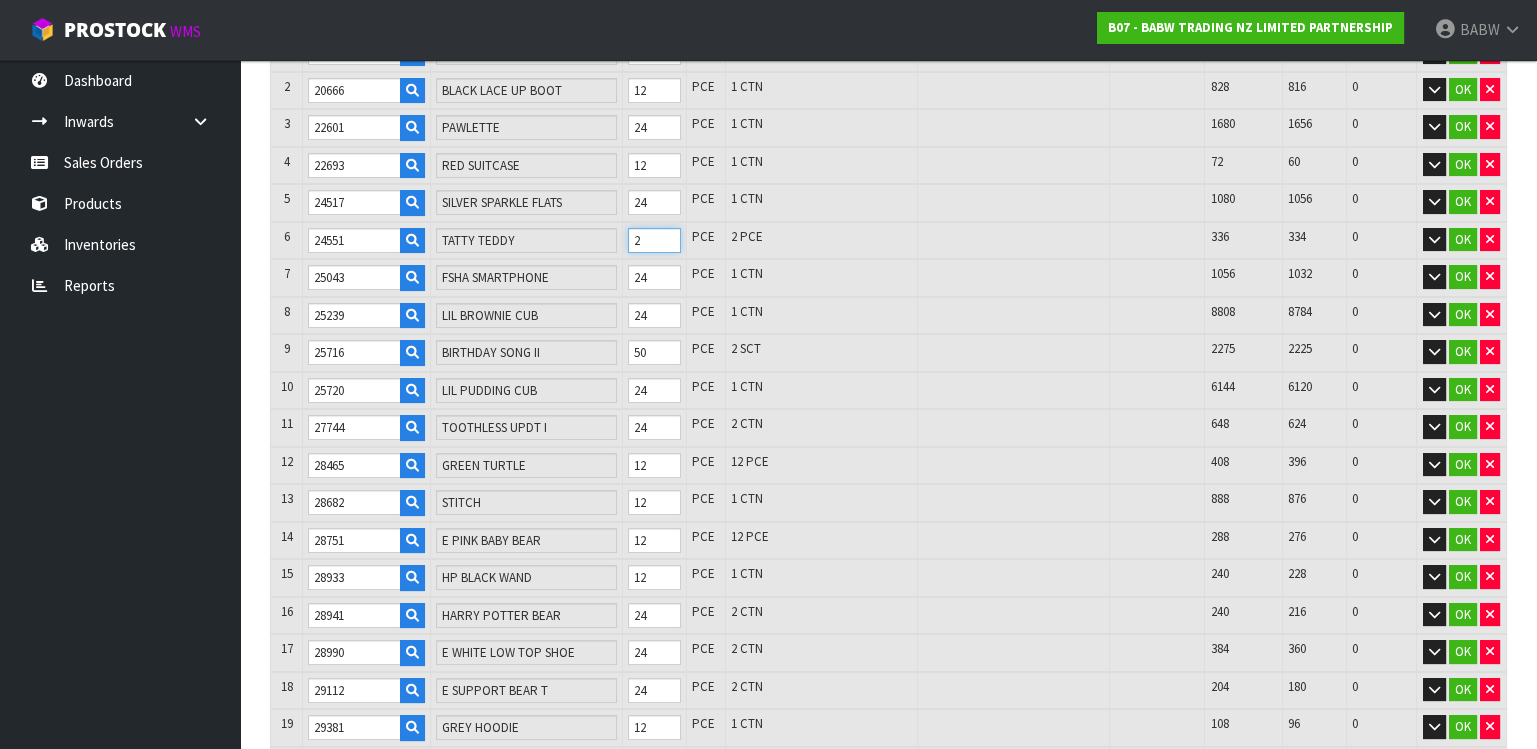 type on "1746" 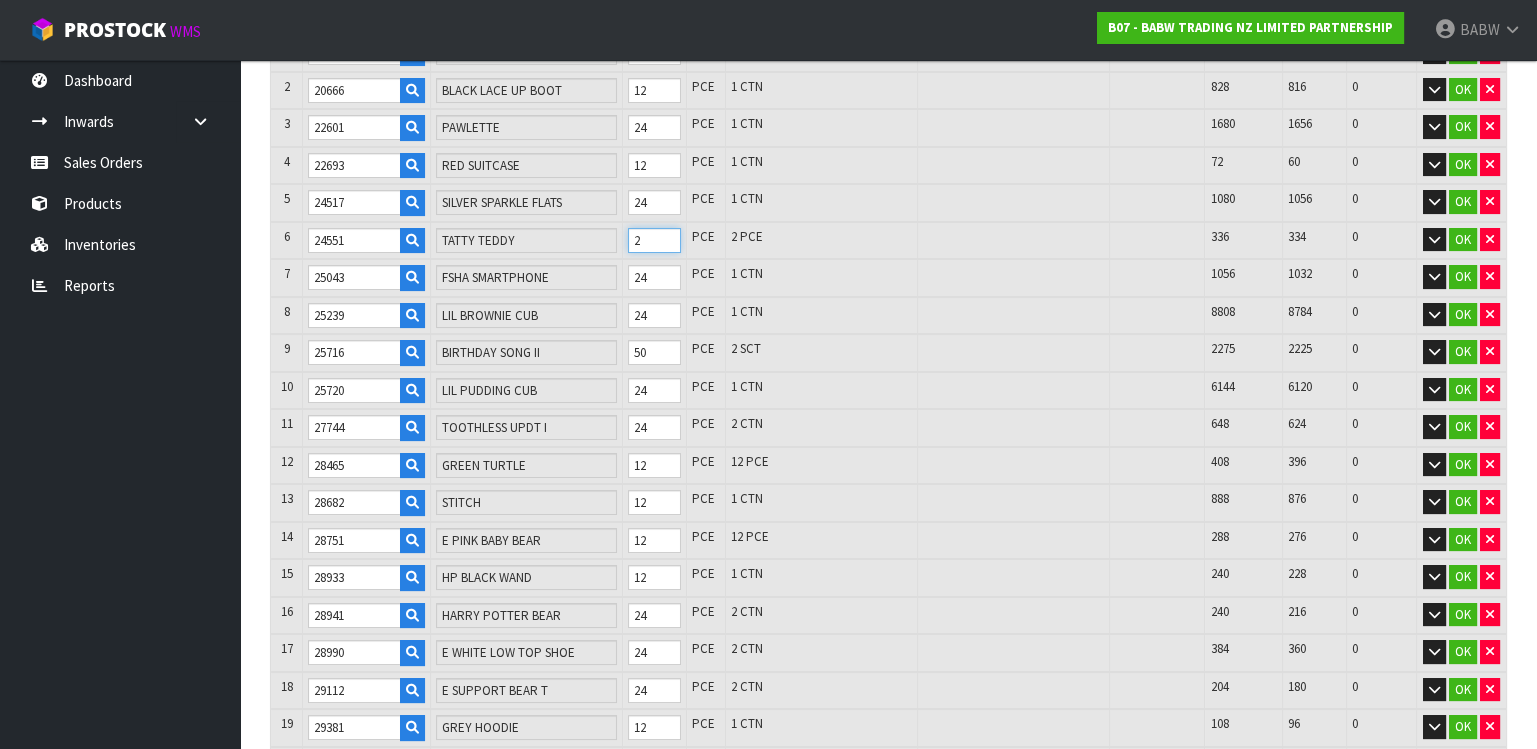 type on "3.084469" 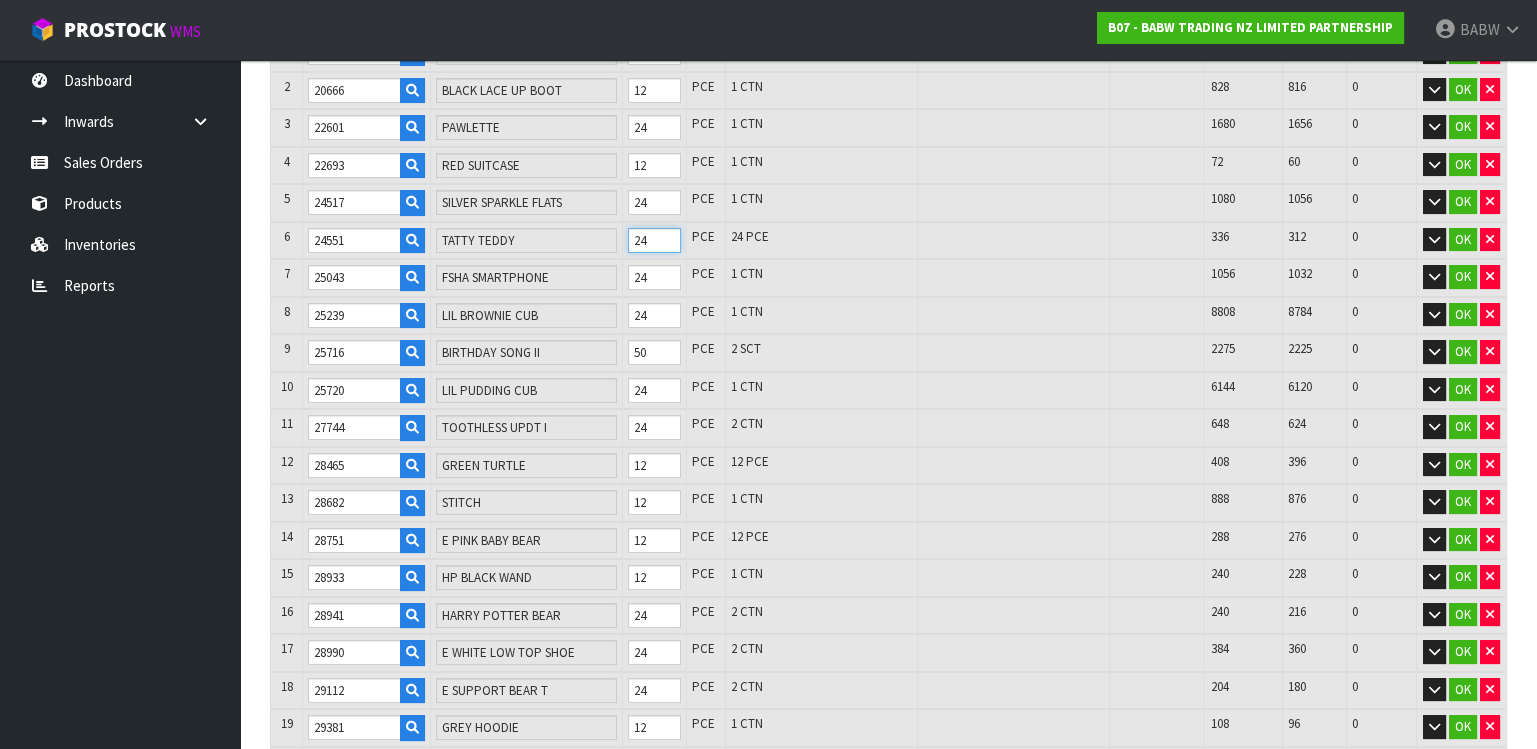 type on "1724" 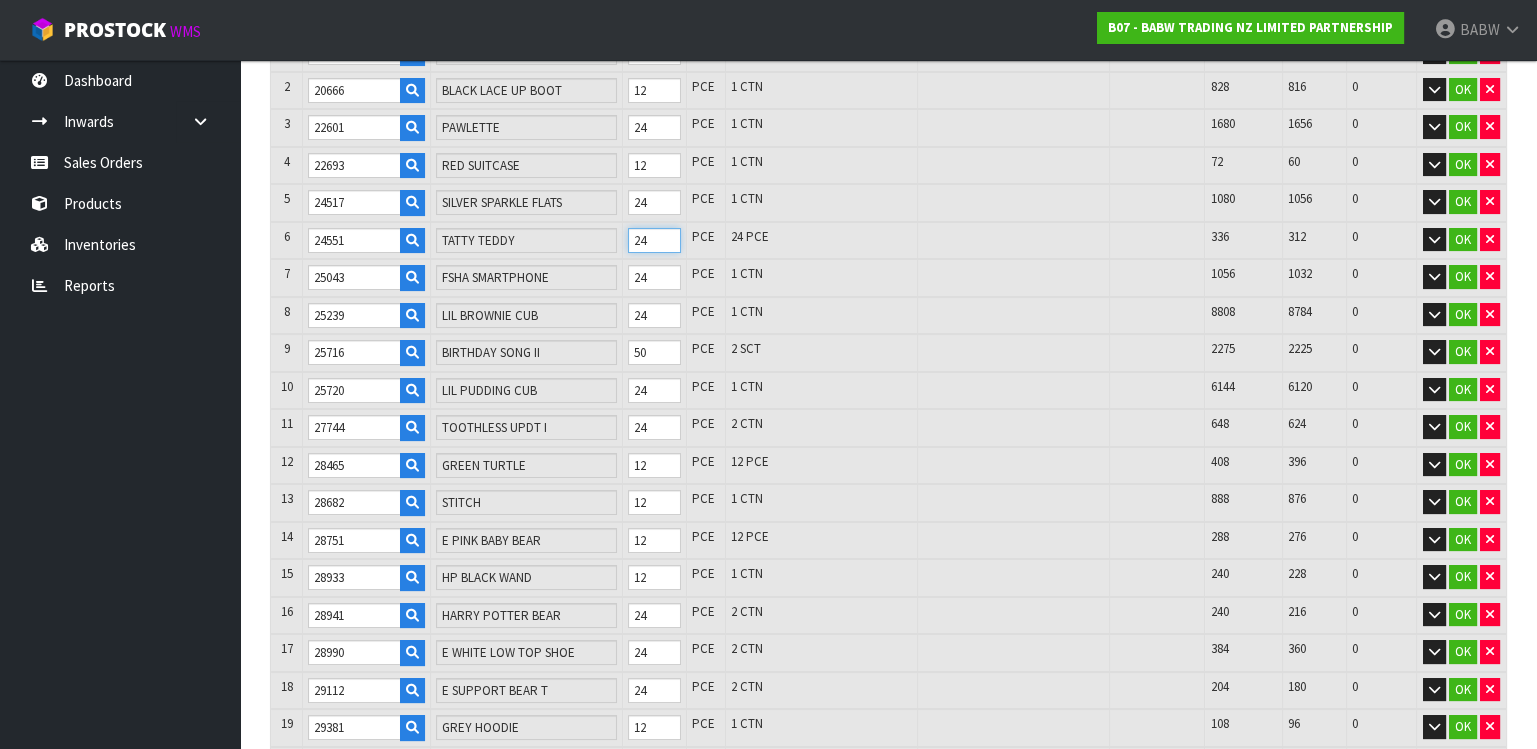 type on "3.053383" 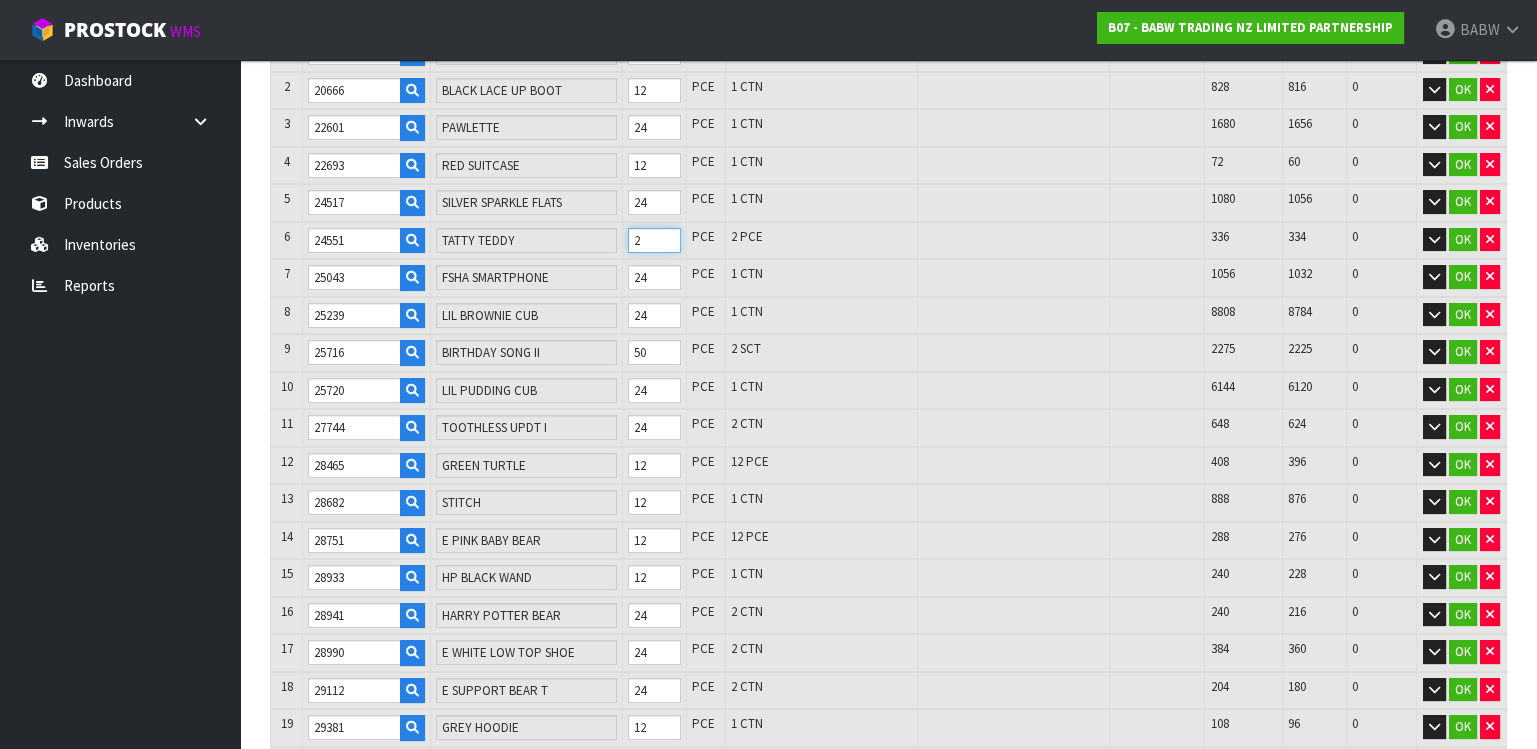 type on "0" 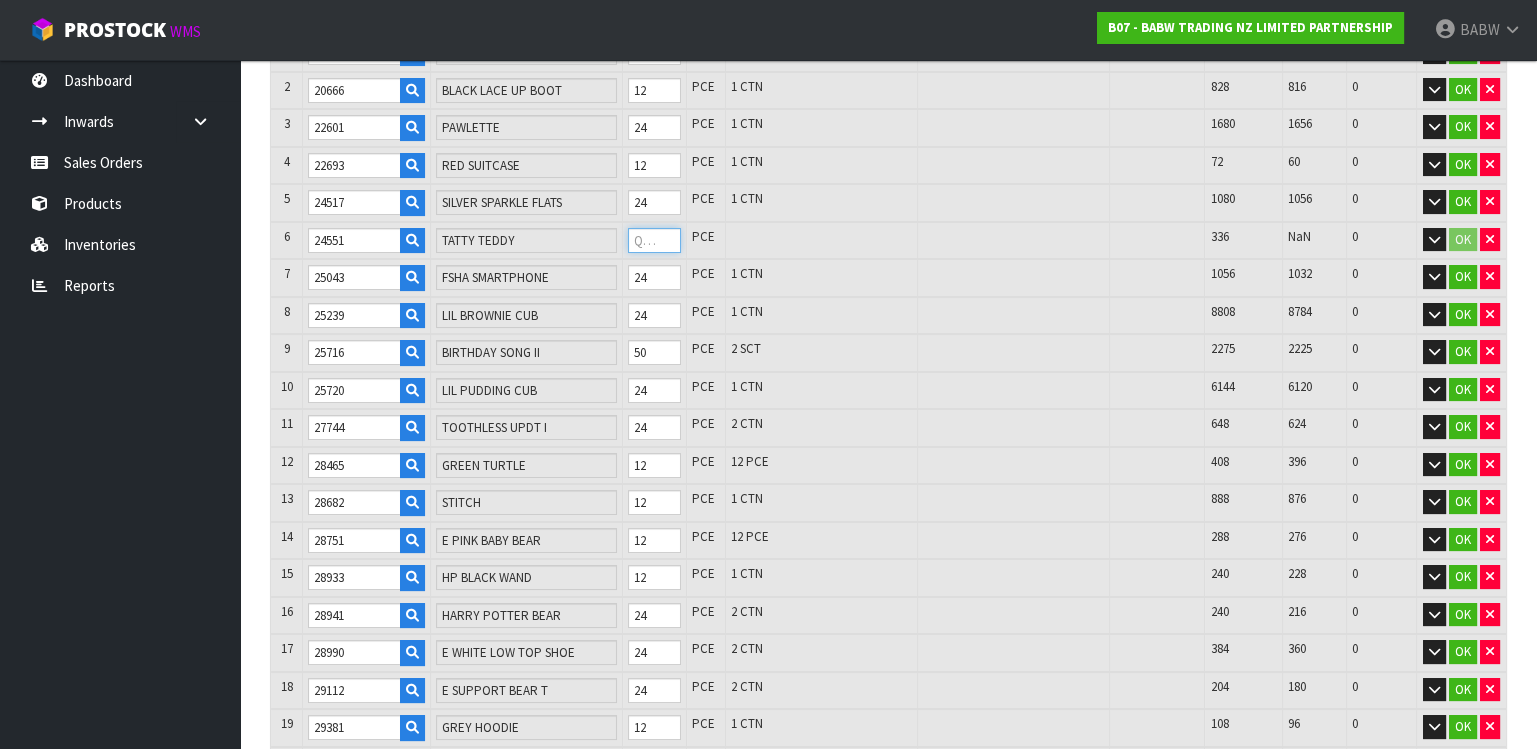 type on "1724" 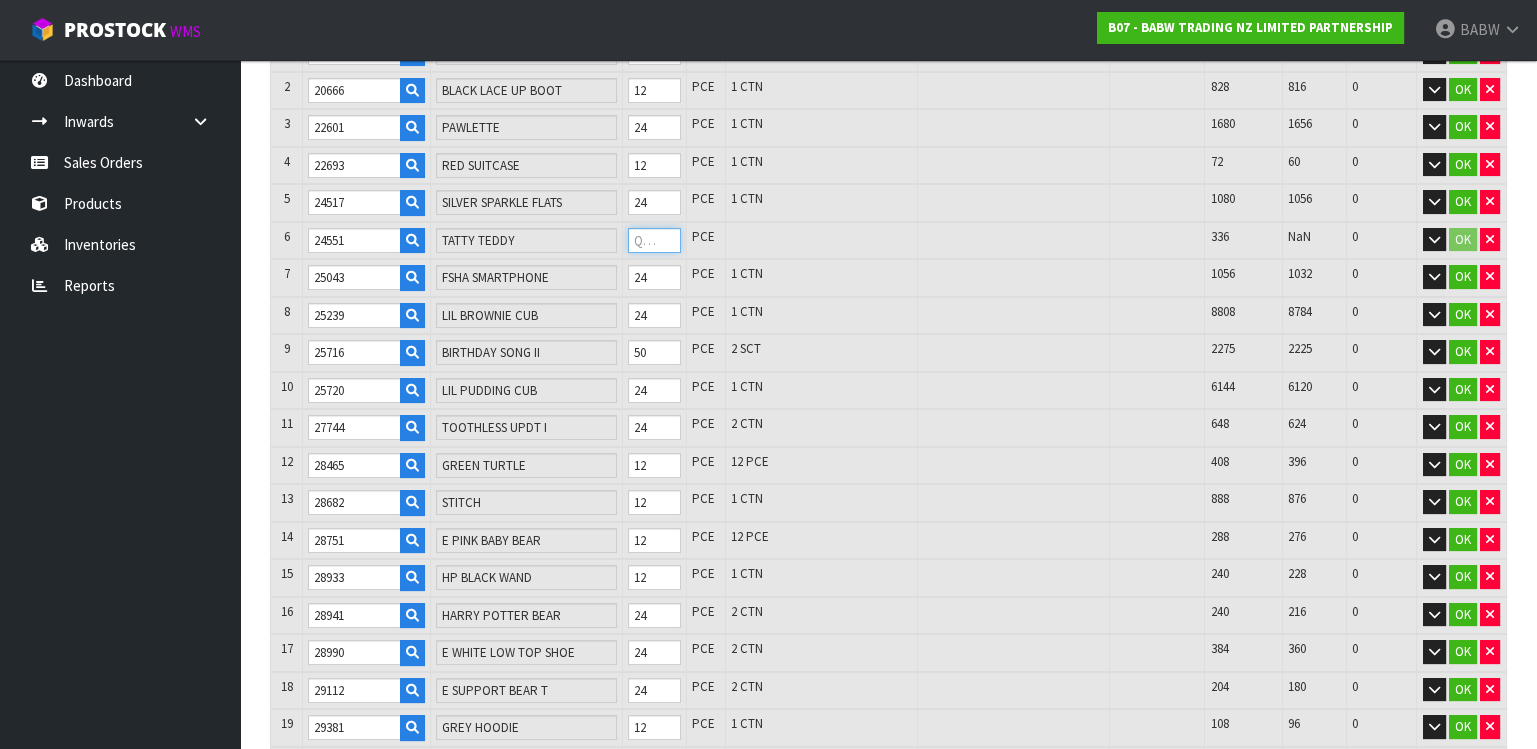 type on "3.053383" 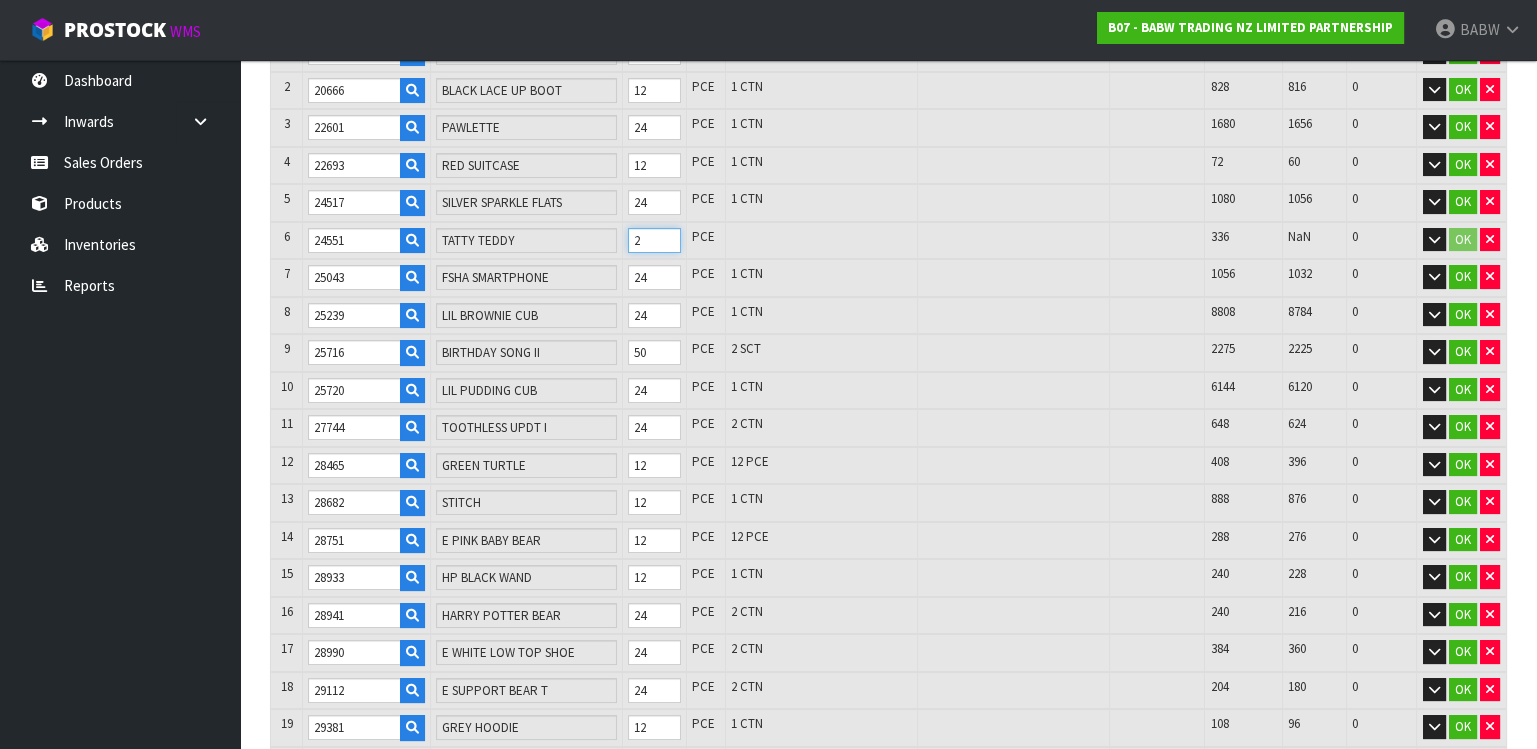 type on "1750" 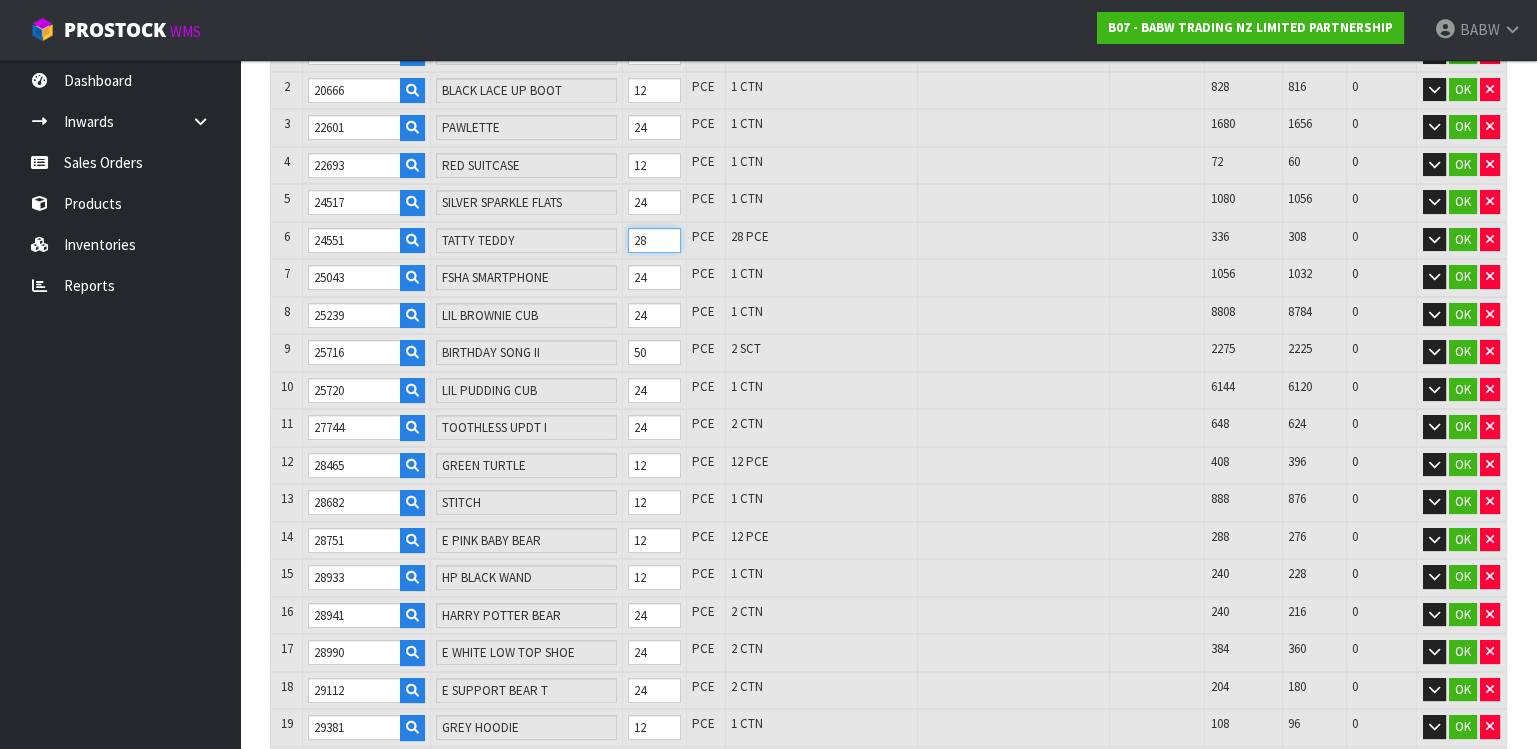 type on "1724" 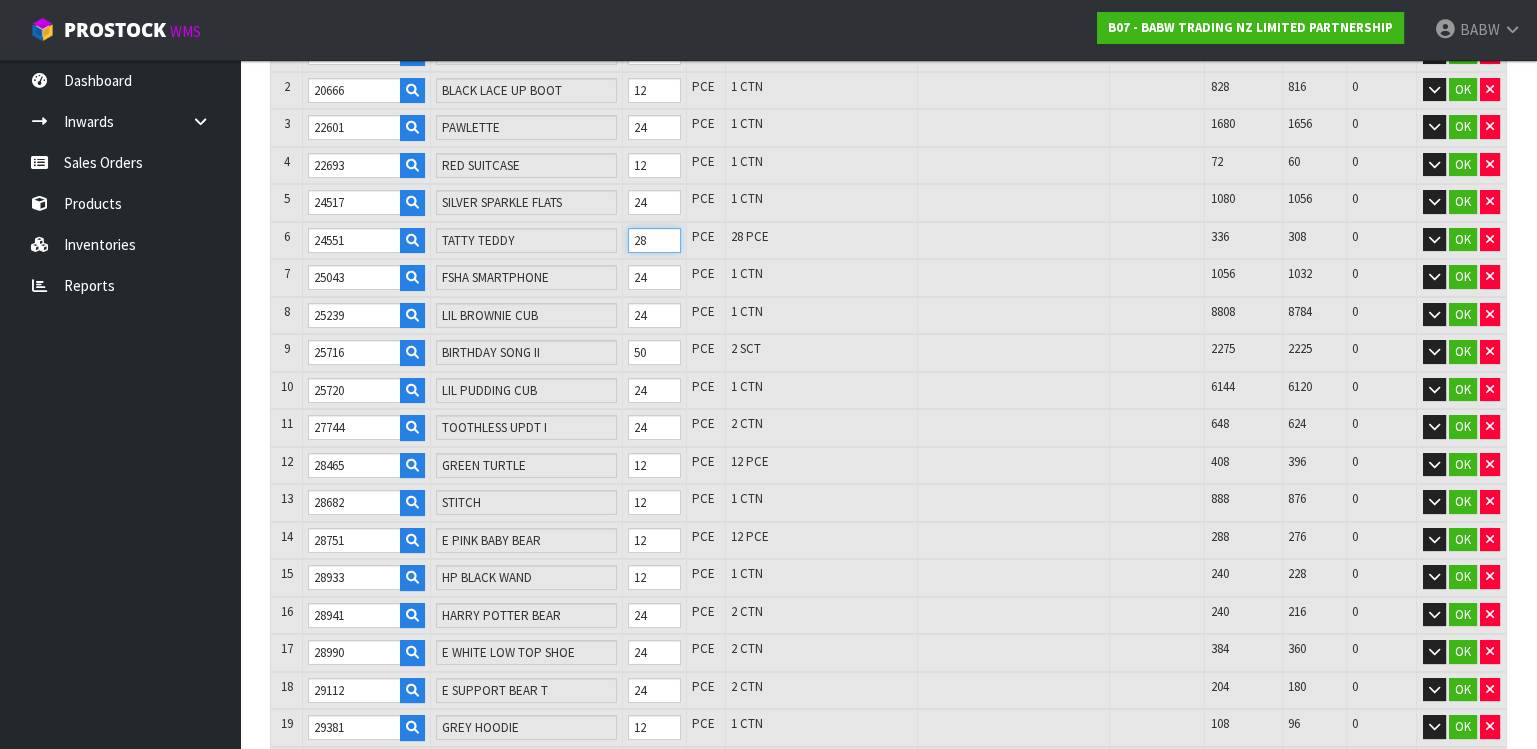 type on "3.053383" 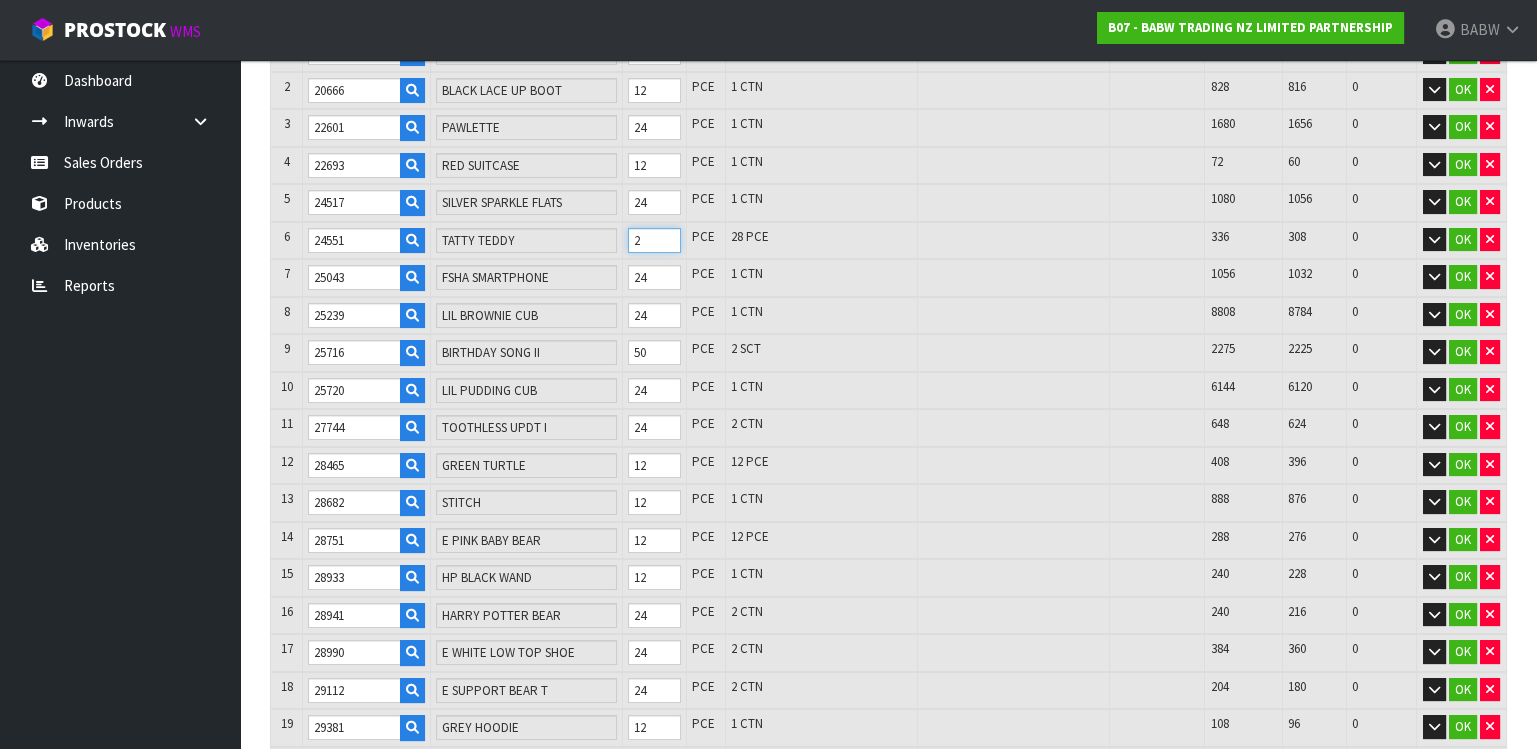 type on "0" 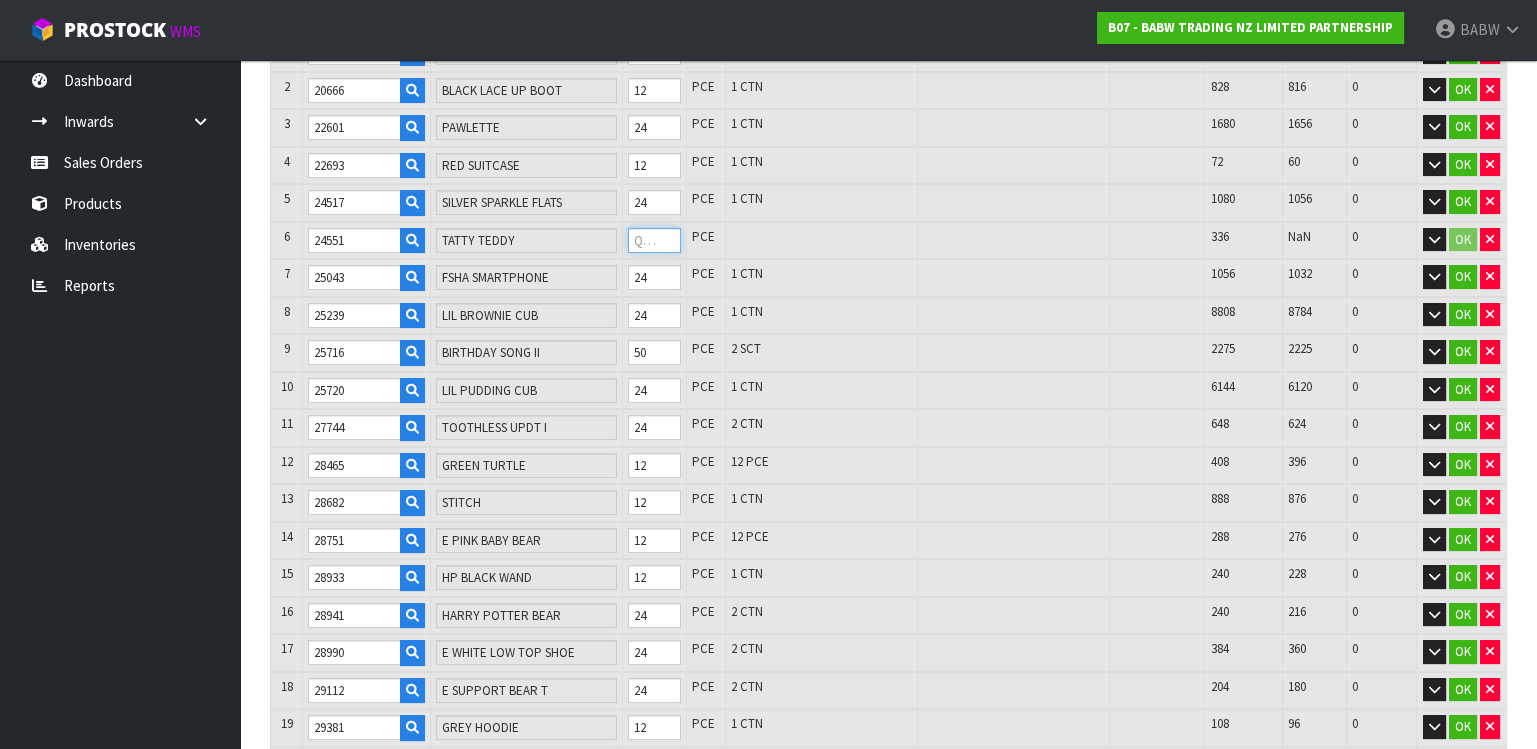 type on "1727" 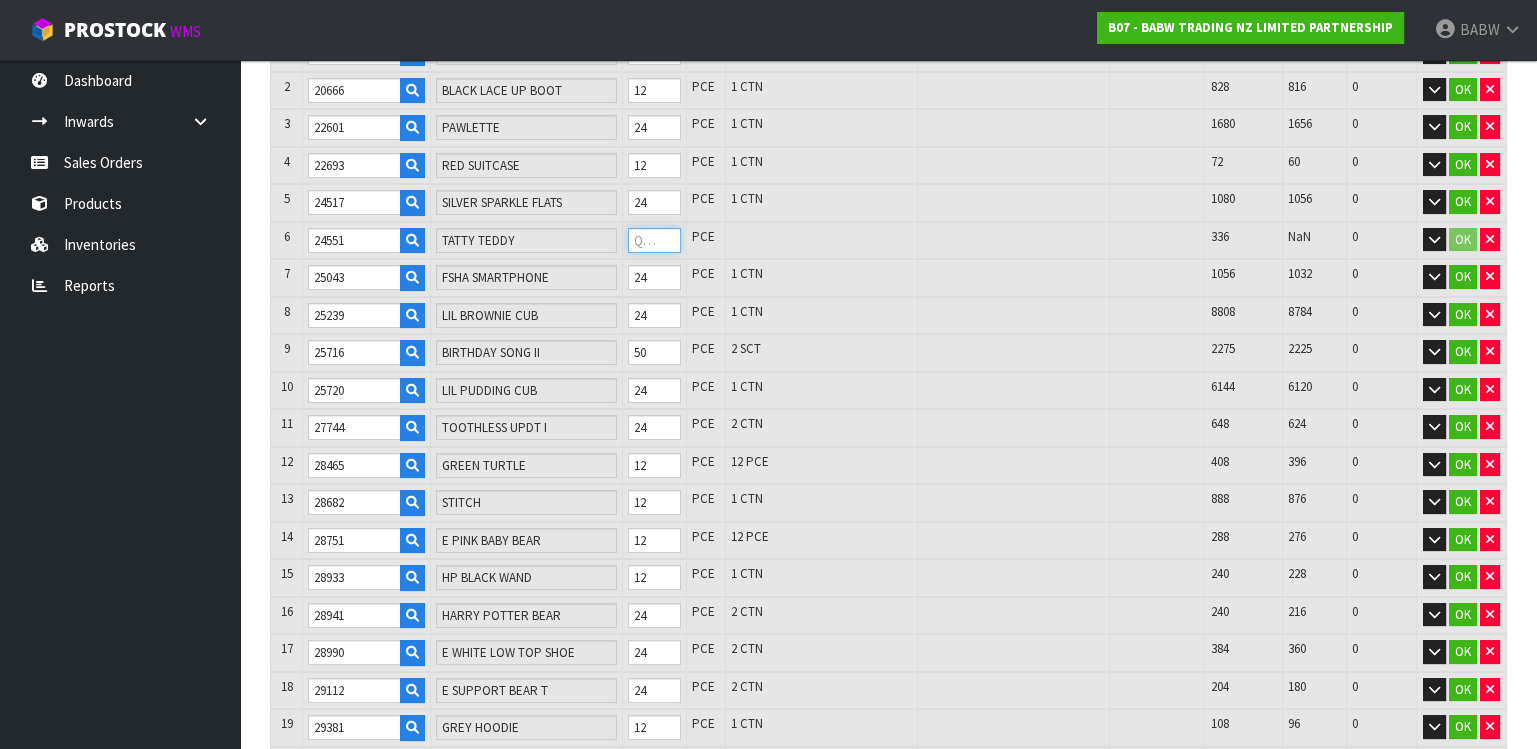 type on "3.057622" 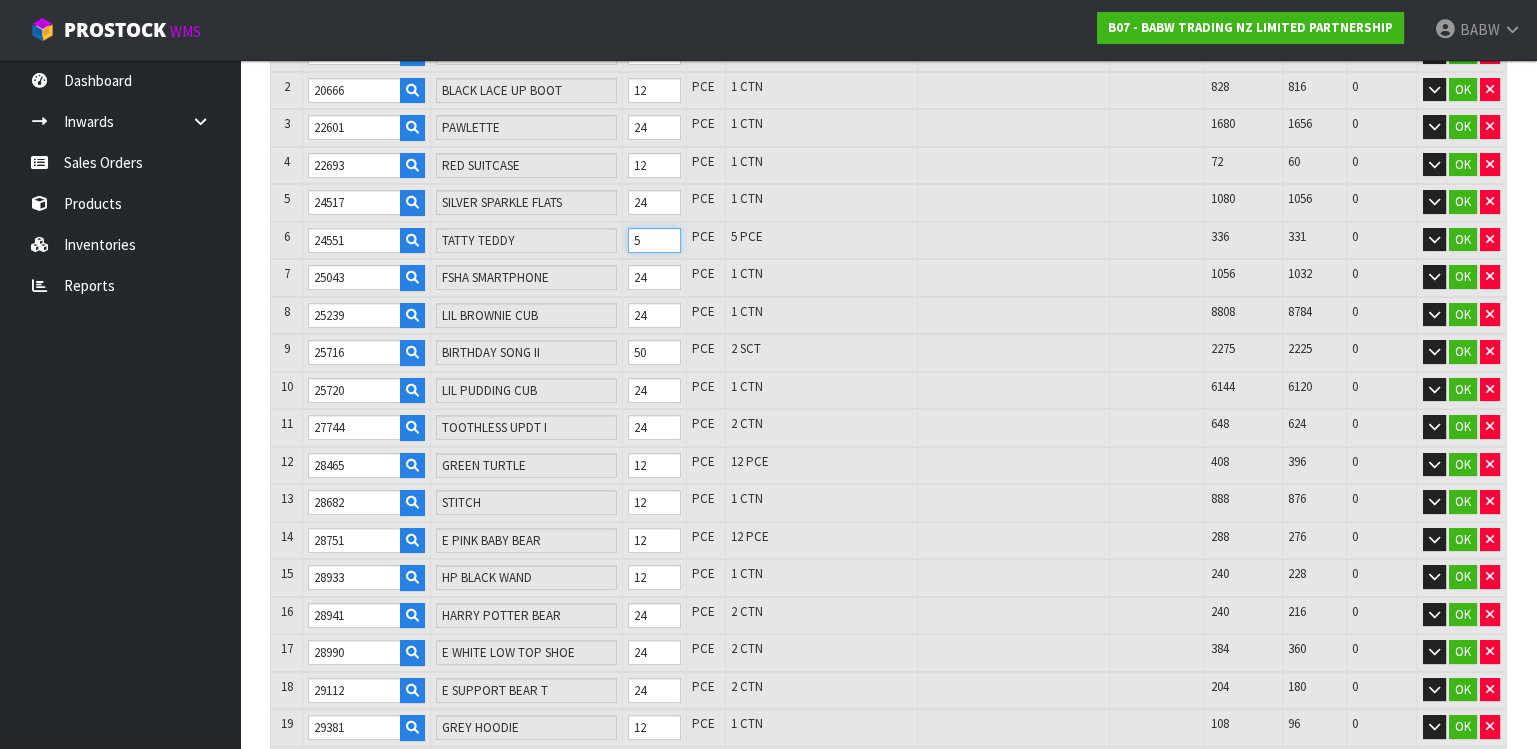 type on "1774" 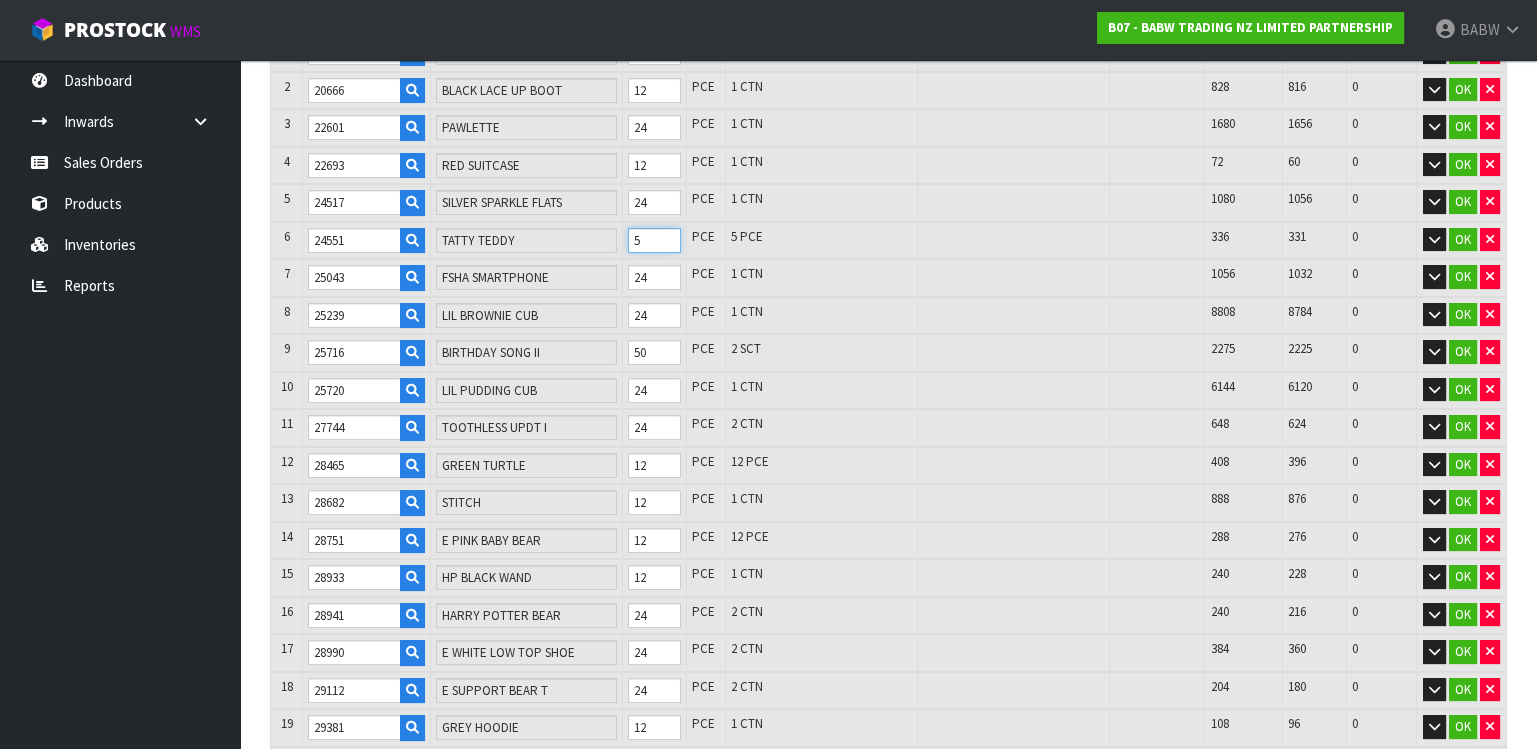 type on "3.124039" 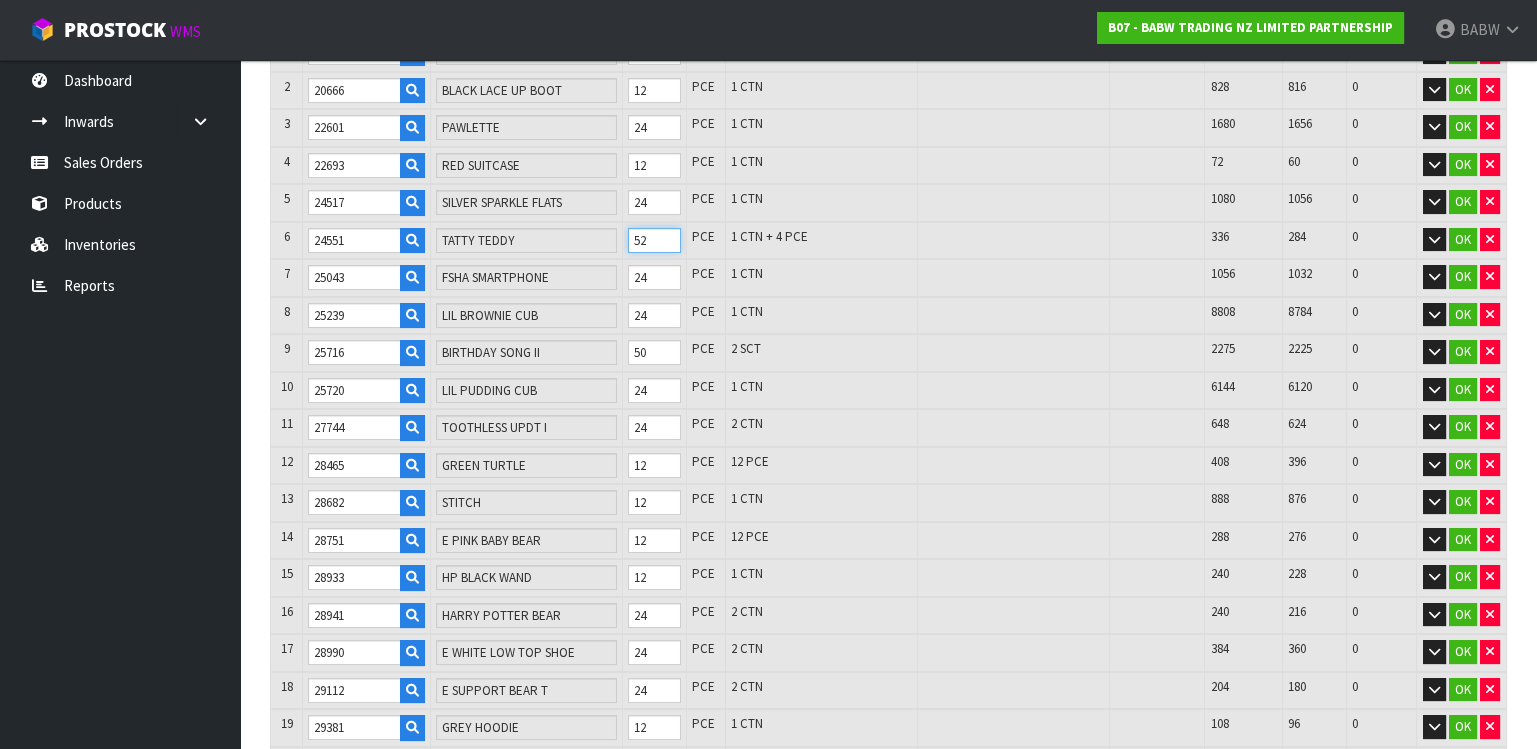 type on "1727" 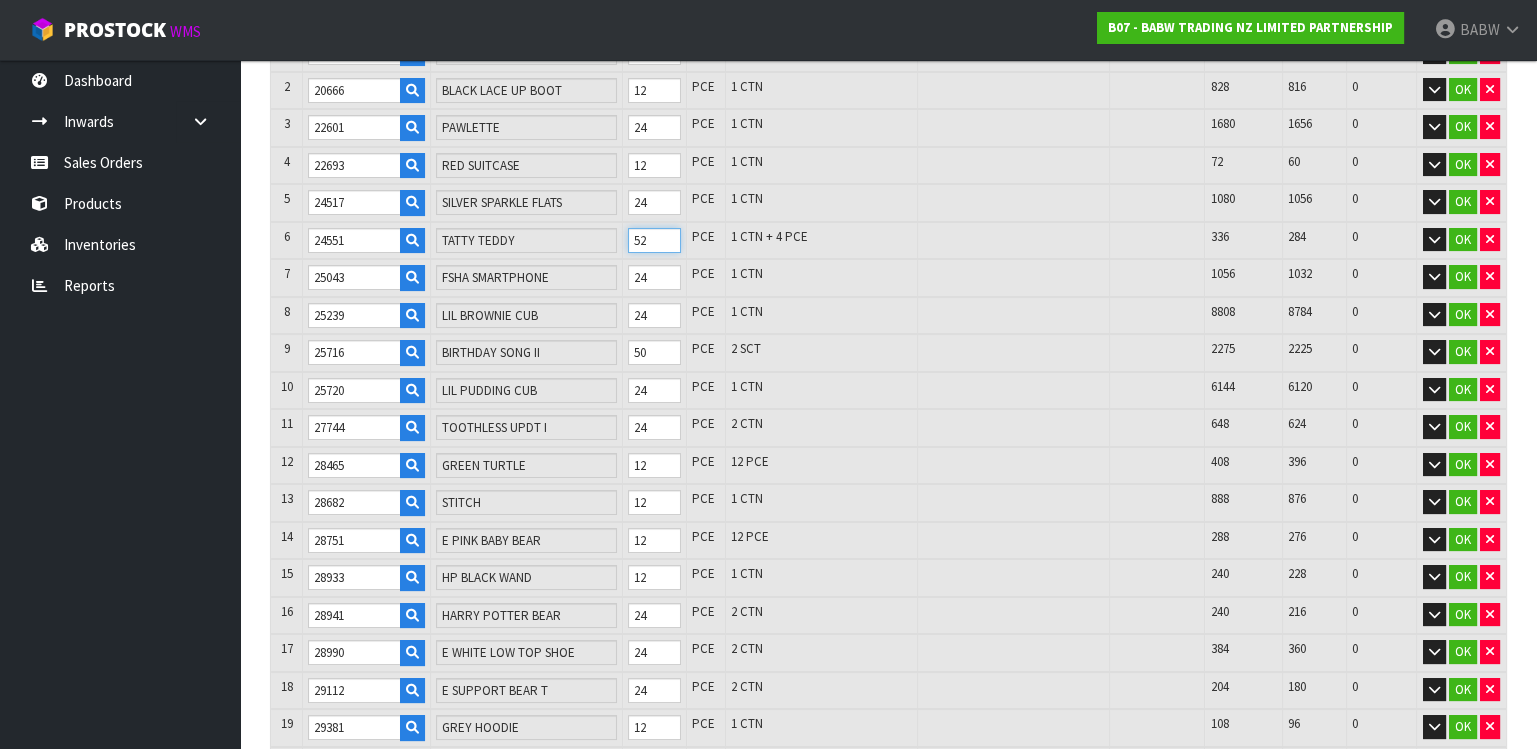 type on "3.057622" 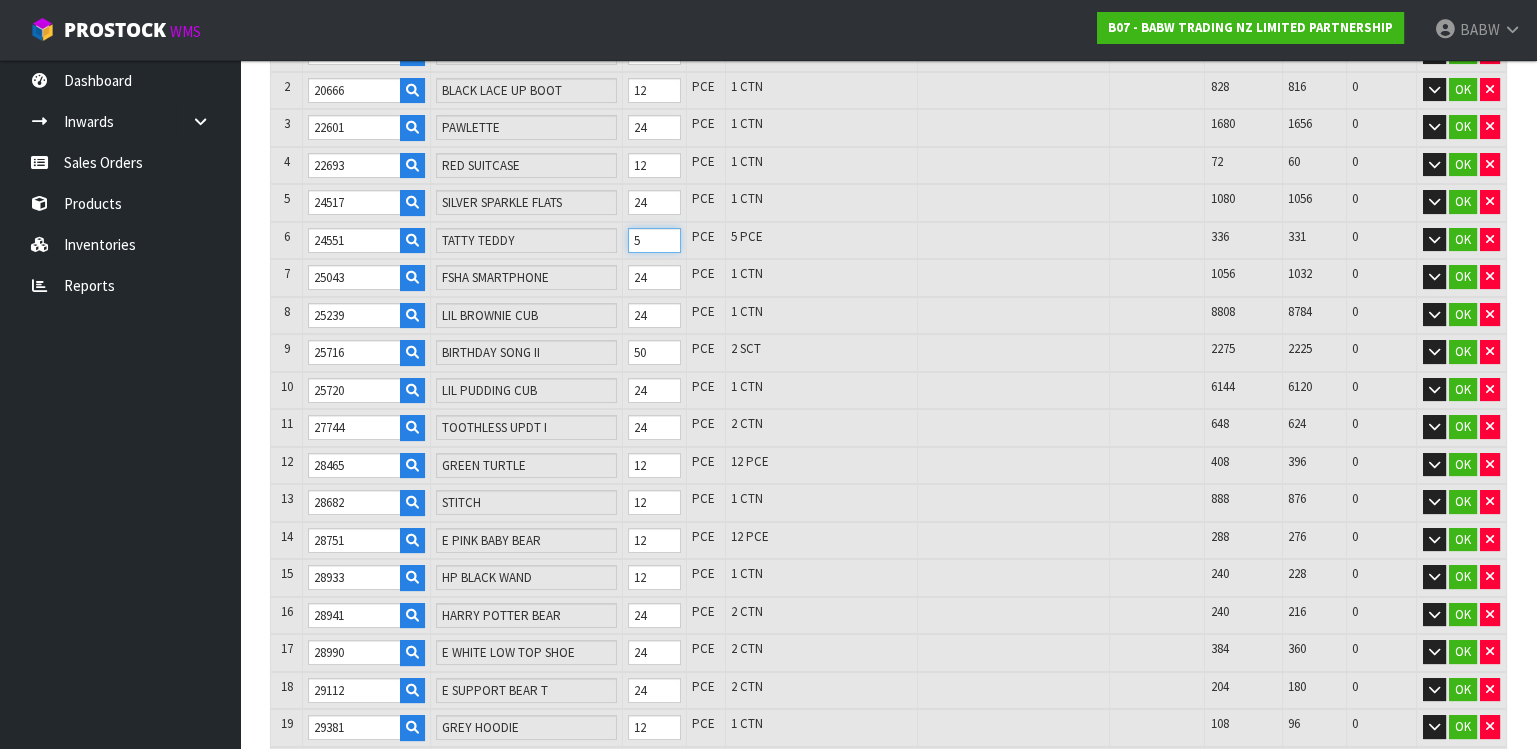 type on "0" 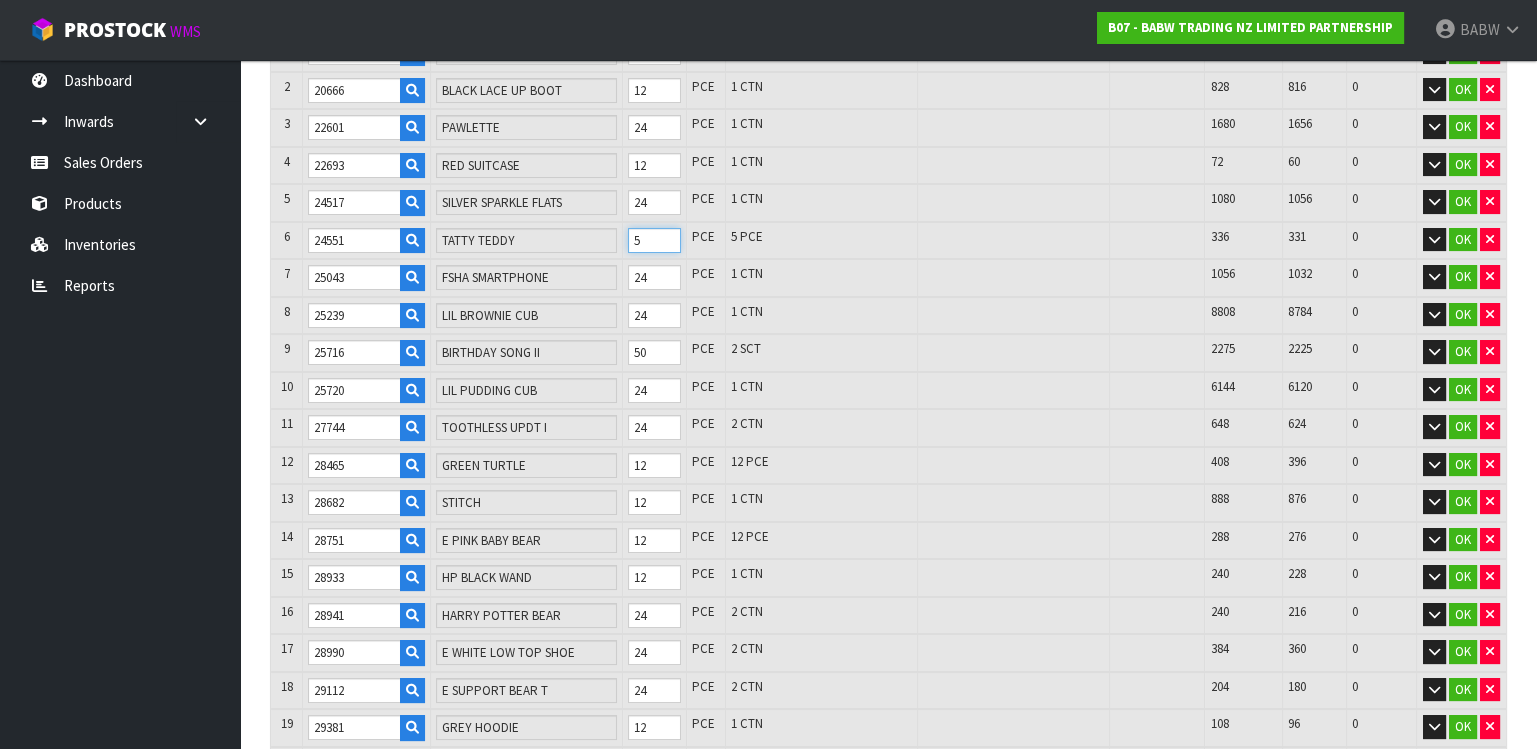 type on "0" 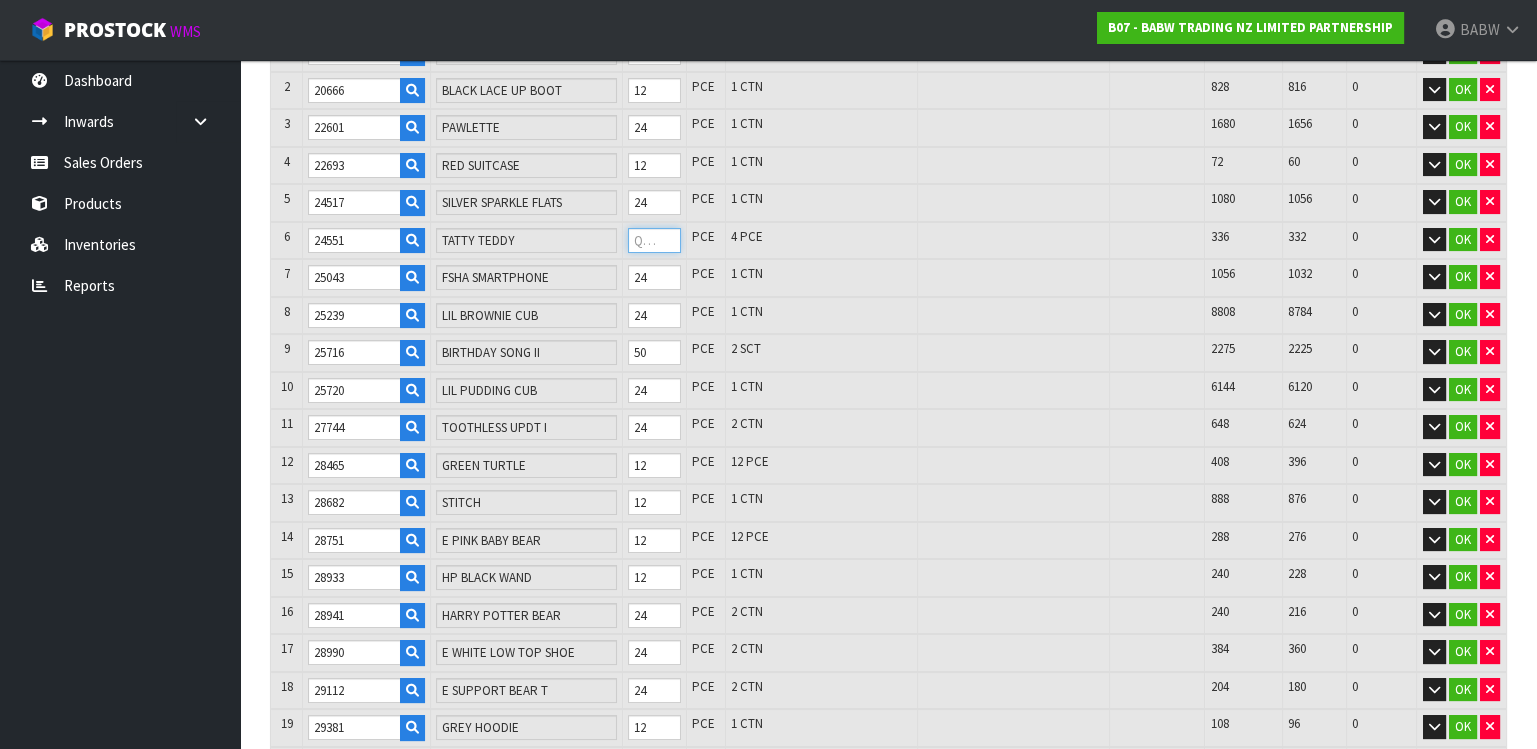 type on "1726" 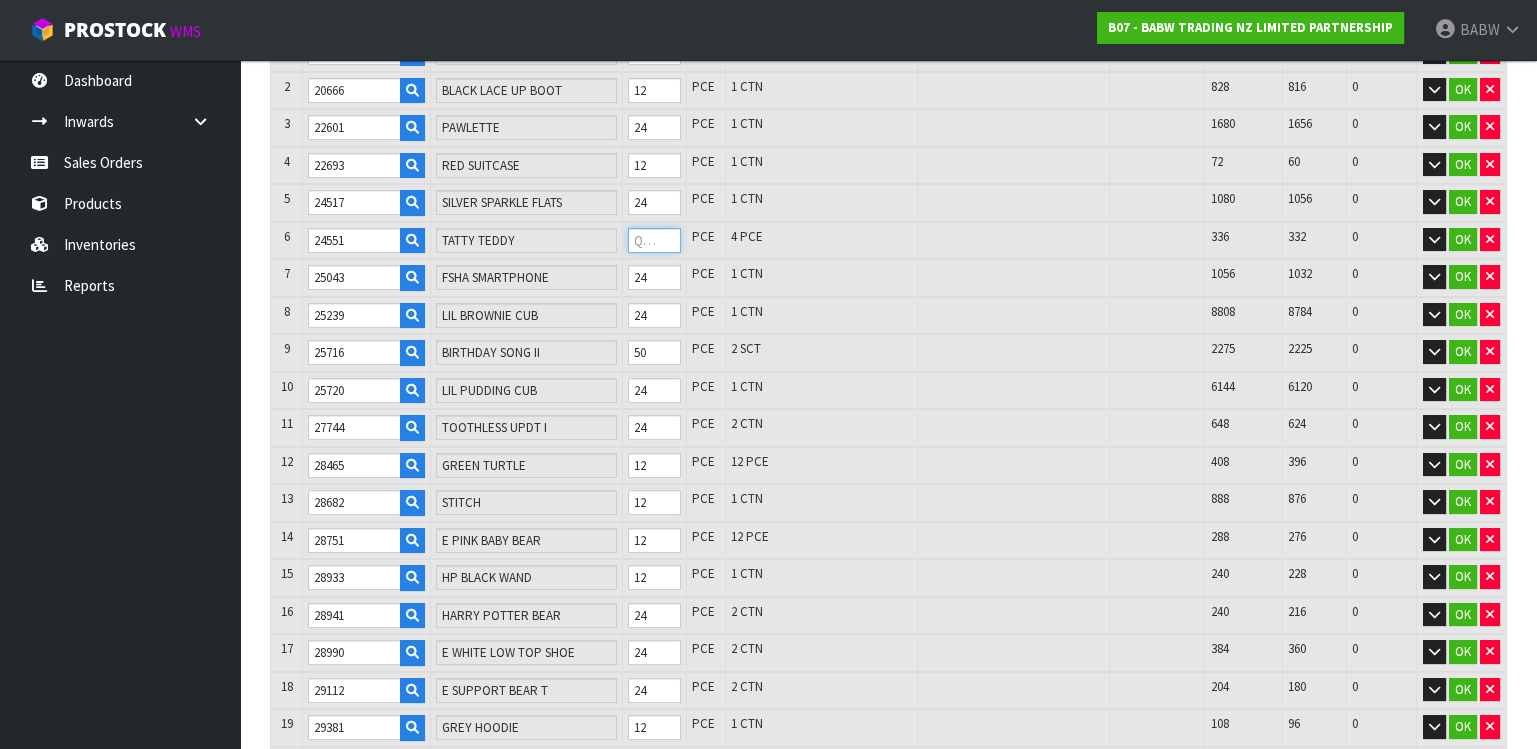 type on "3.056209" 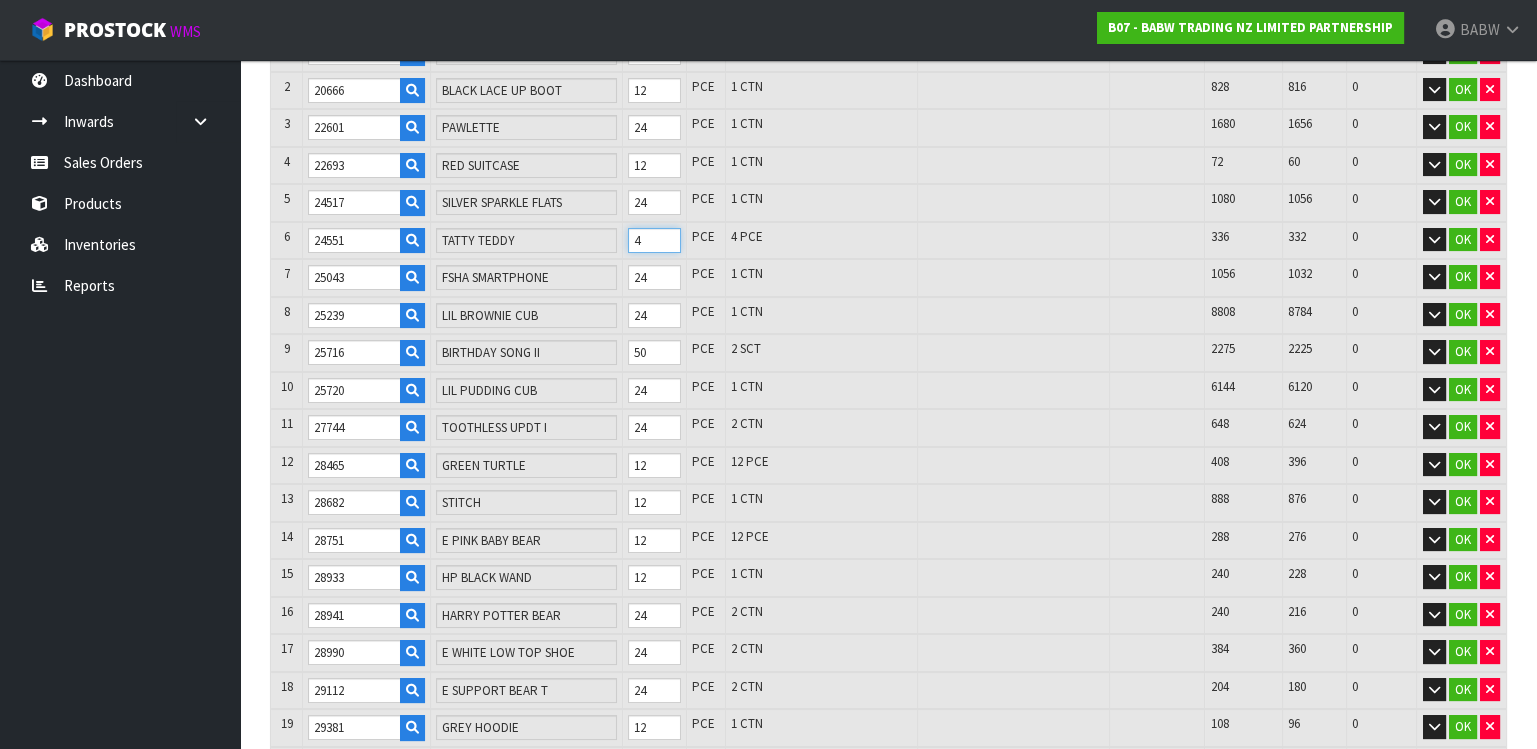 type on "1770" 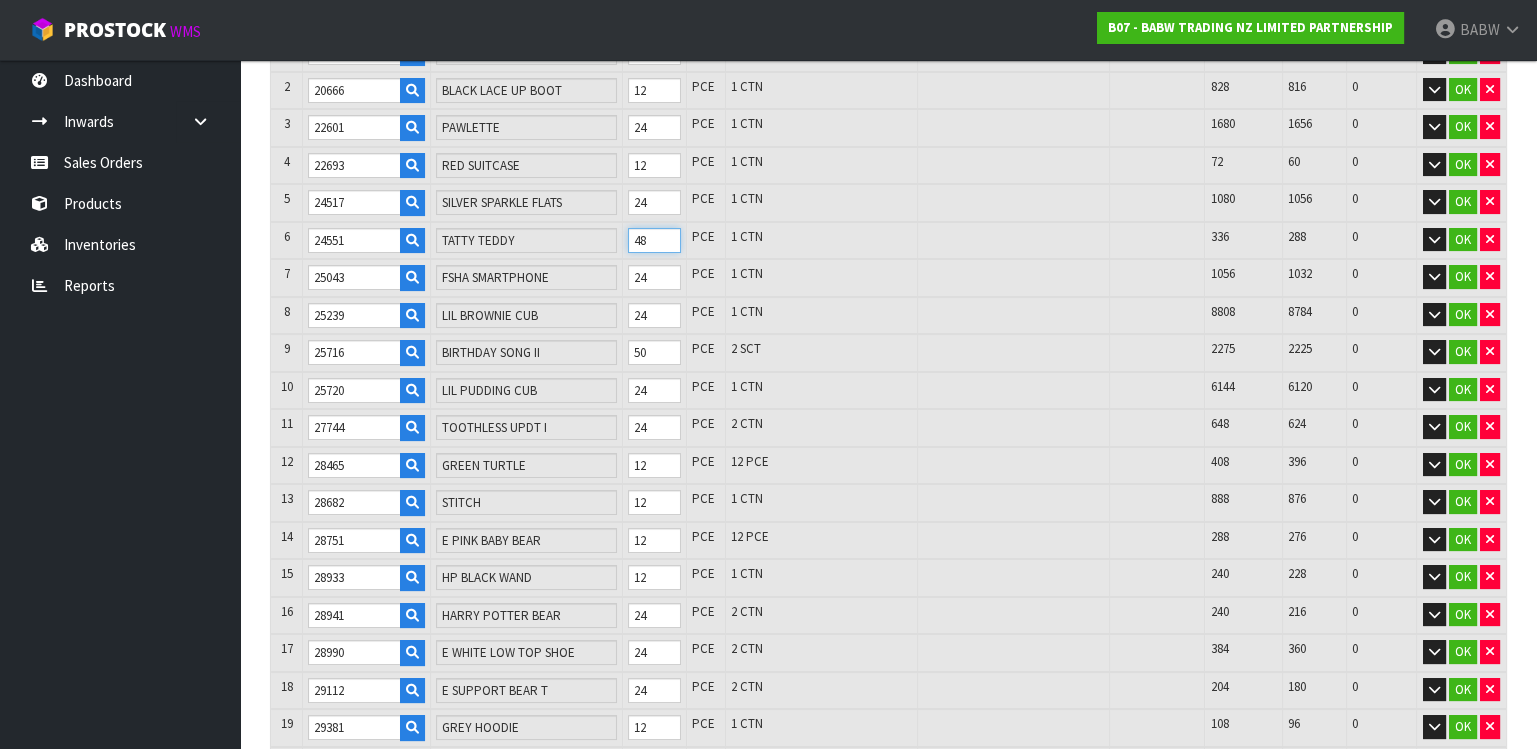 type on "48" 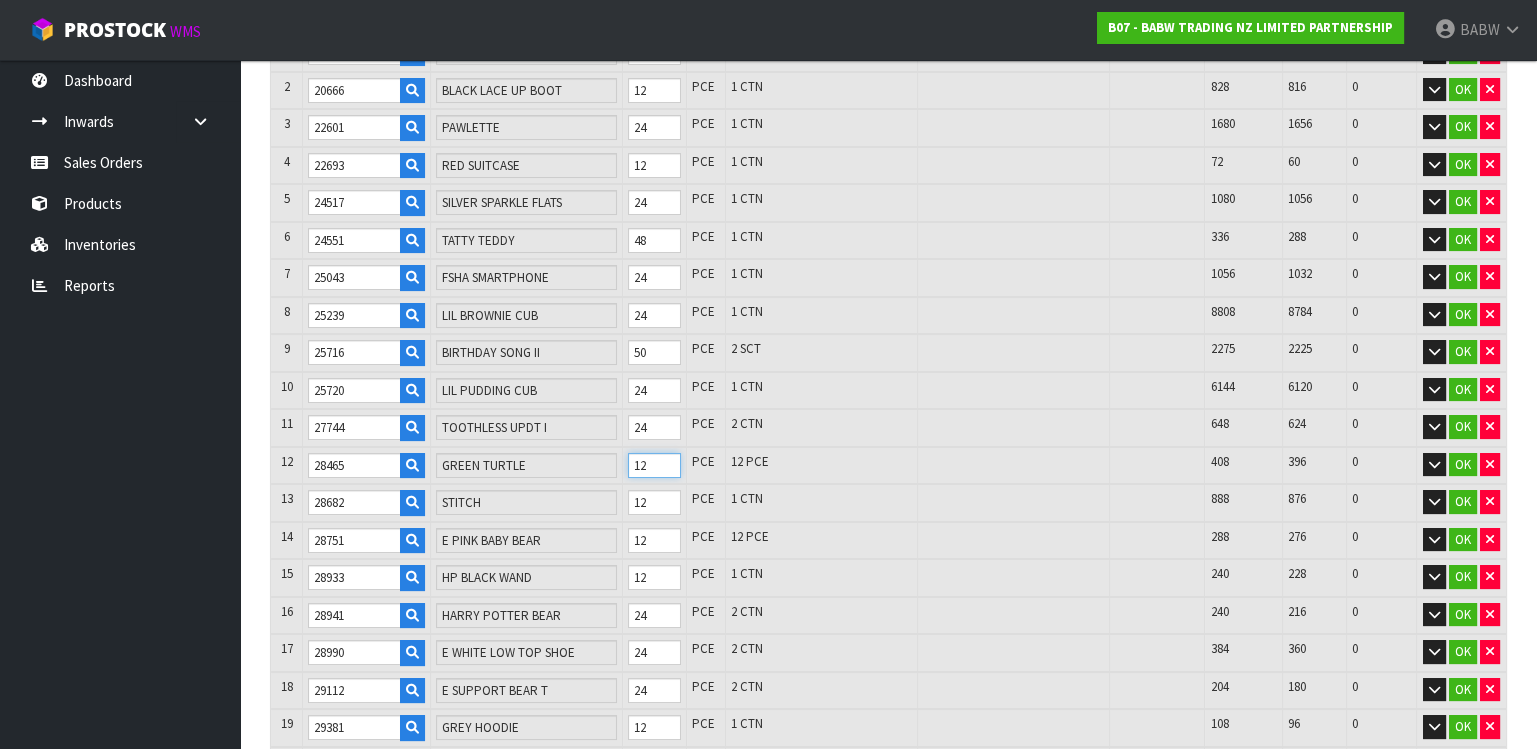 drag, startPoint x: 658, startPoint y: 452, endPoint x: 634, endPoint y: 448, distance: 24.33105 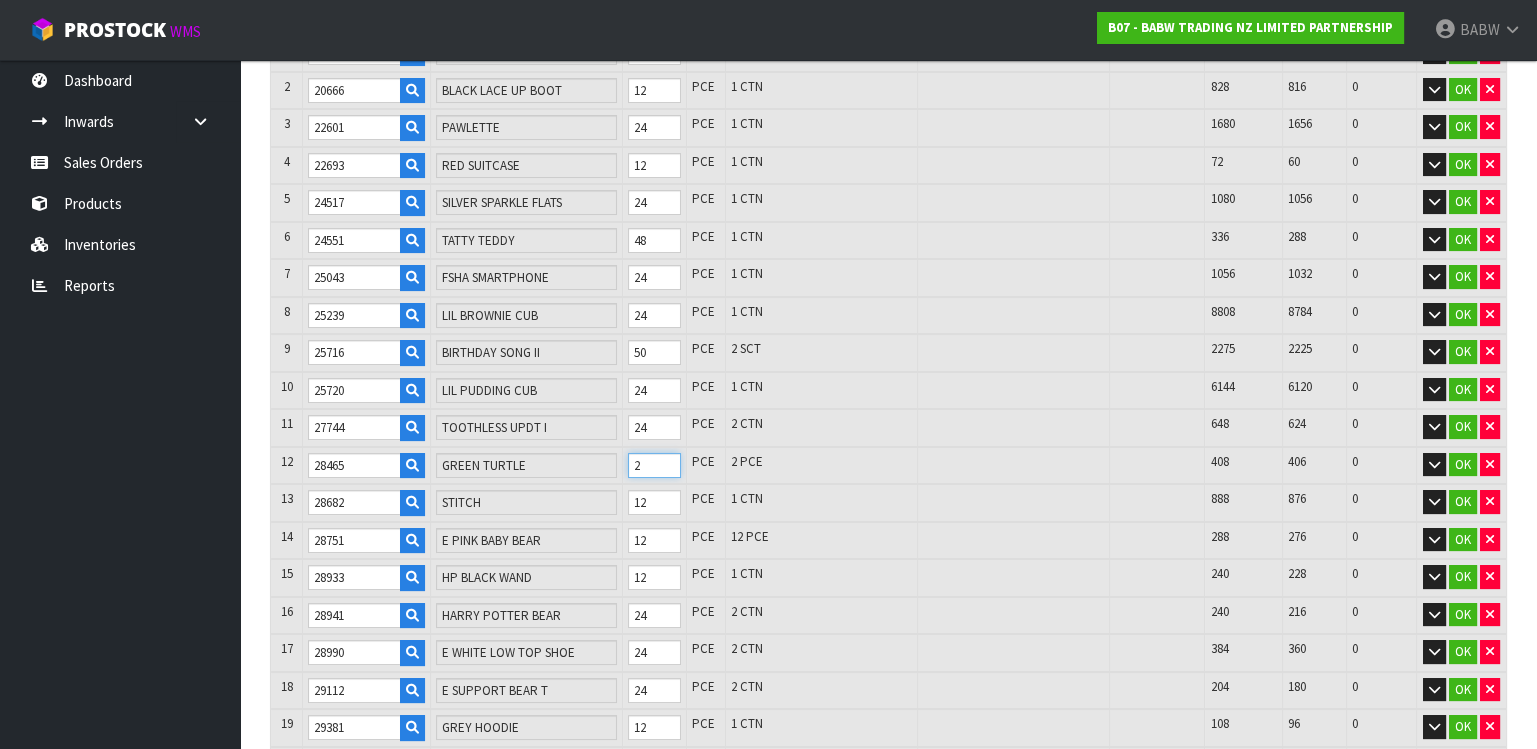 type on "1782" 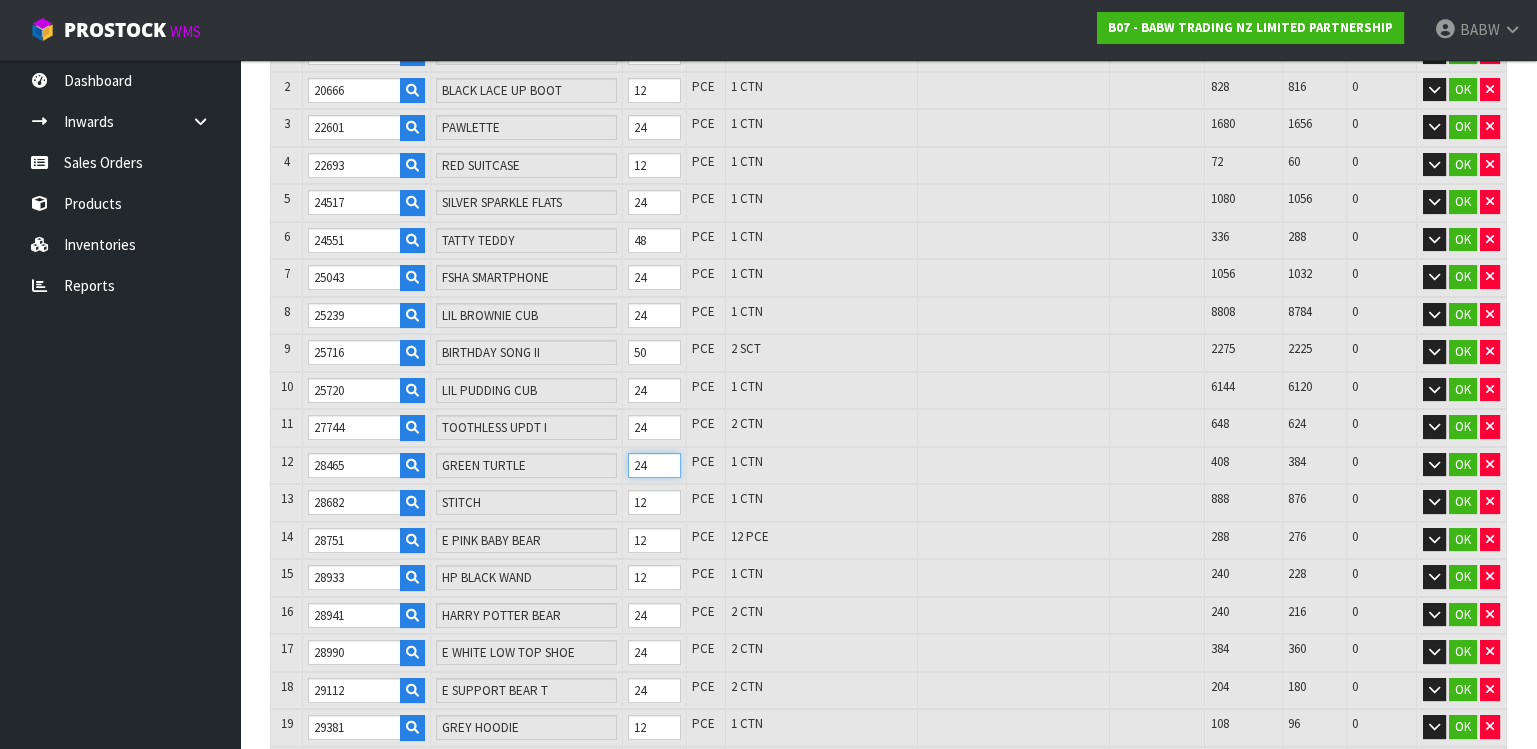 type on "24" 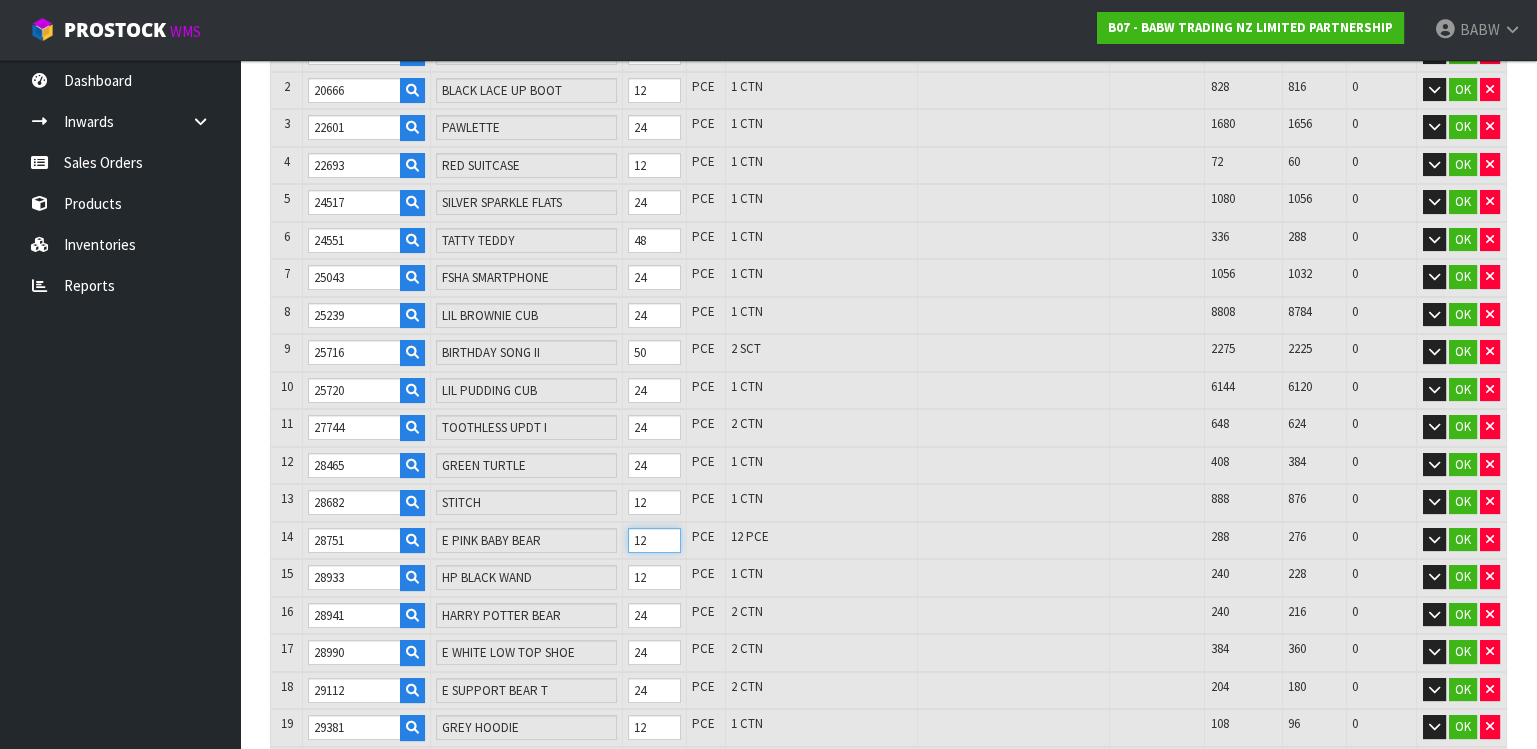drag, startPoint x: 659, startPoint y: 530, endPoint x: 602, endPoint y: 519, distance: 58.0517 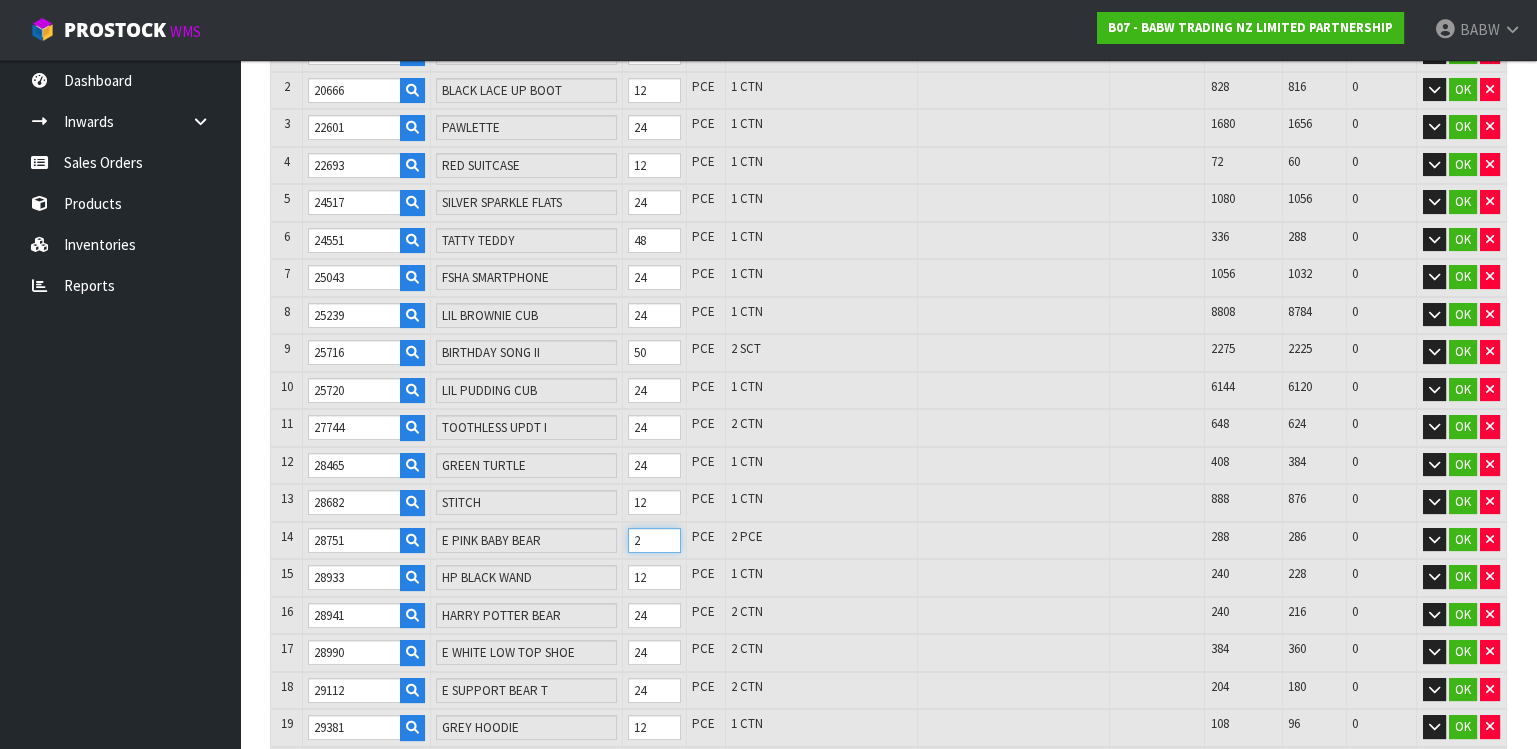 type on "1794" 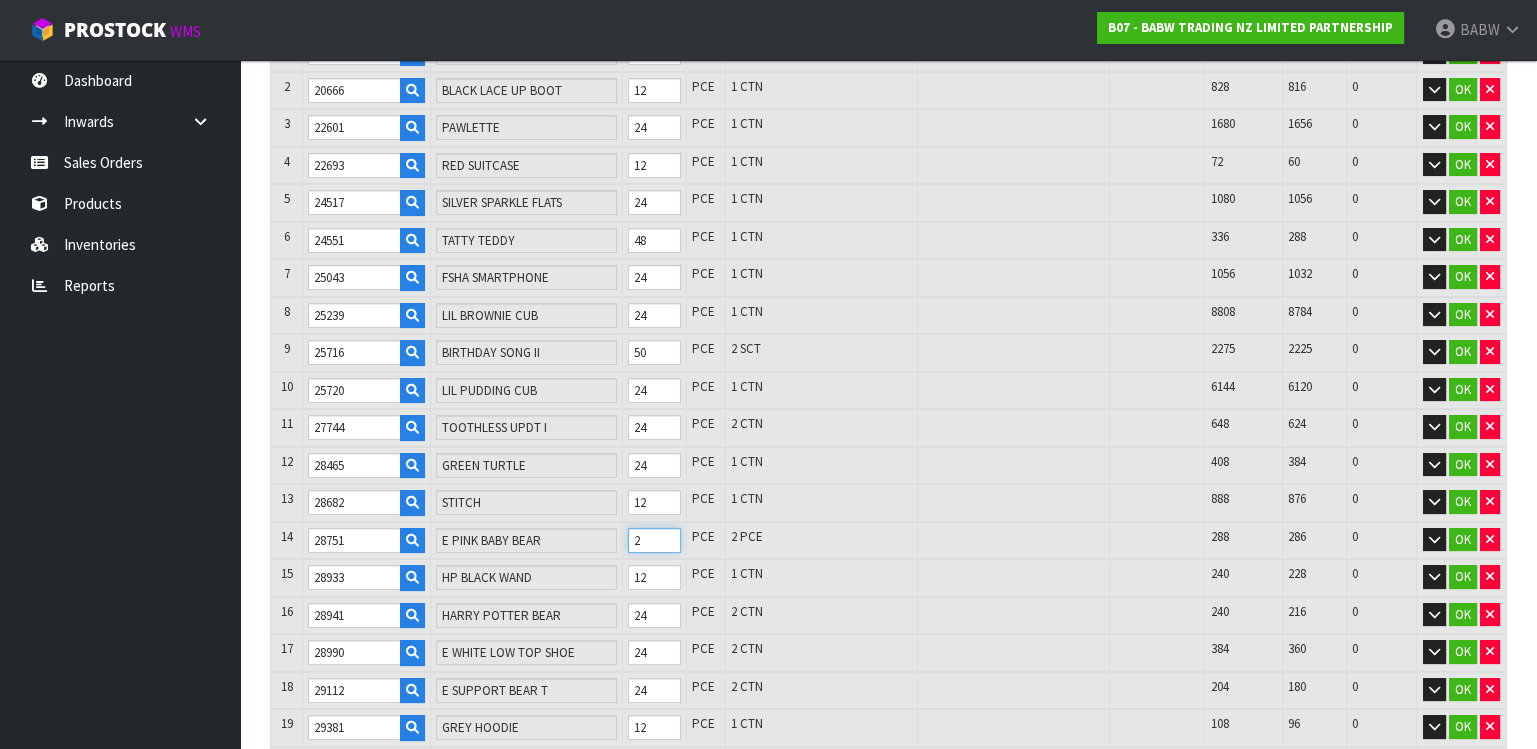 type on "3.160016" 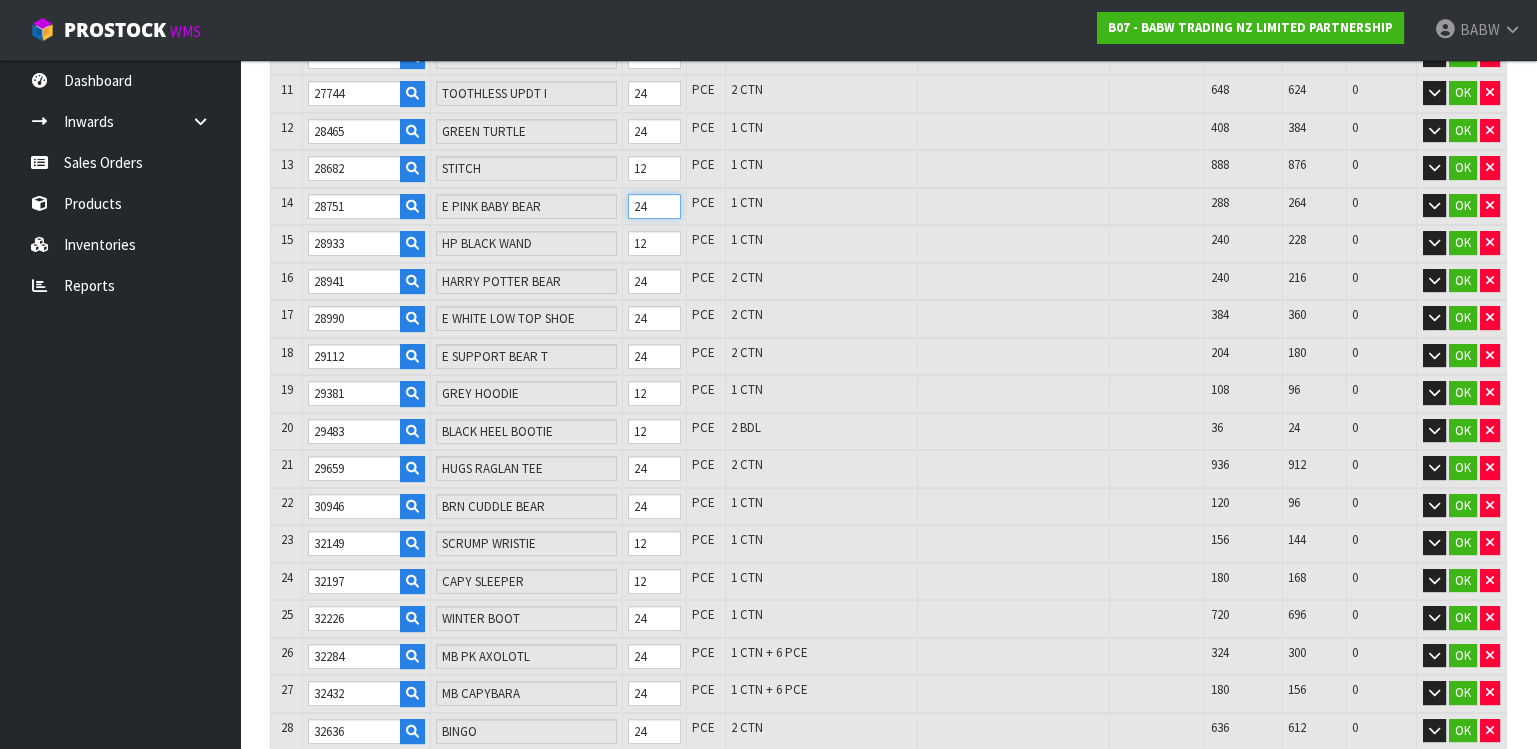 scroll, scrollTop: 887, scrollLeft: 0, axis: vertical 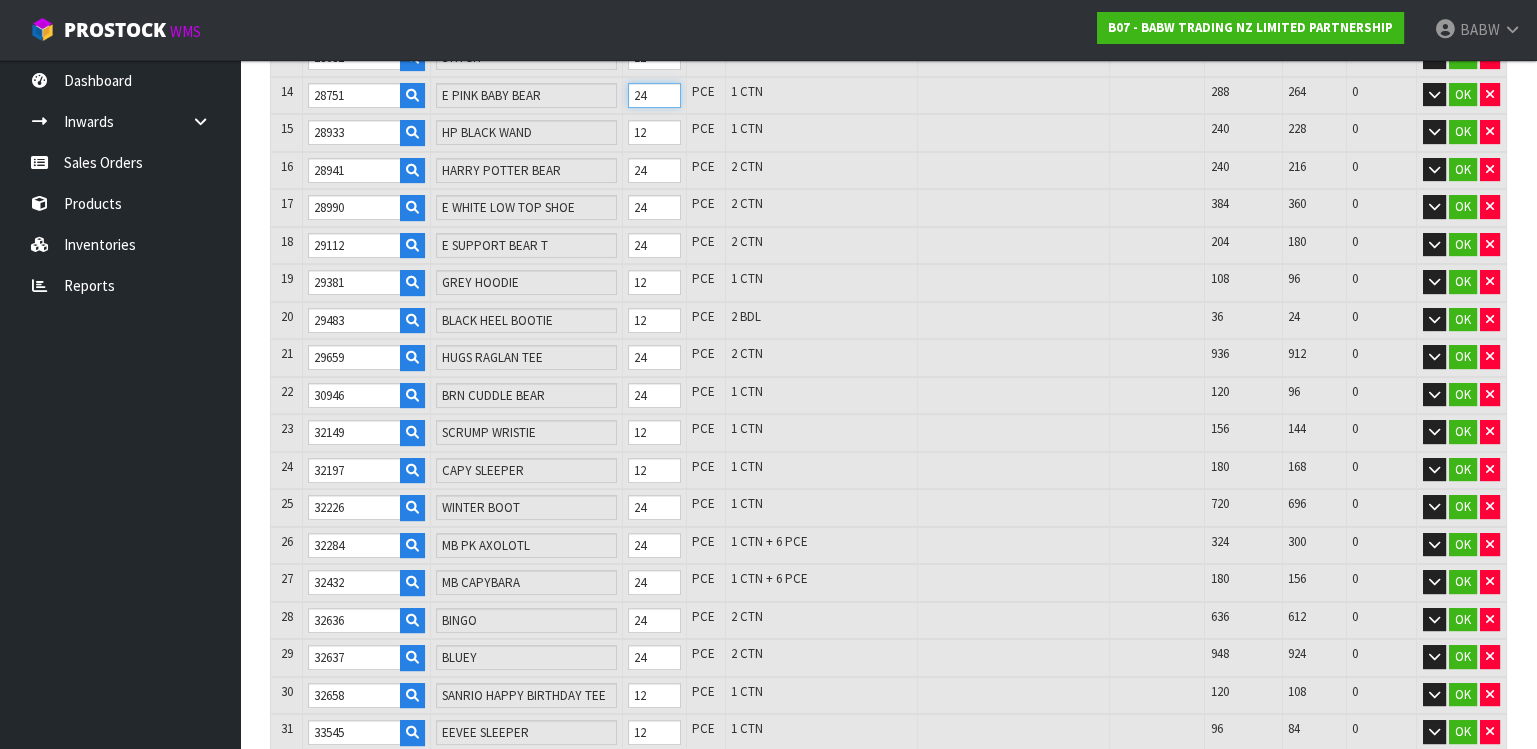 type on "24" 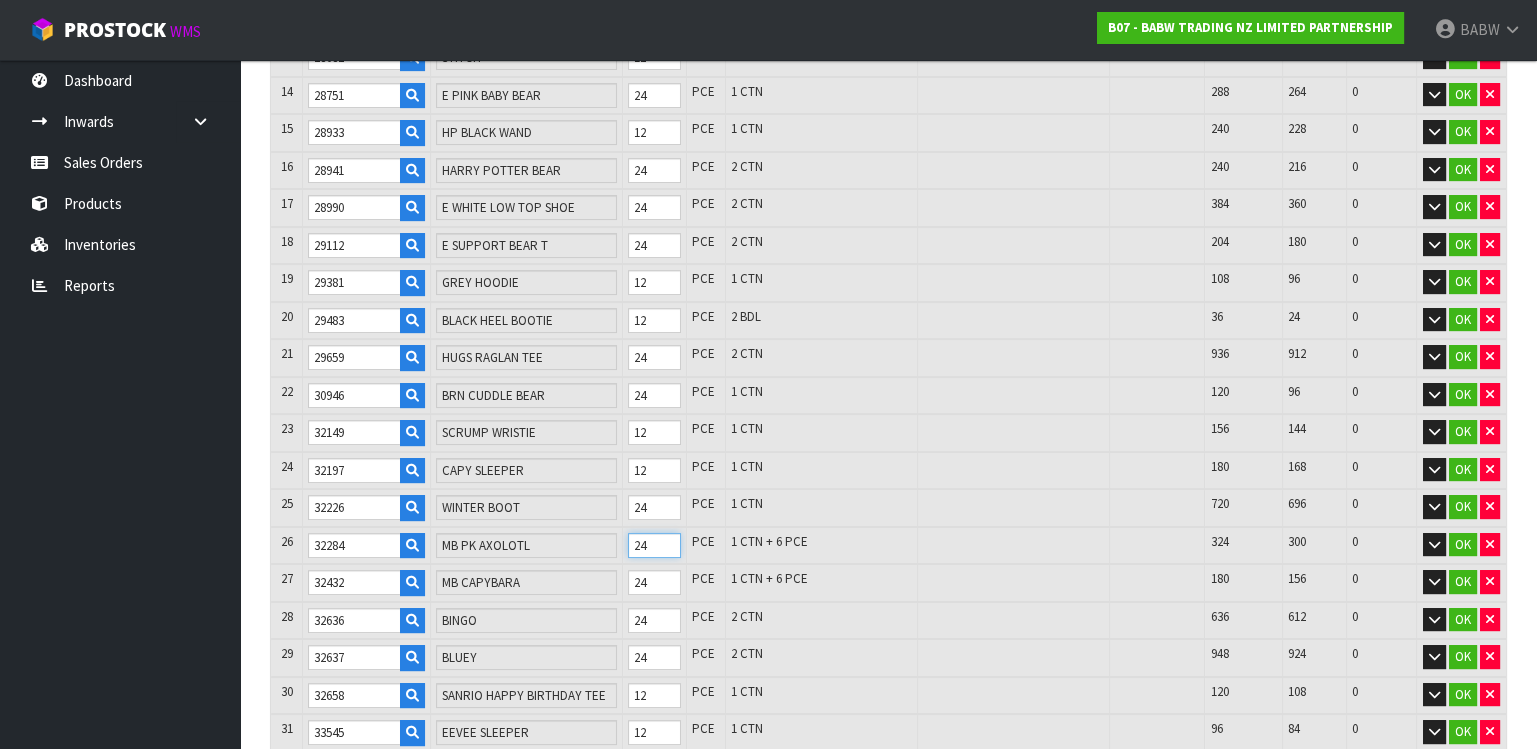click on "24" at bounding box center (654, 545) 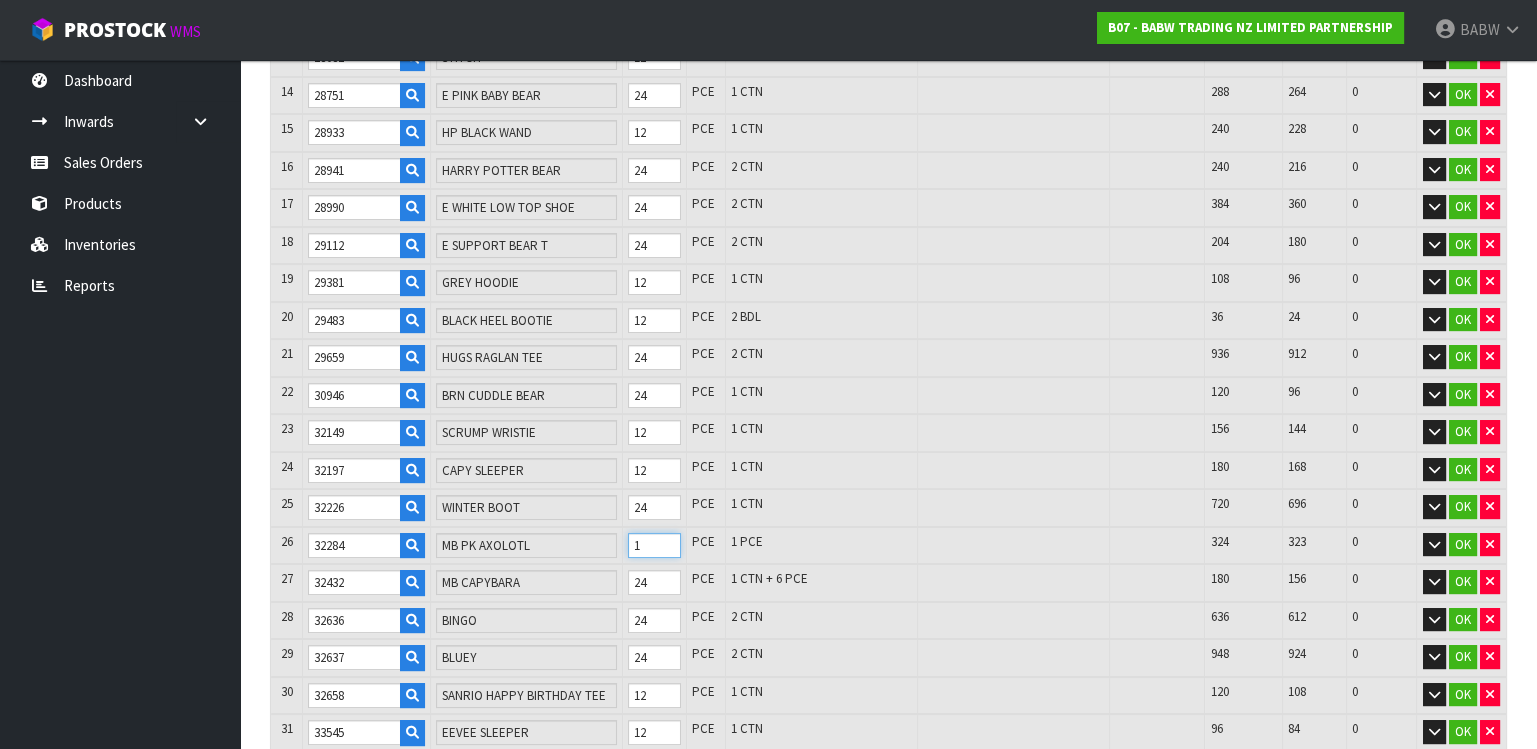 type on "1788" 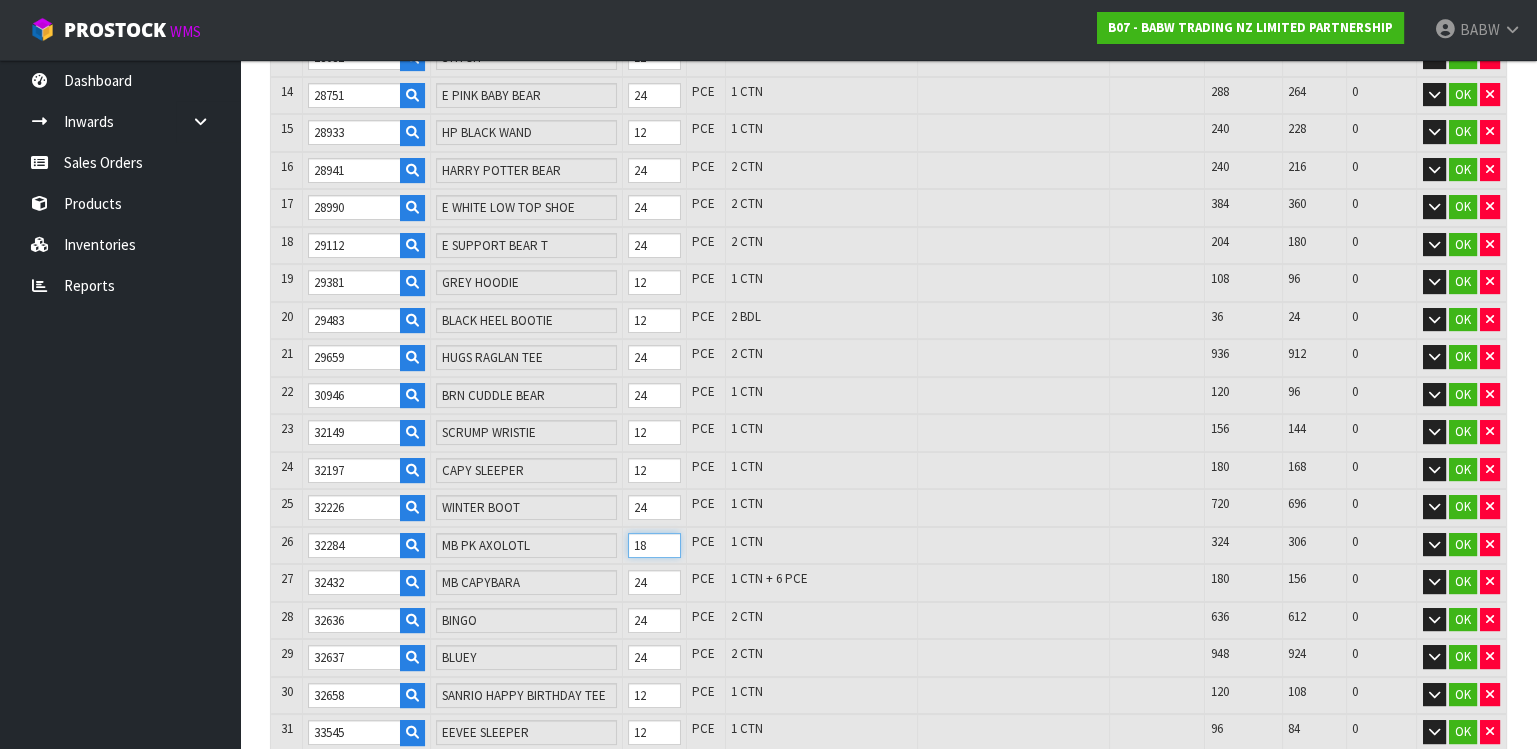 type on "18" 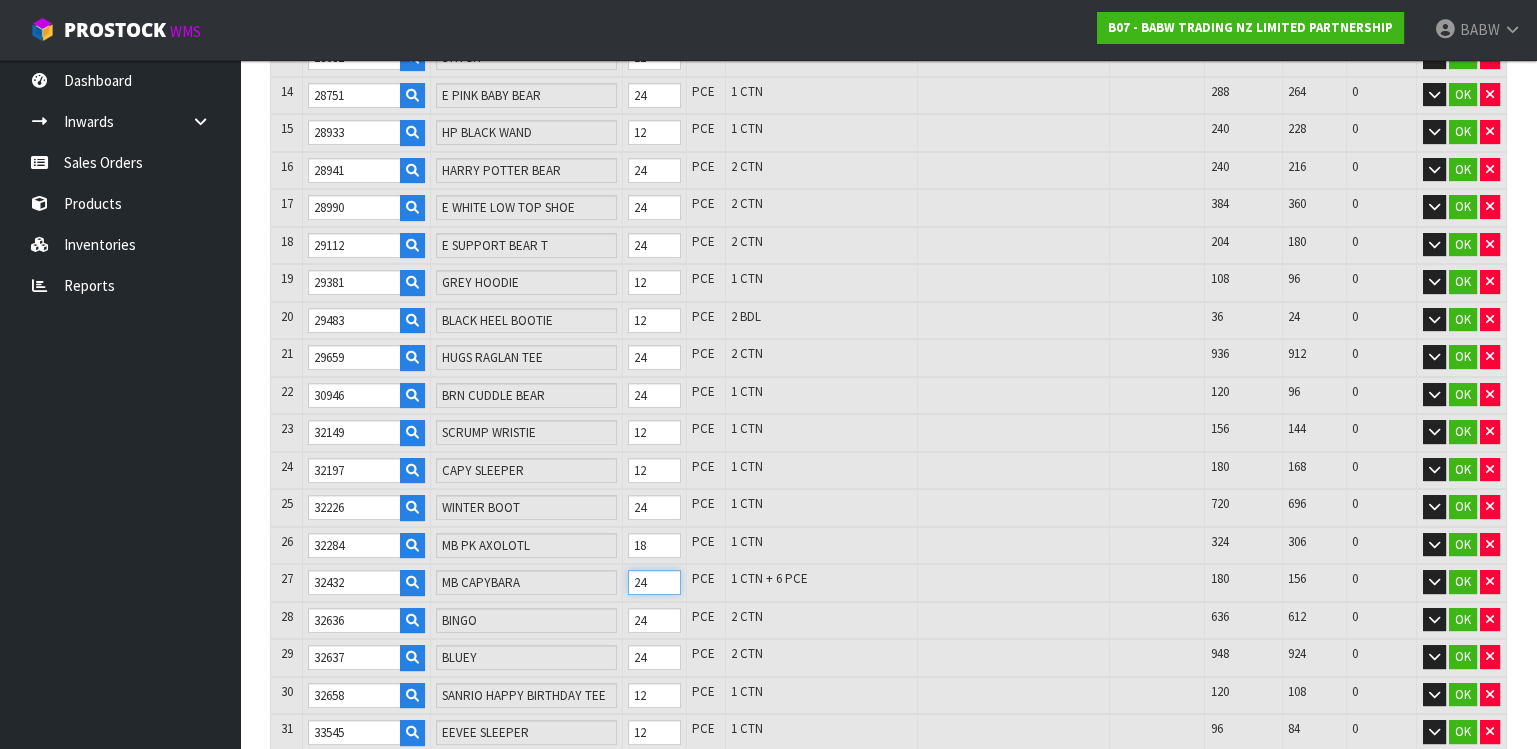 drag, startPoint x: 654, startPoint y: 570, endPoint x: 644, endPoint y: 564, distance: 11.661903 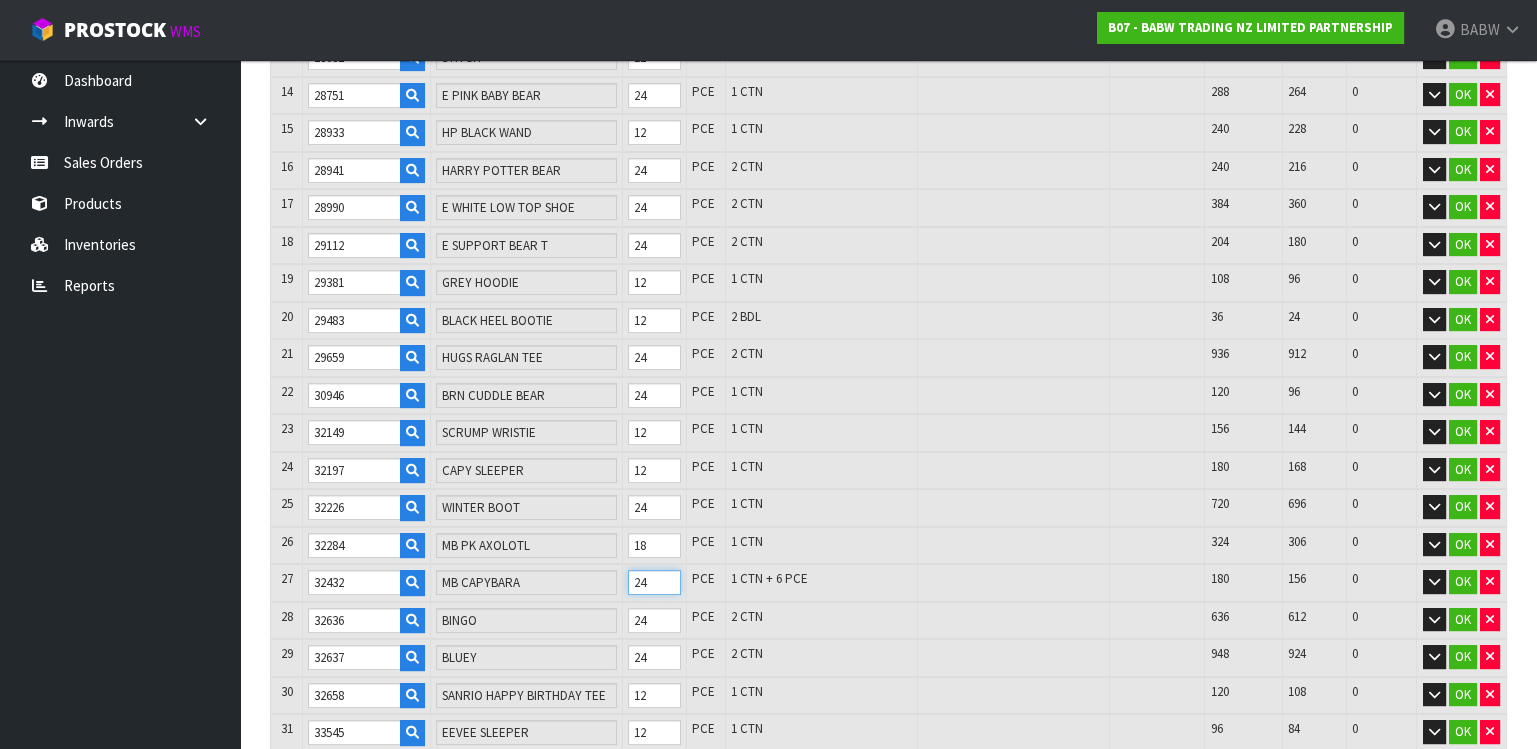 type on "1766" 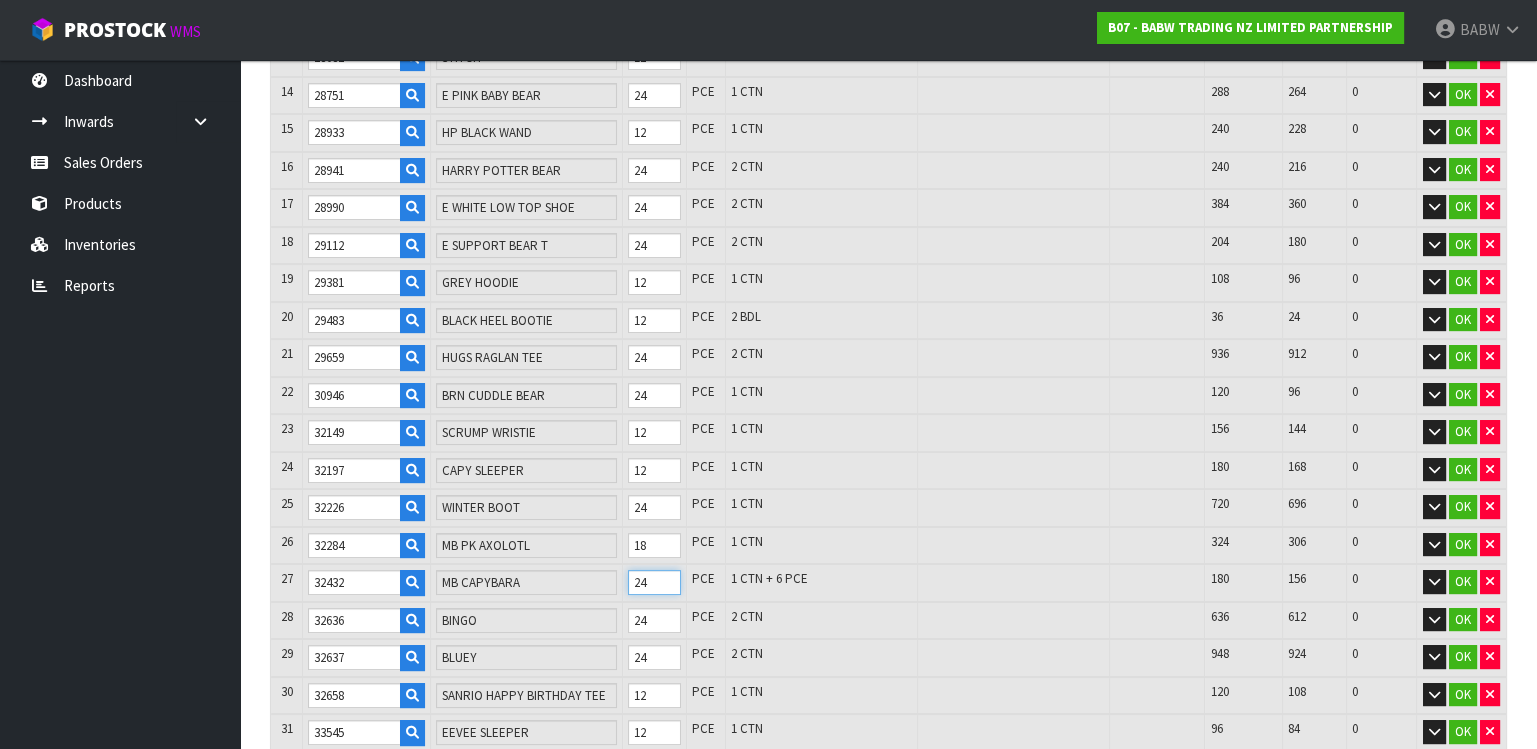 type on "3.131946" 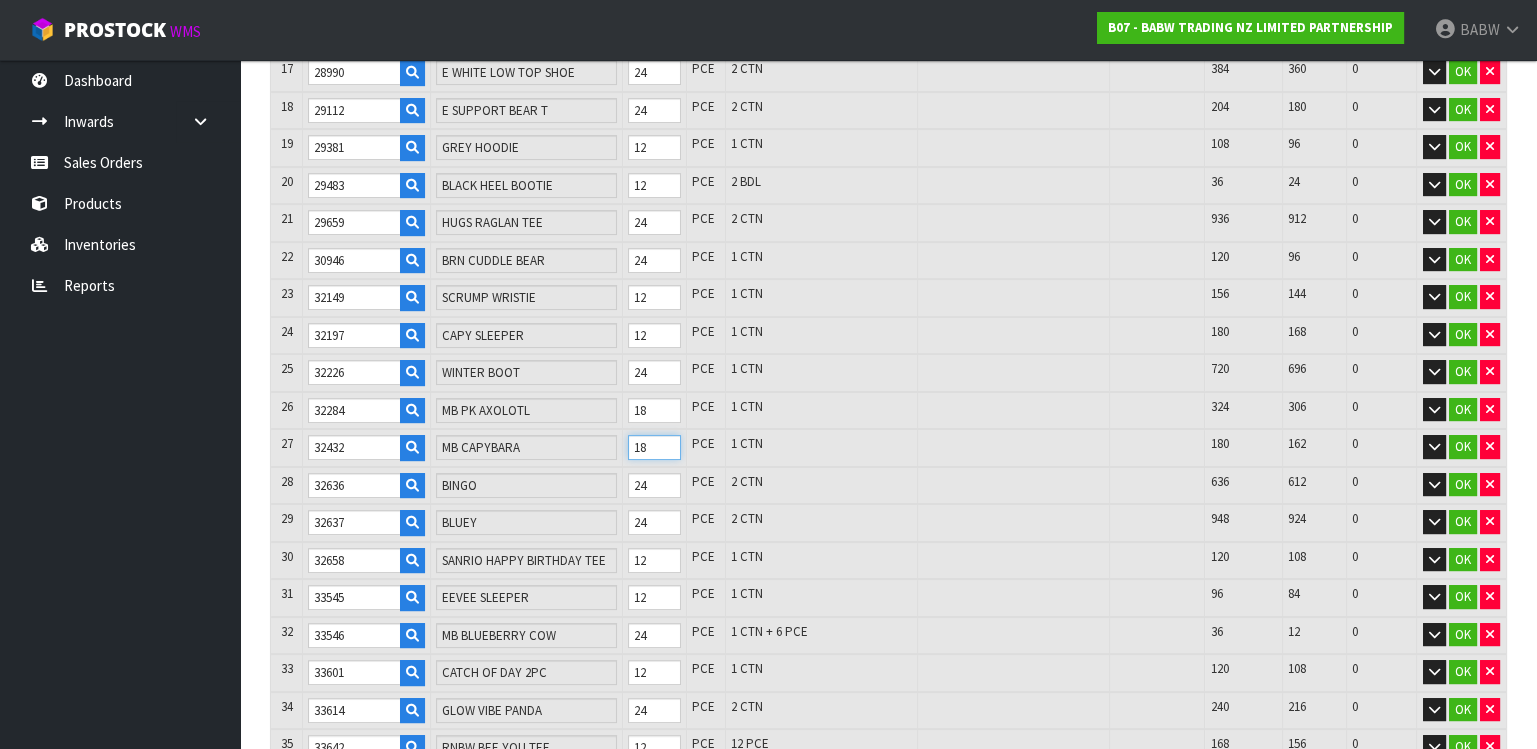 scroll, scrollTop: 1109, scrollLeft: 0, axis: vertical 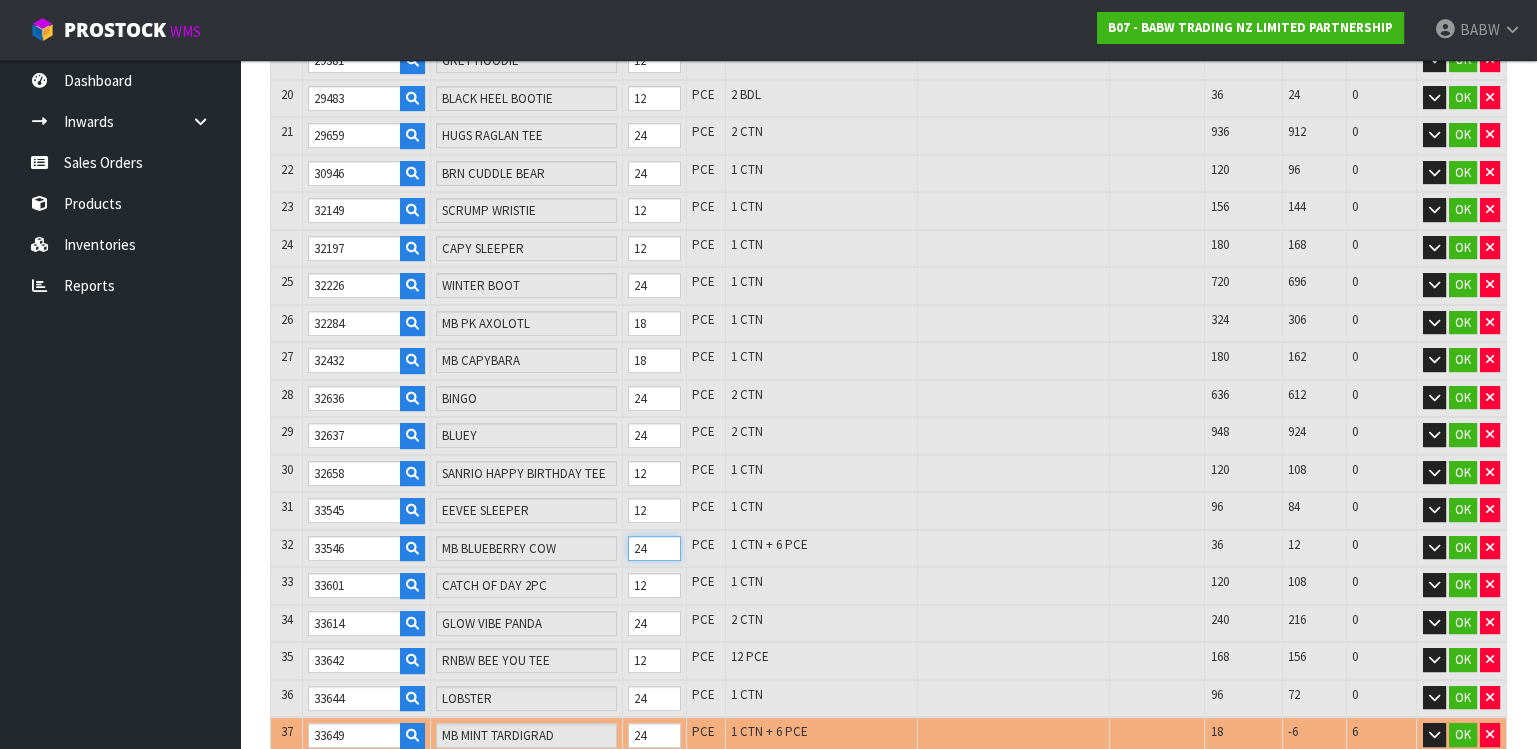 click on "32
33546
MB BLUEBERRY COW
24
PCE
1 CTN + 6 PCE
36
12
0
OK" at bounding box center (888, 549) 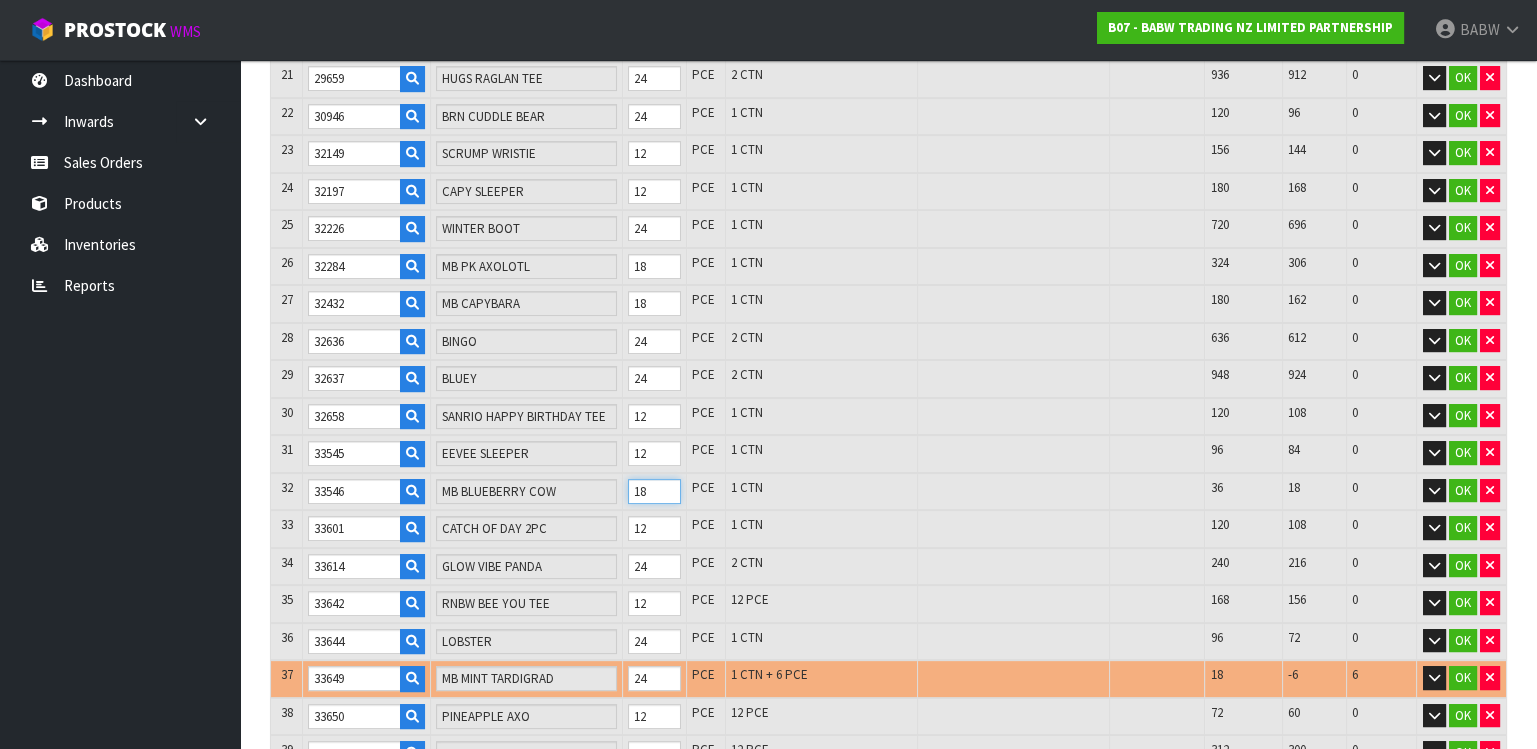 scroll, scrollTop: 1220, scrollLeft: 0, axis: vertical 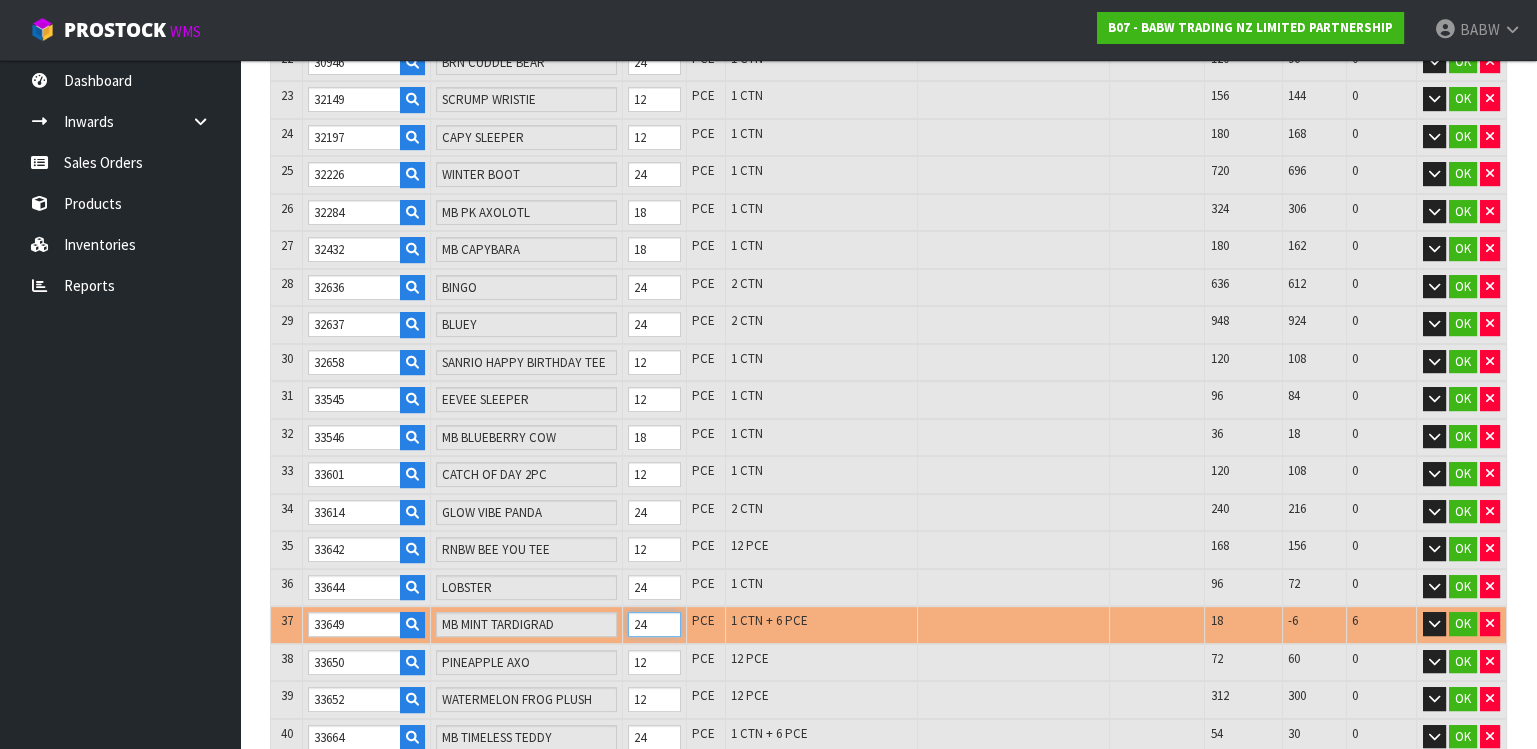 click on "24" at bounding box center [654, 624] 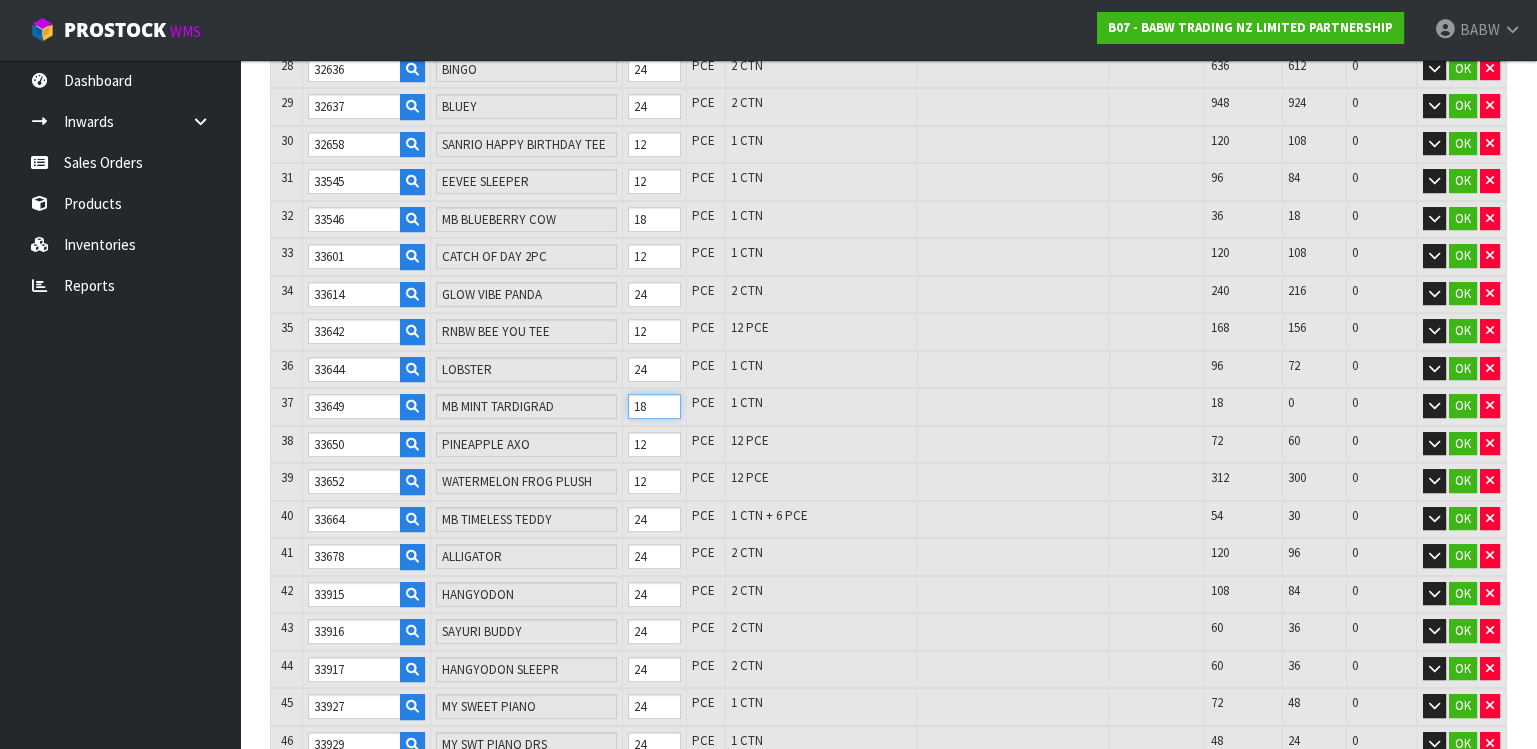 scroll, scrollTop: 1442, scrollLeft: 0, axis: vertical 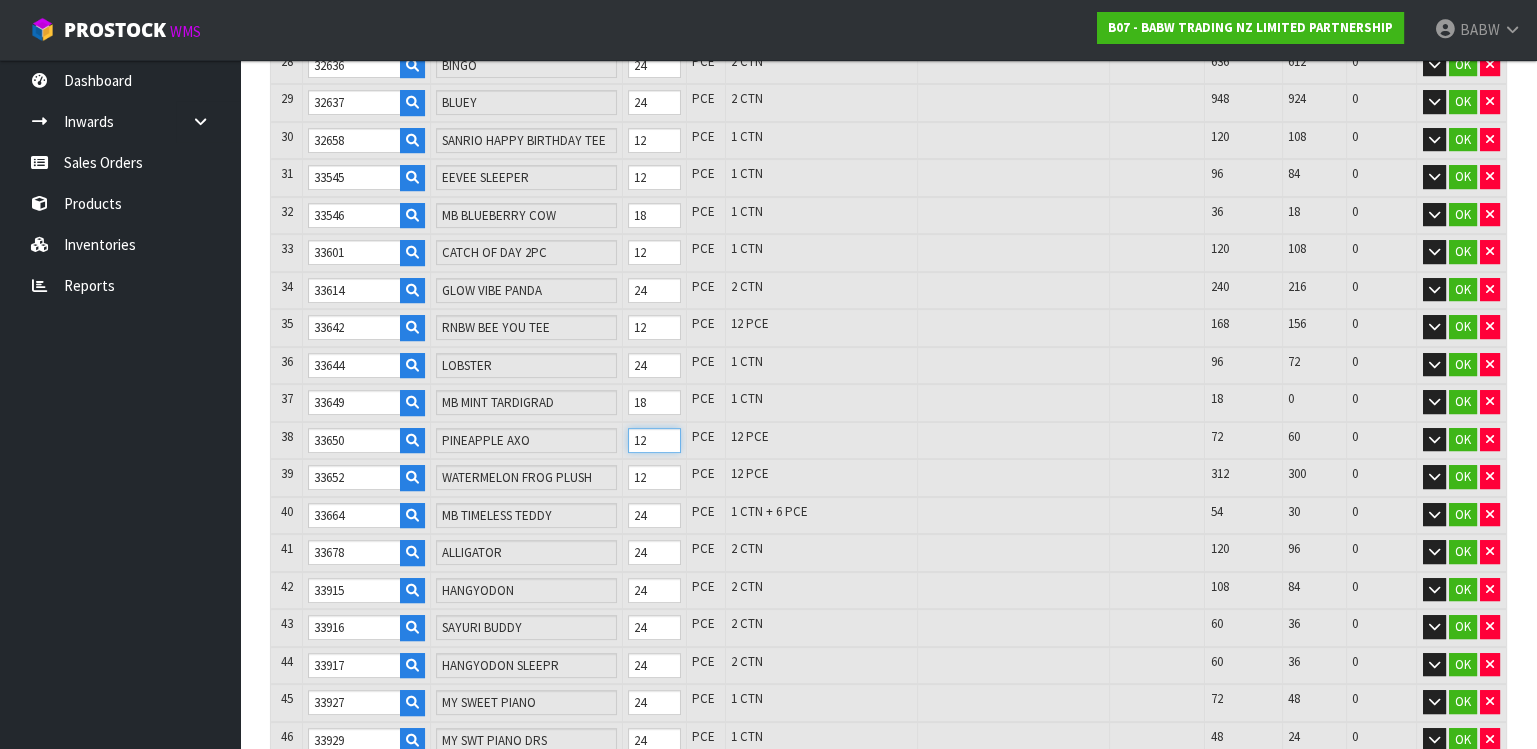drag, startPoint x: 647, startPoint y: 413, endPoint x: 593, endPoint y: 403, distance: 54.91812 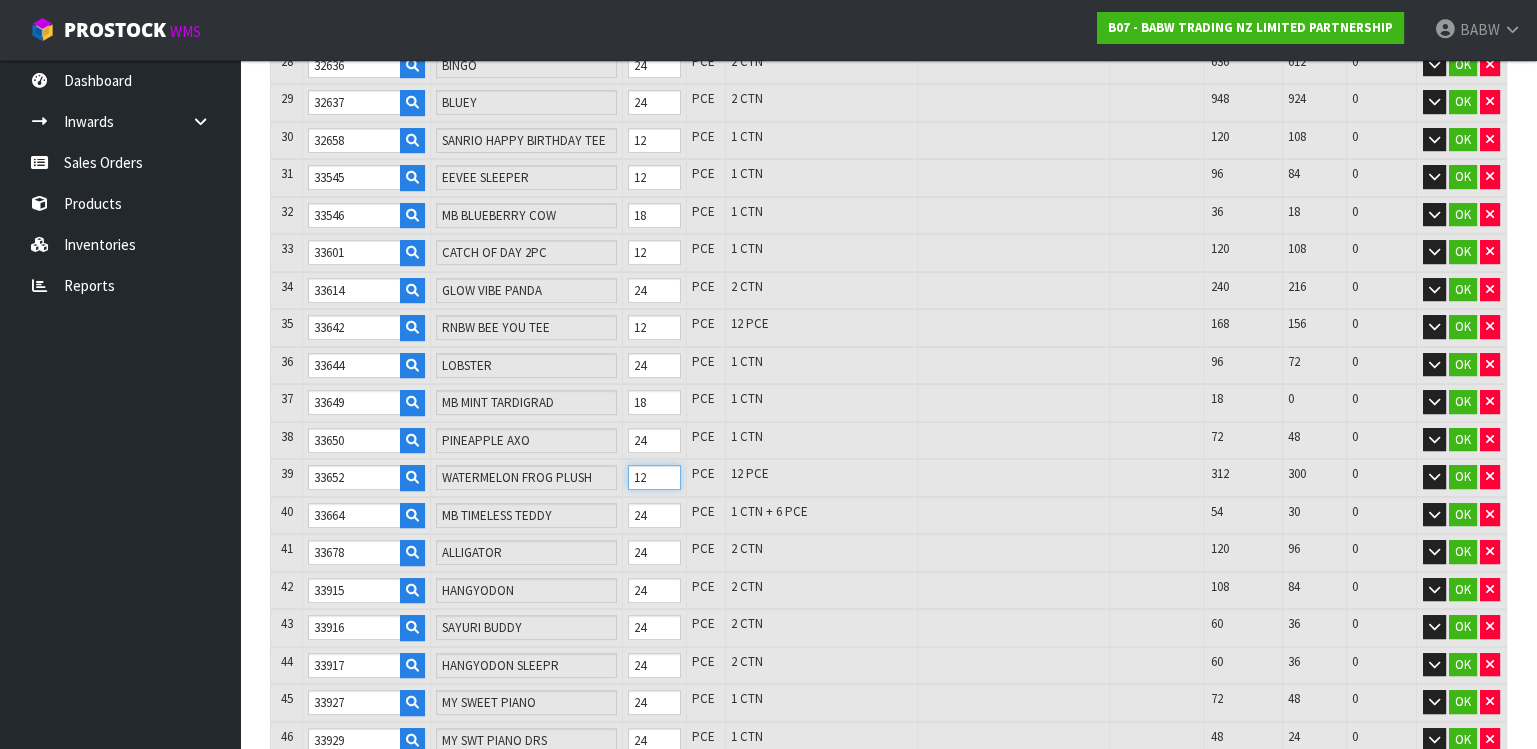 click on "39
[ZIP]
WATERMELON FROG PLUSH
12
PCE
12 PCE
312
300
0
OK" at bounding box center (888, 478) 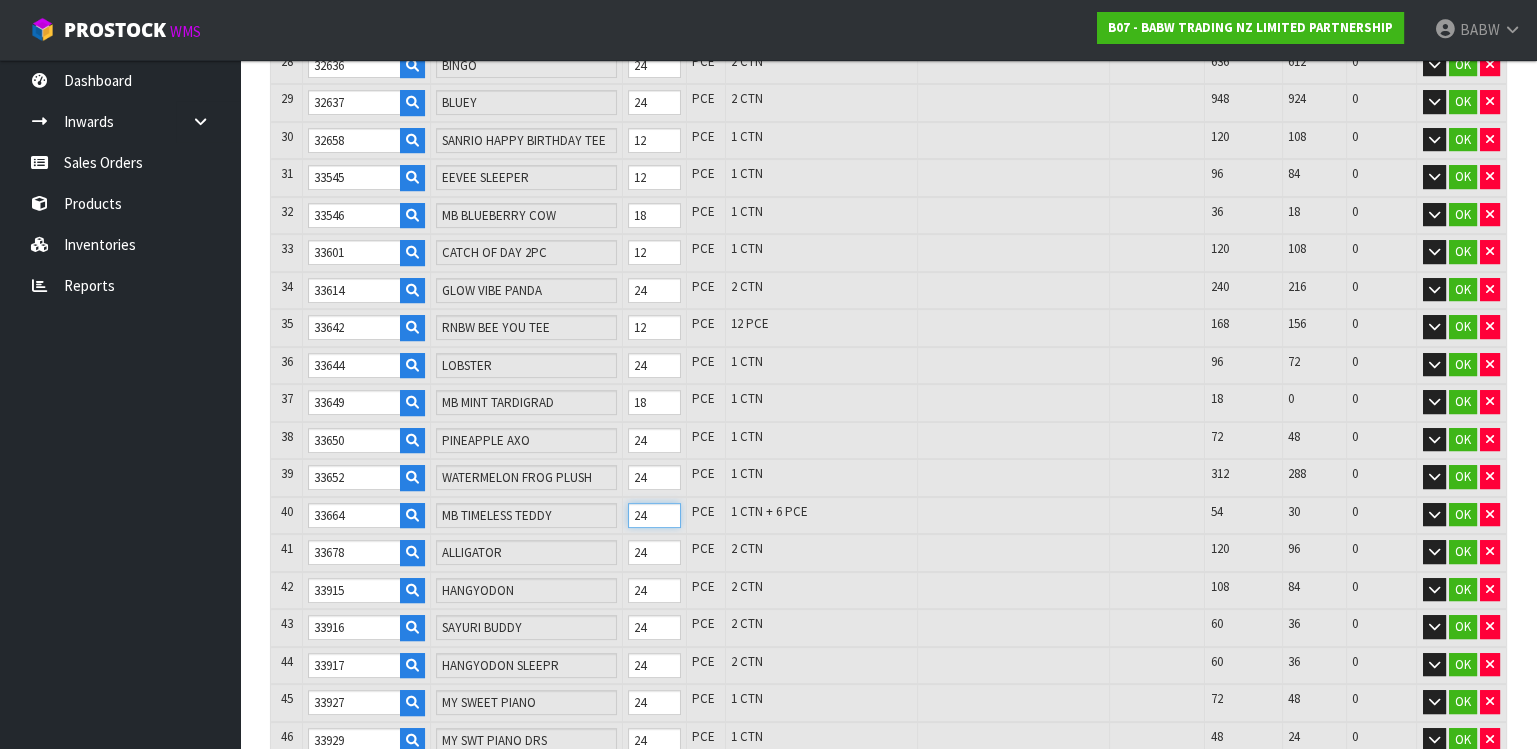 drag, startPoint x: 661, startPoint y: 497, endPoint x: 605, endPoint y: 482, distance: 57.974133 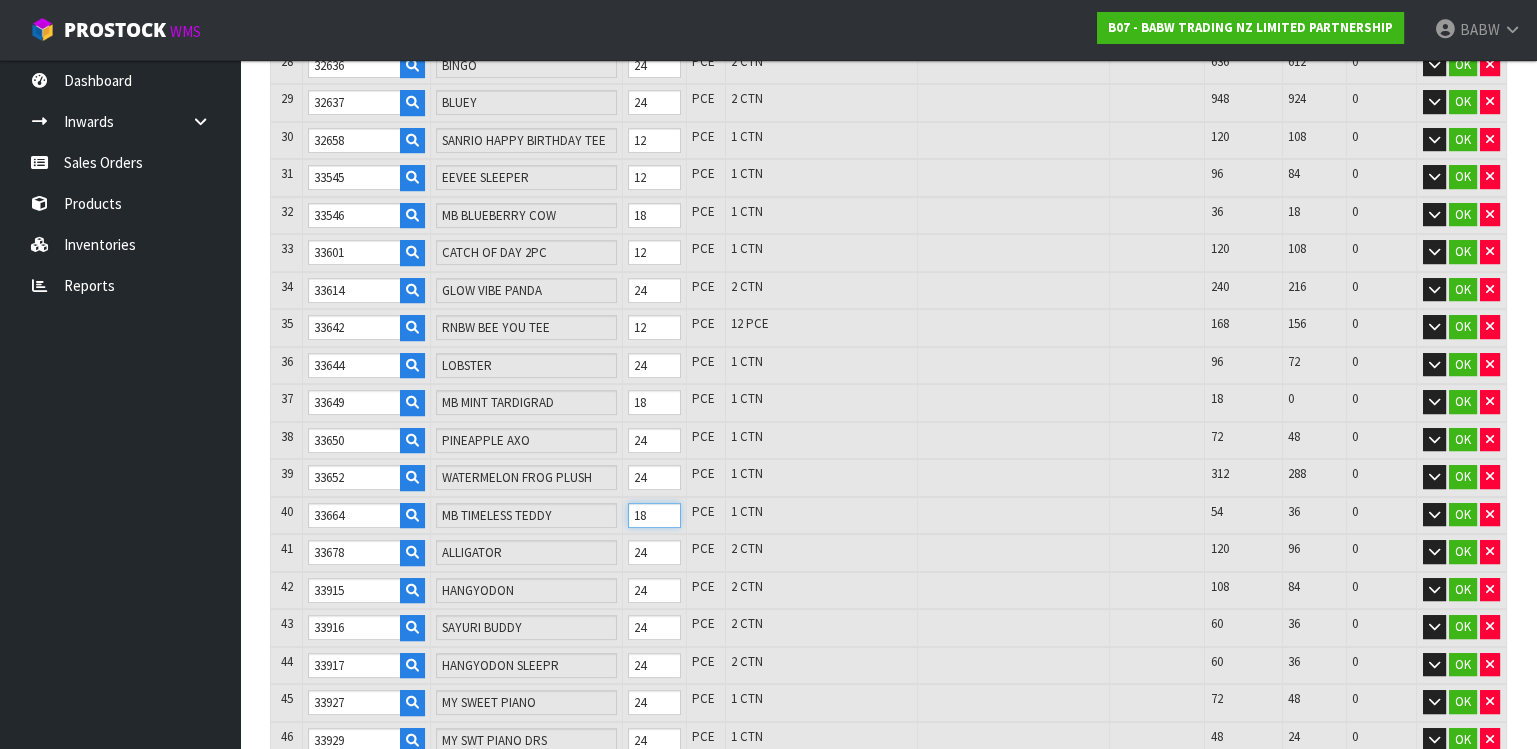 scroll, scrollTop: 1776, scrollLeft: 0, axis: vertical 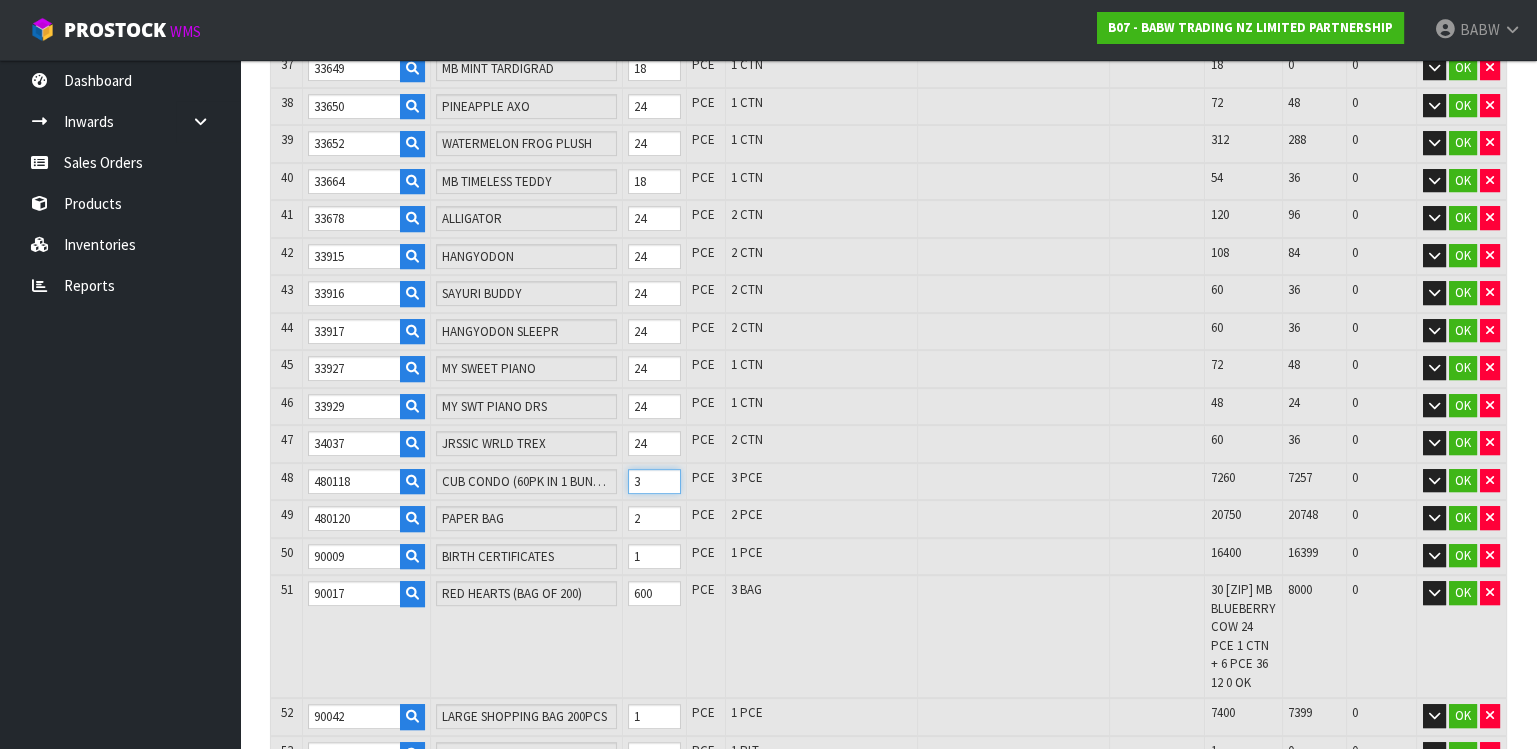 click on "3" at bounding box center [654, 481] 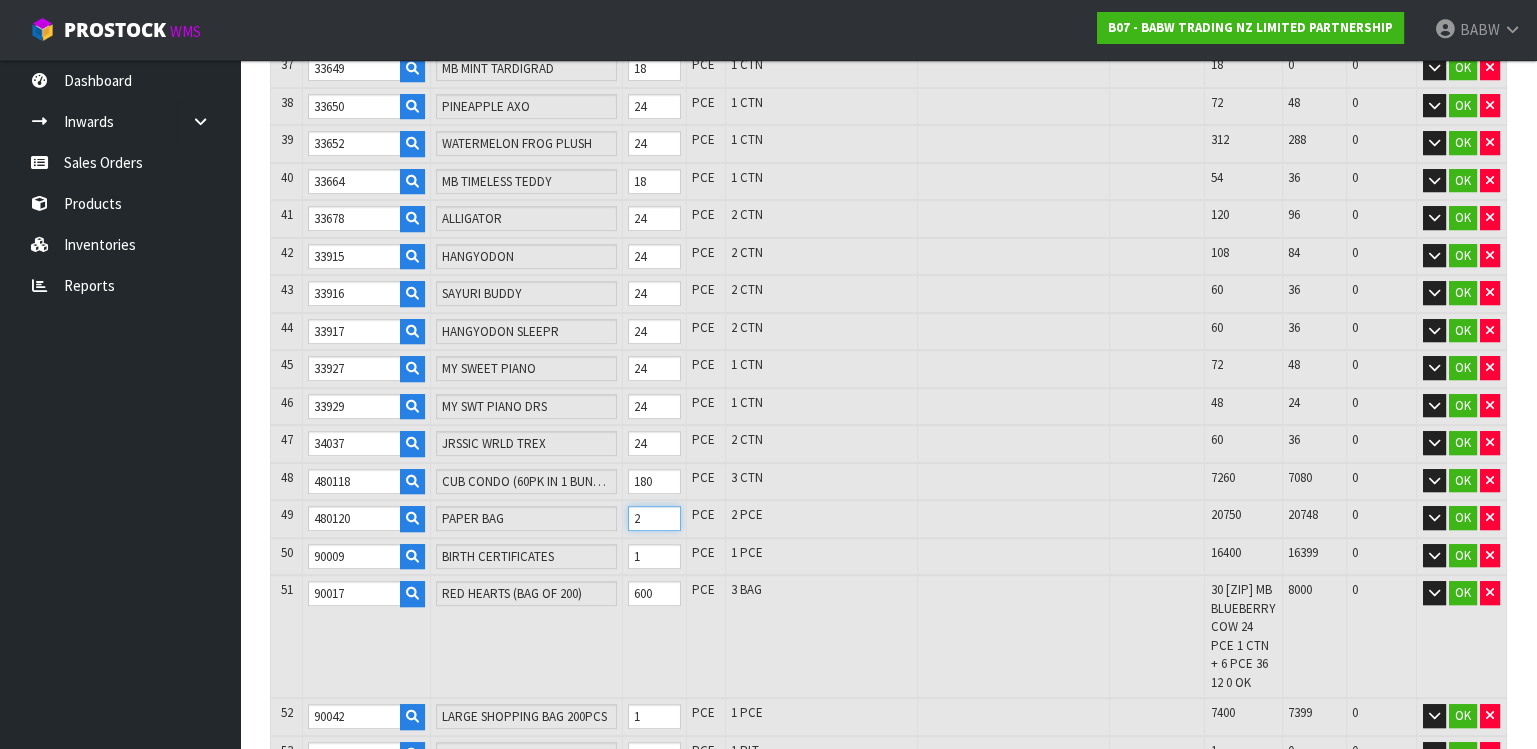 click on "2" at bounding box center [654, 518] 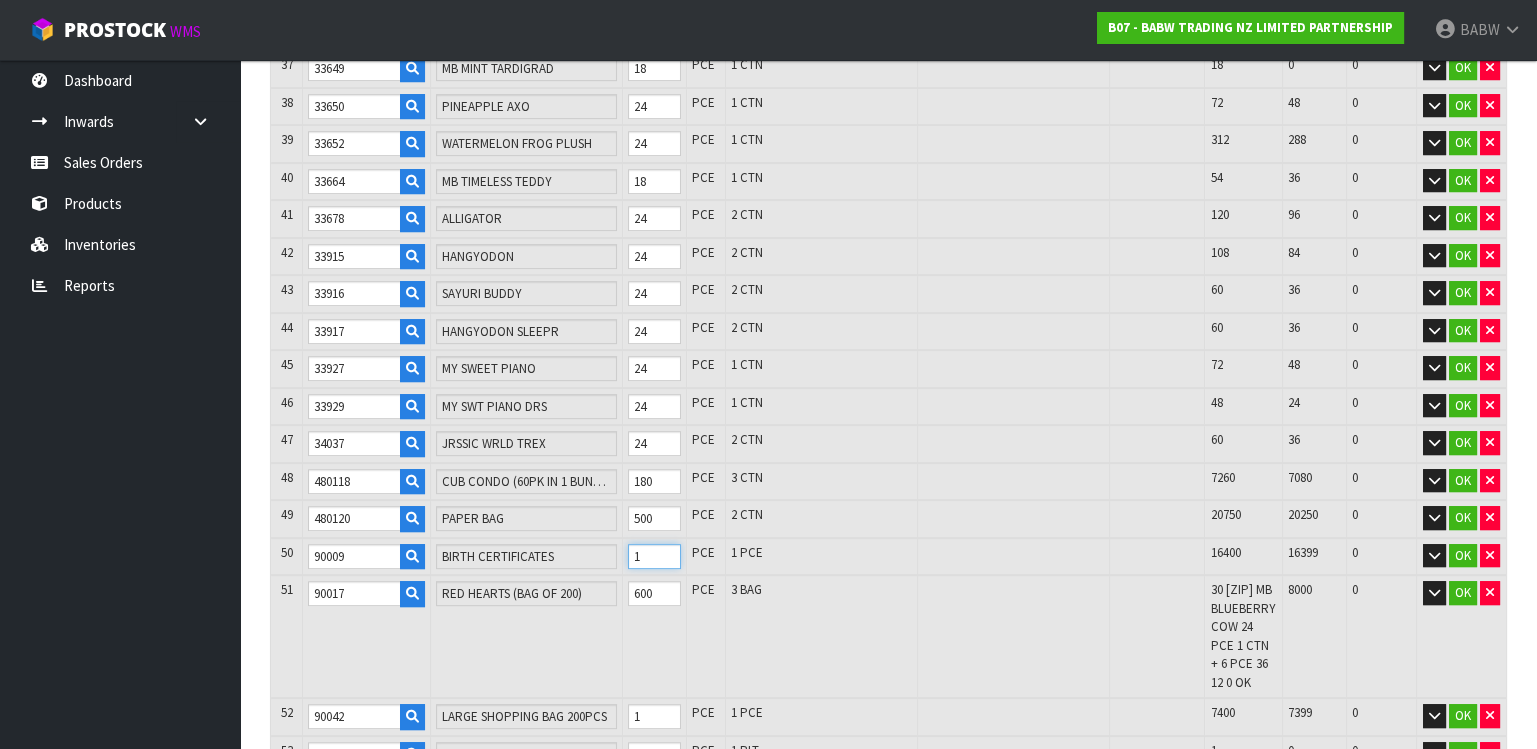click on "1" at bounding box center (654, 556) 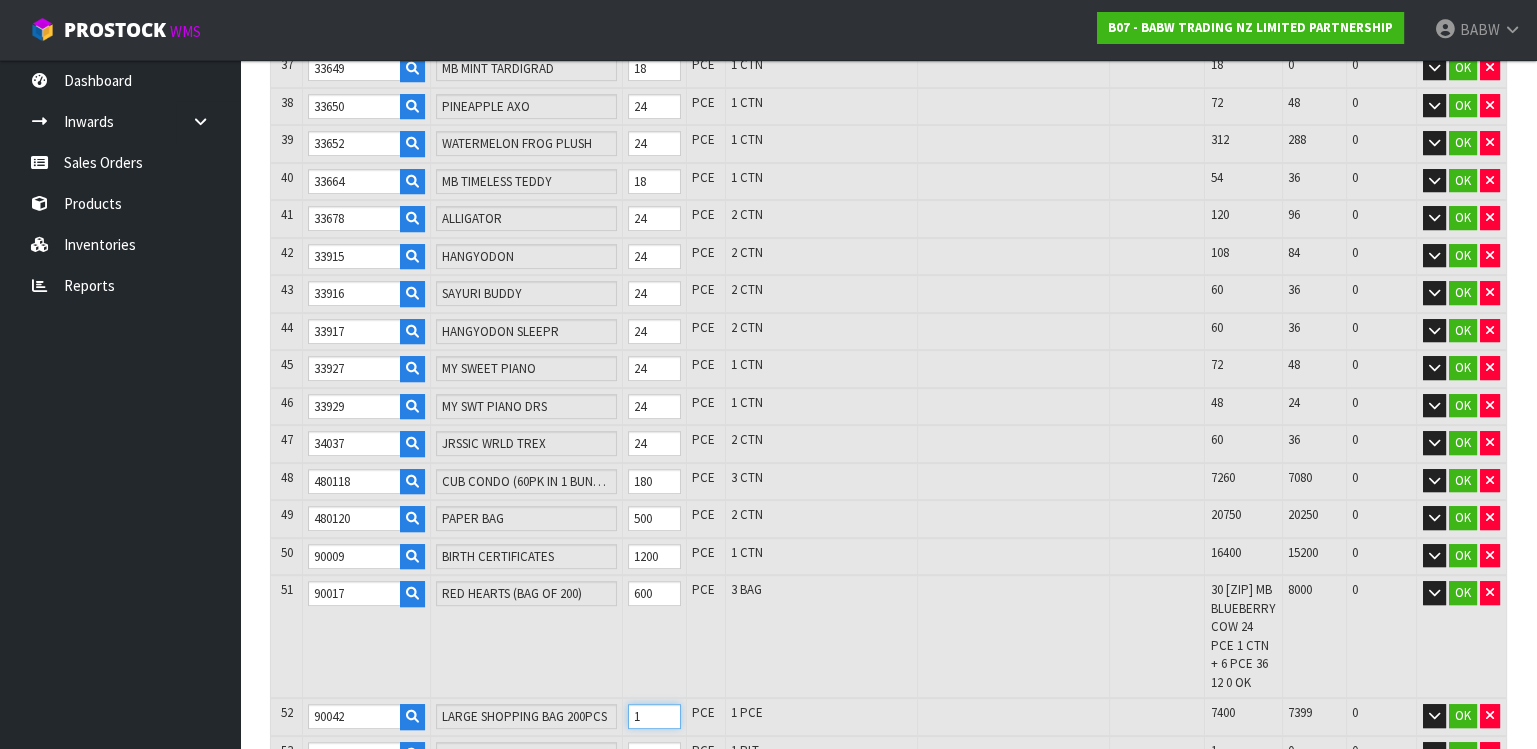 click on "1" at bounding box center [654, 716] 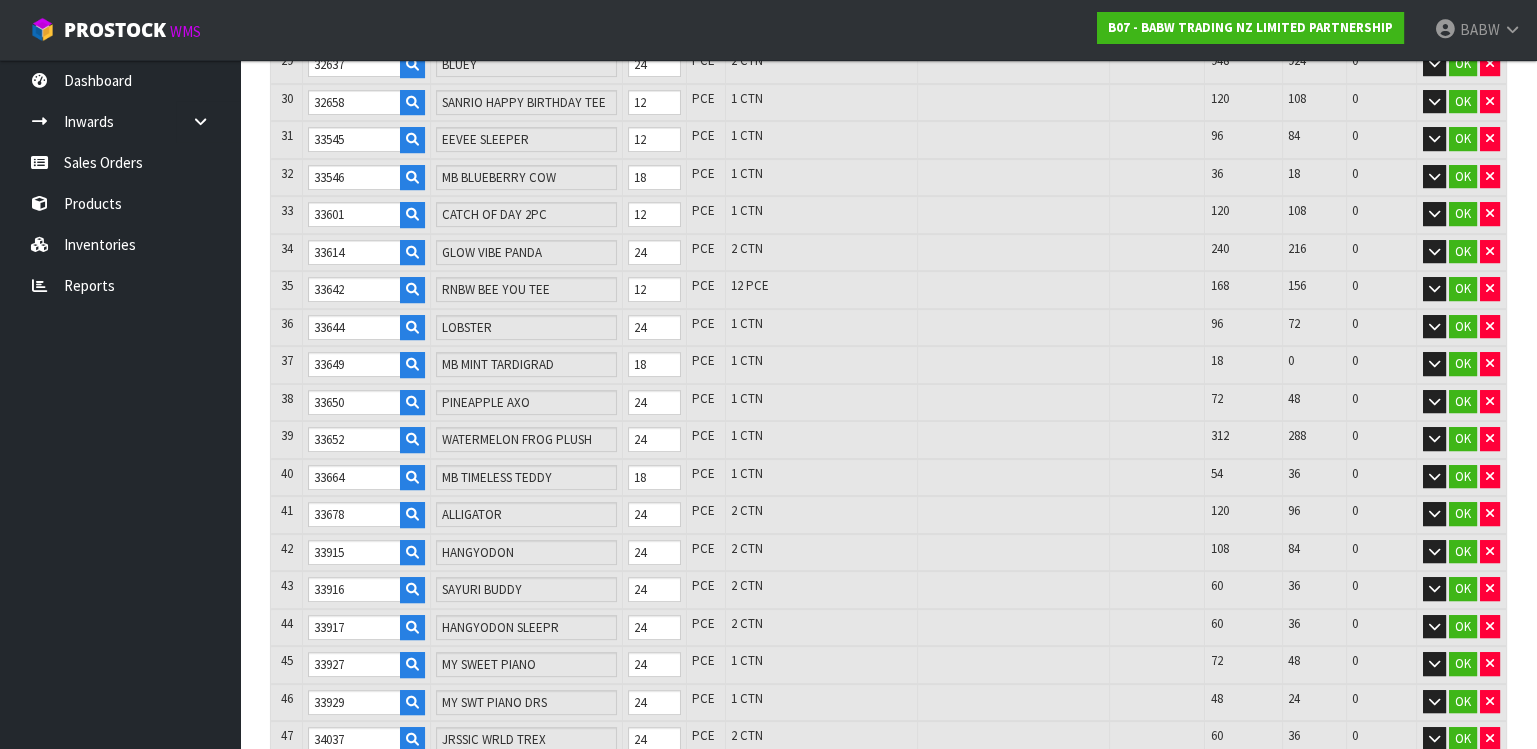 scroll, scrollTop: 1442, scrollLeft: 0, axis: vertical 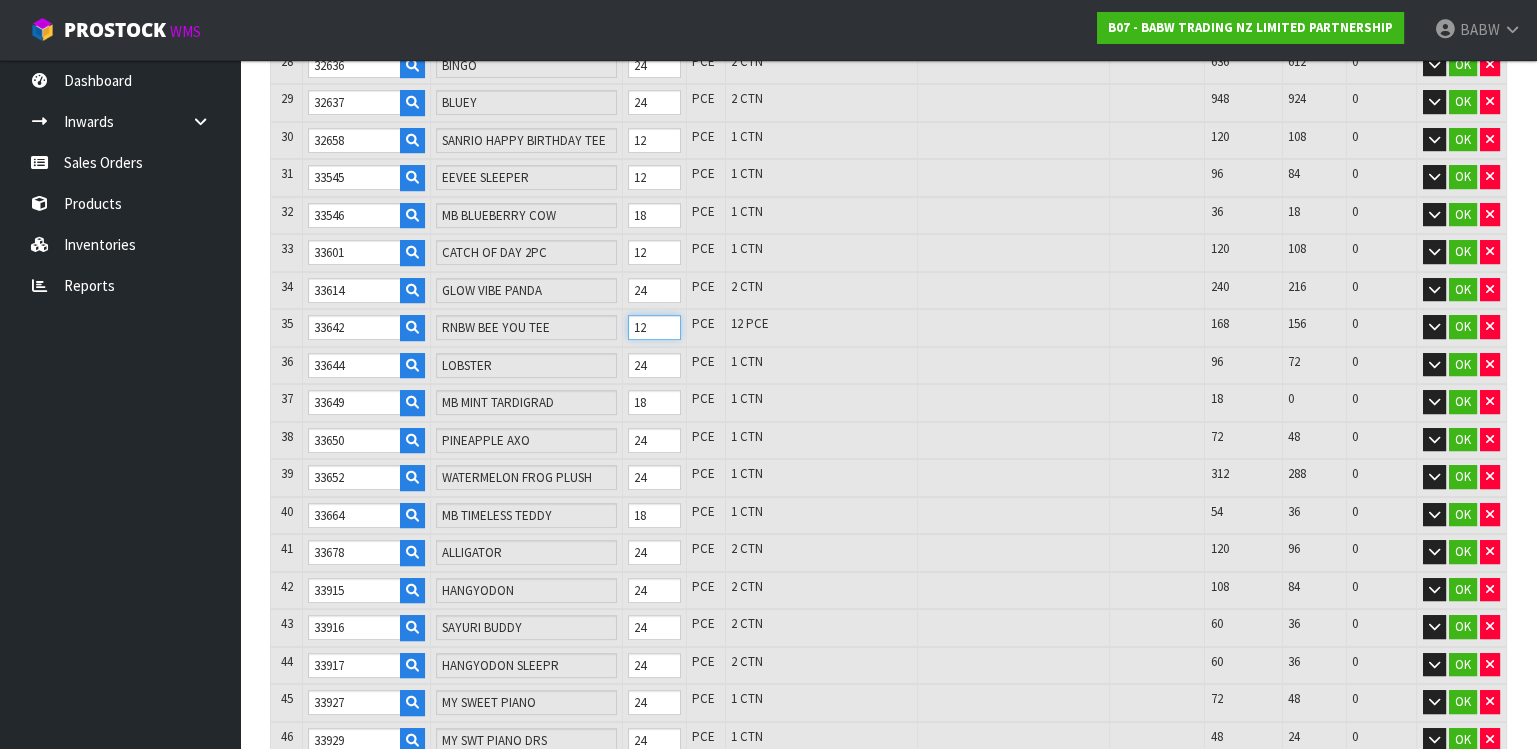 drag, startPoint x: 653, startPoint y: 306, endPoint x: 583, endPoint y: 295, distance: 70.85902 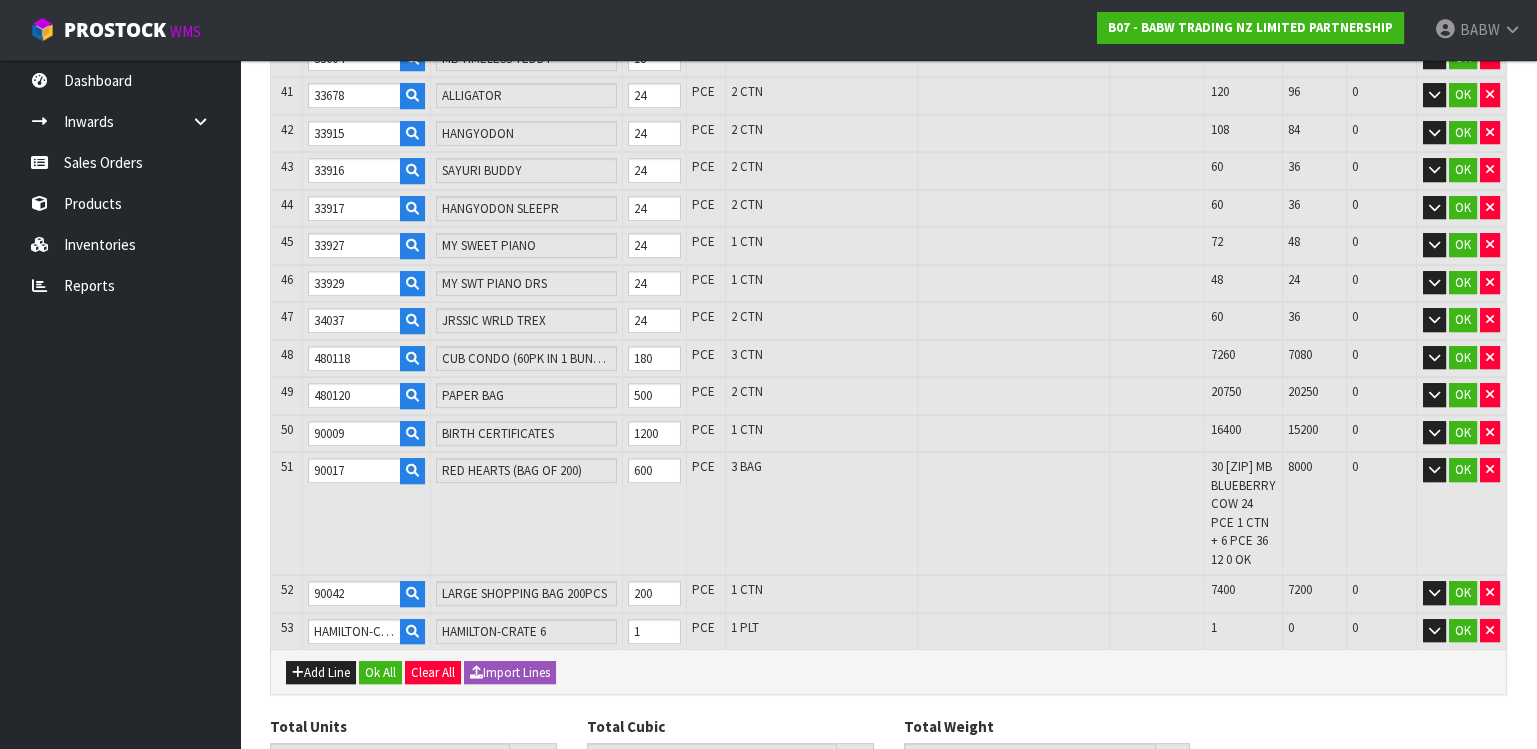 scroll, scrollTop: 1902, scrollLeft: 0, axis: vertical 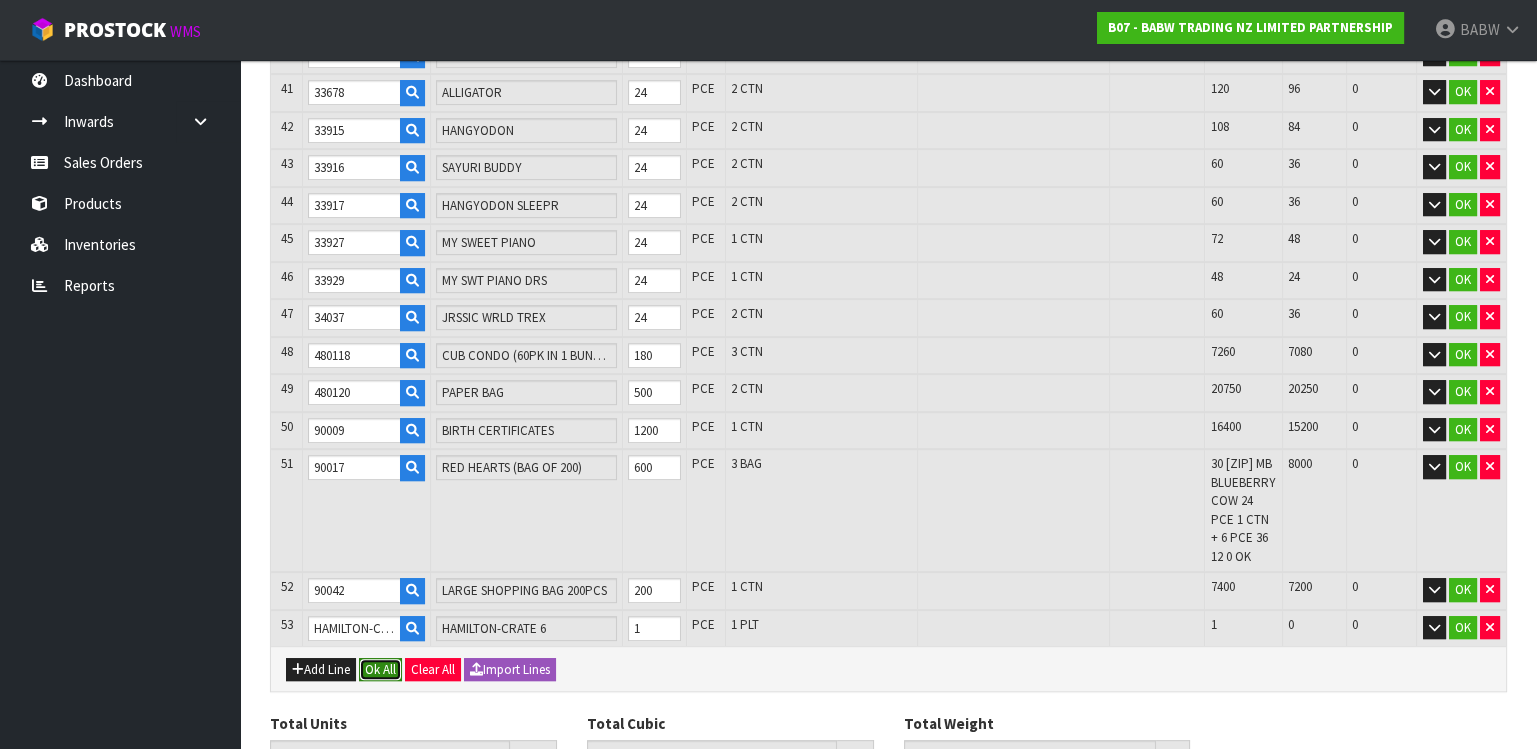 click on "Ok All" at bounding box center (380, 670) 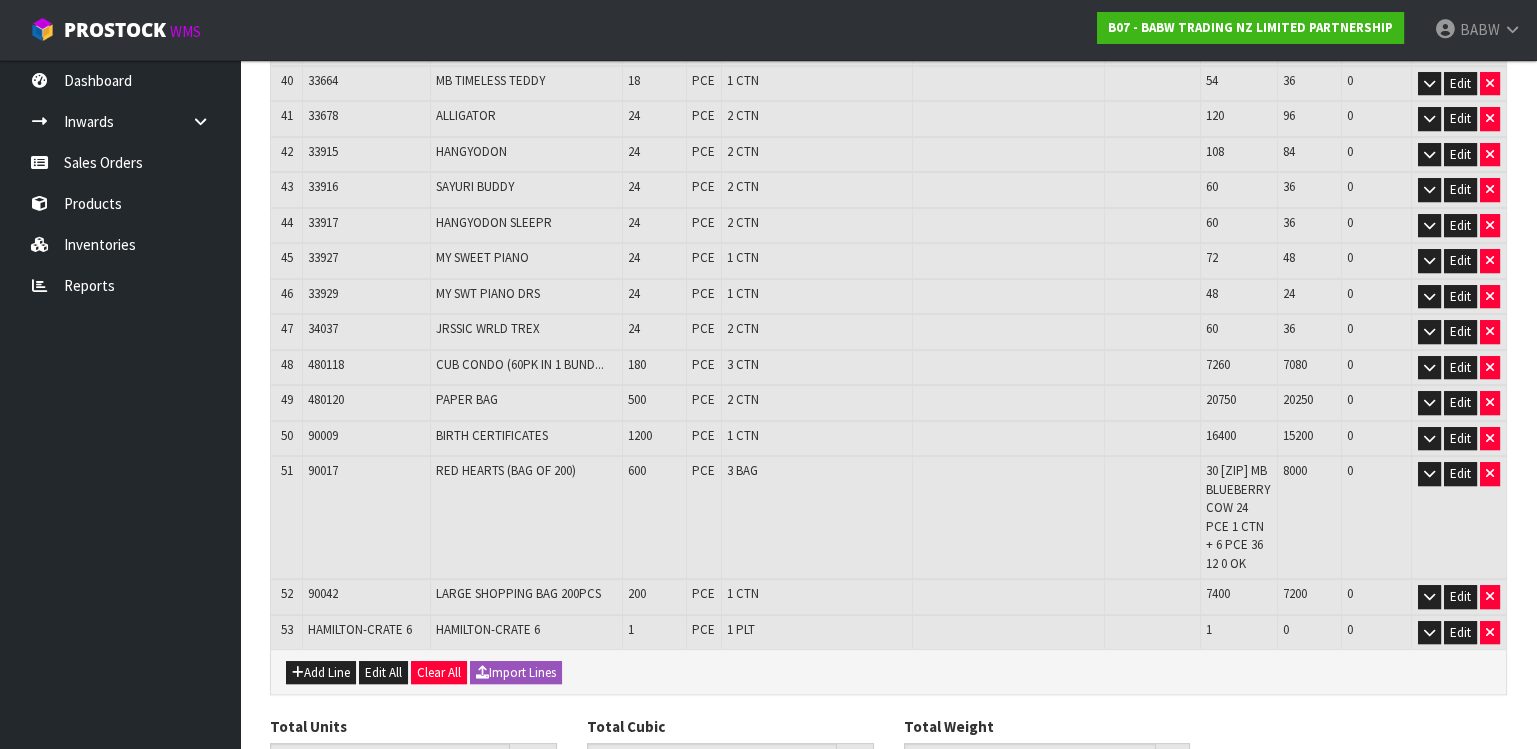 scroll, scrollTop: 1796, scrollLeft: 0, axis: vertical 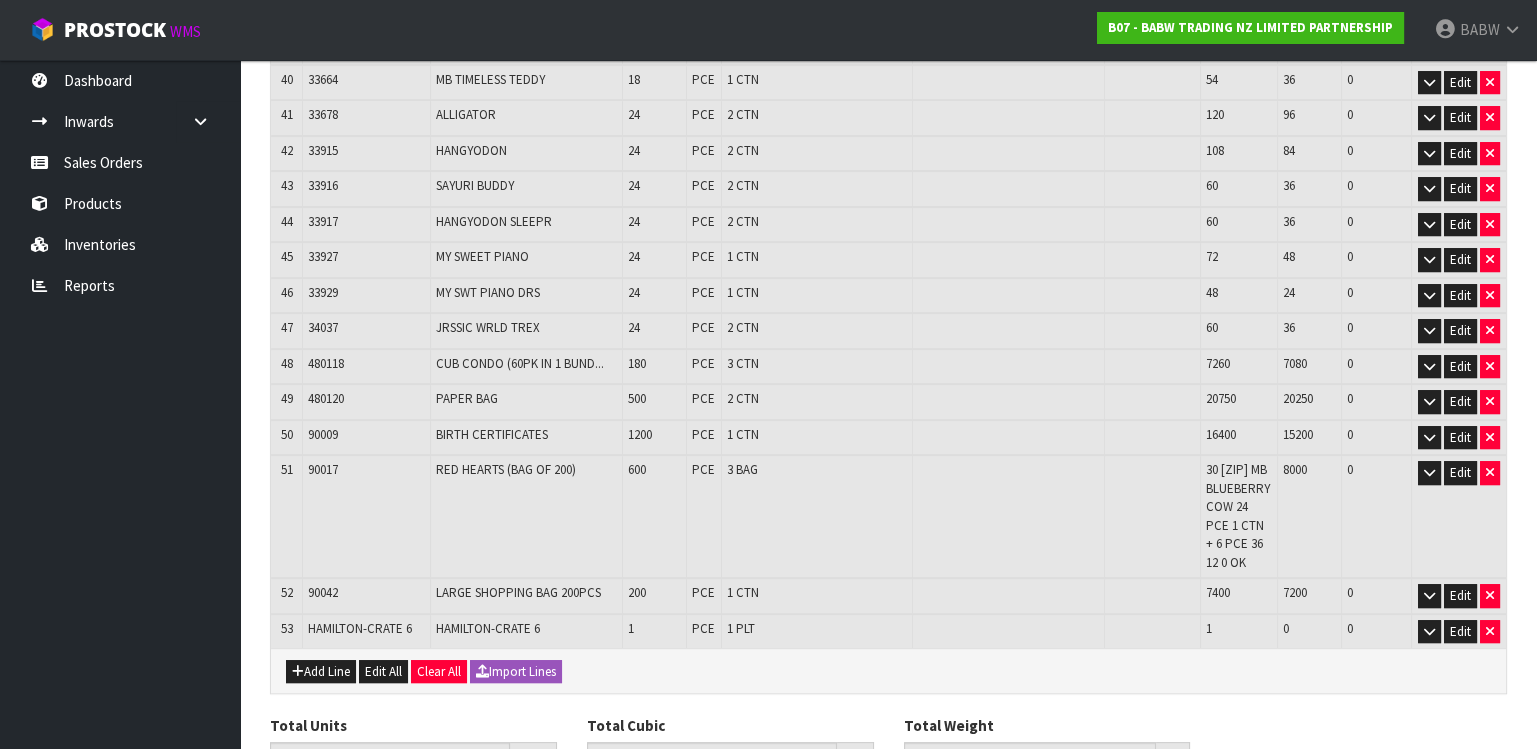click on "Create Order" at bounding box center [330, 809] 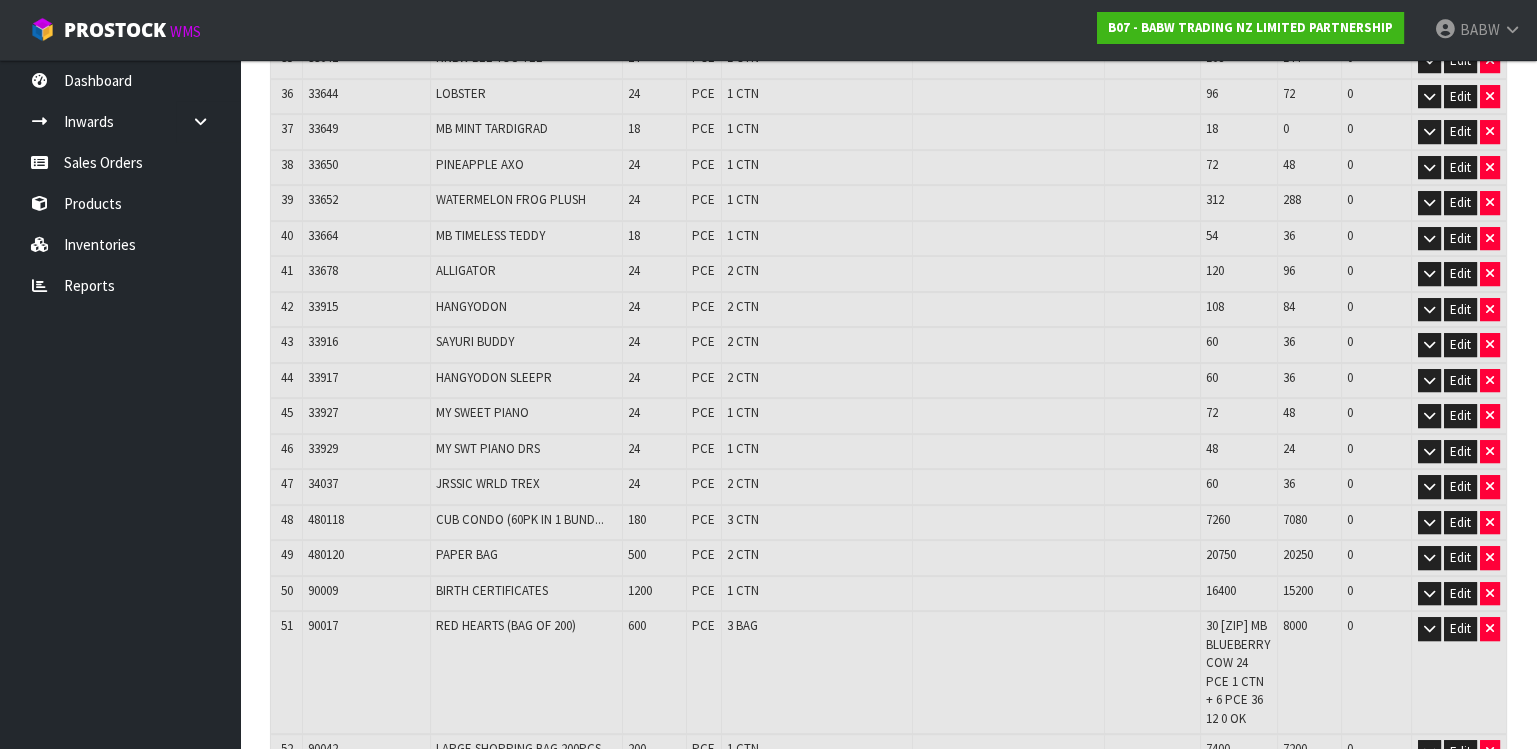 scroll, scrollTop: 1796, scrollLeft: 0, axis: vertical 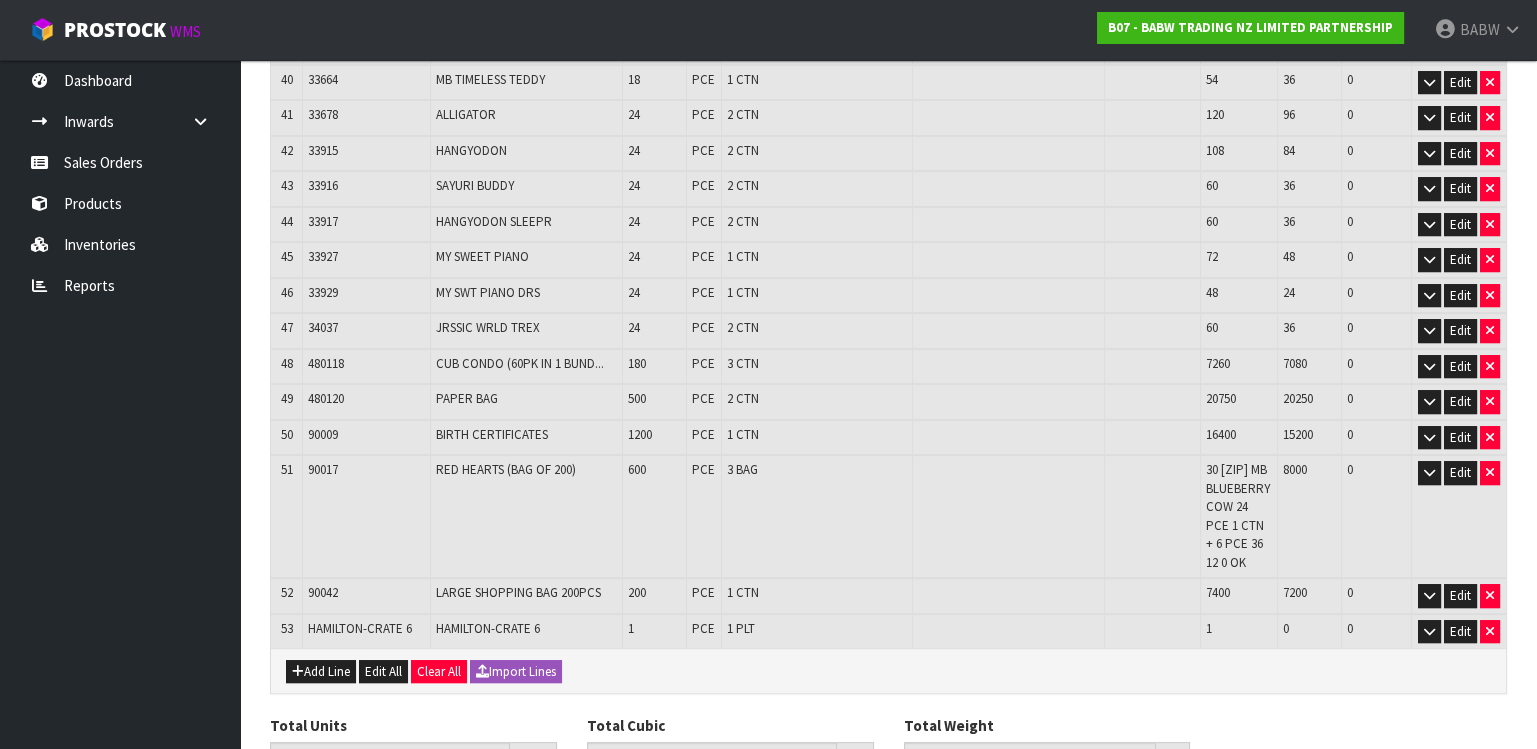 click on "Save" at bounding box center [304, 809] 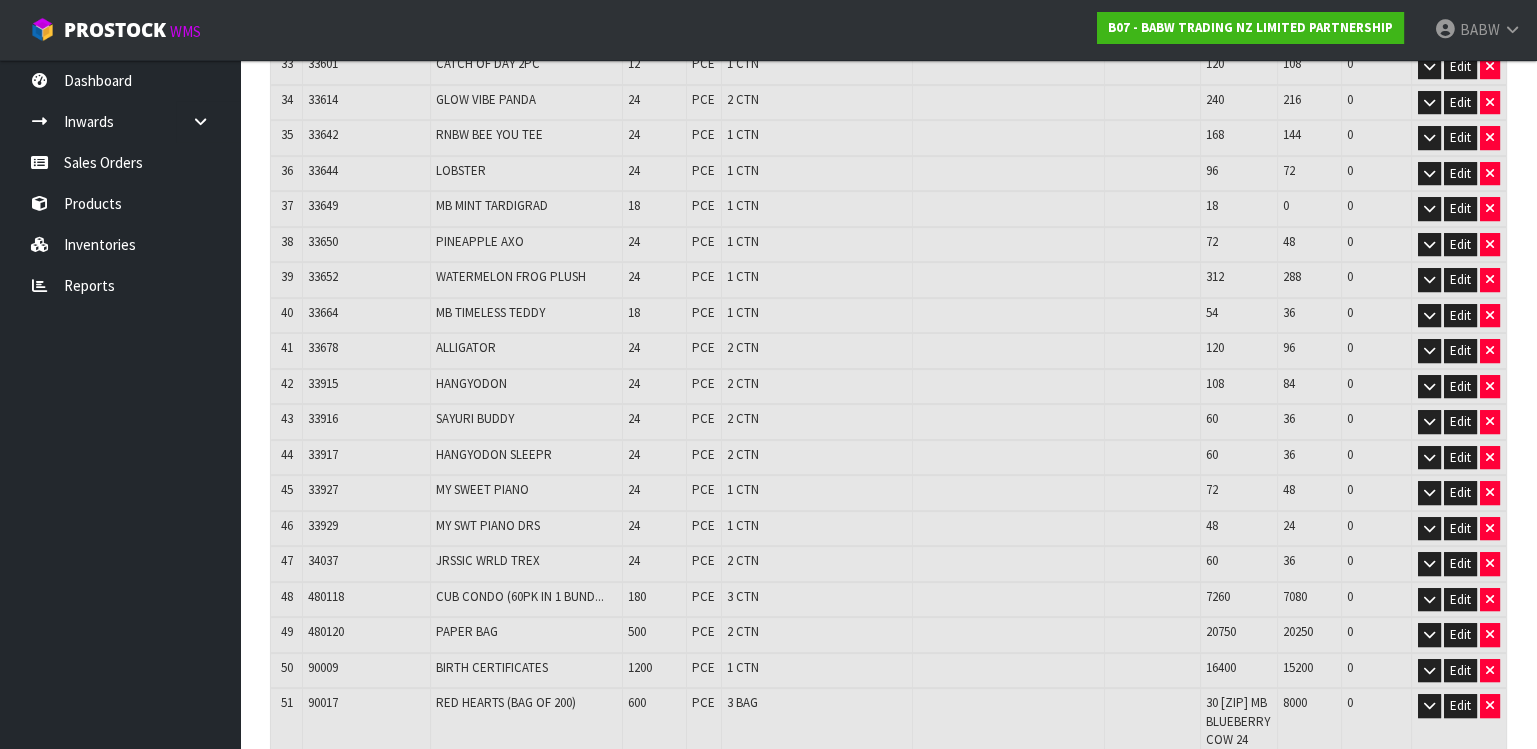scroll, scrollTop: 1796, scrollLeft: 0, axis: vertical 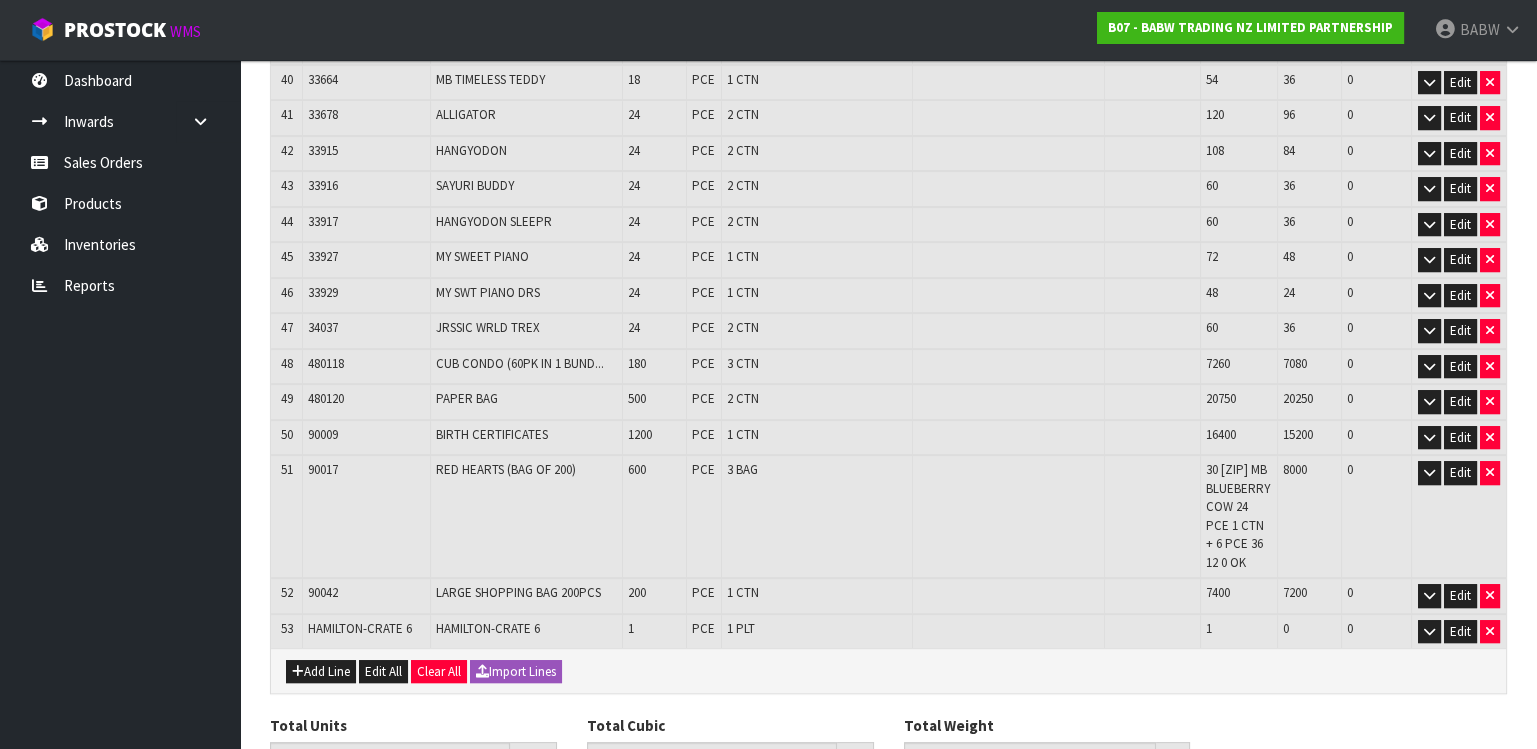click on "Exit" at bounding box center [372, 809] 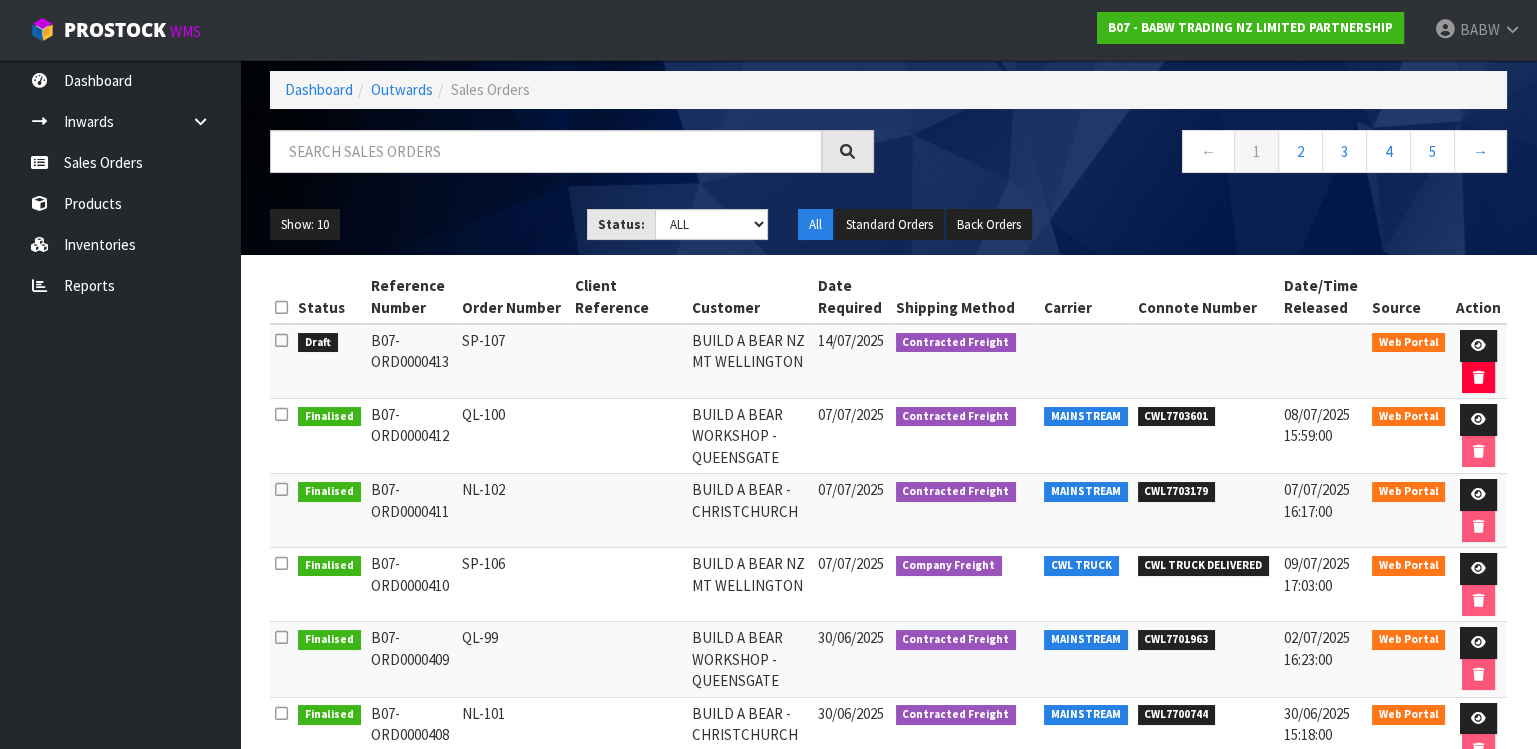 scroll, scrollTop: 222, scrollLeft: 0, axis: vertical 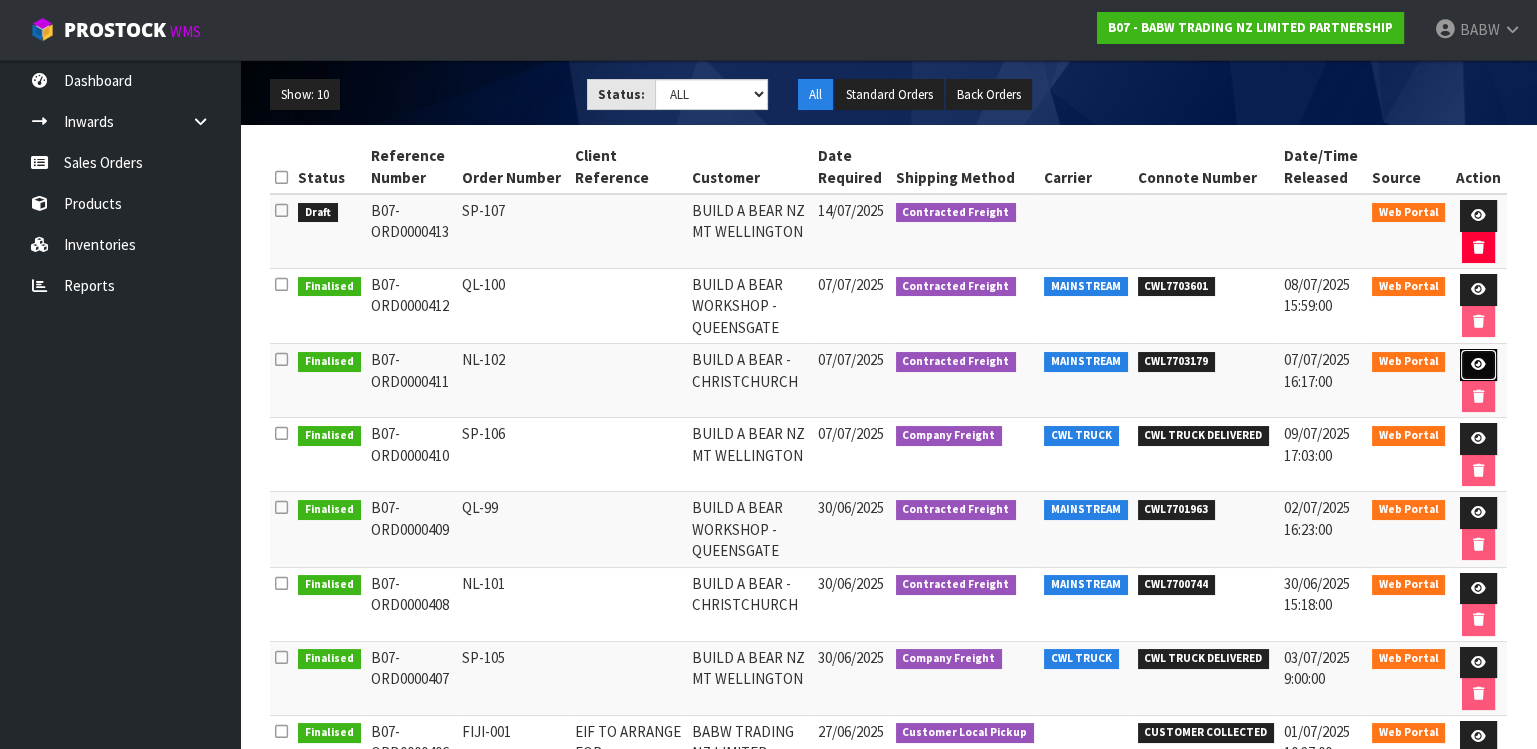 click at bounding box center [1478, 365] 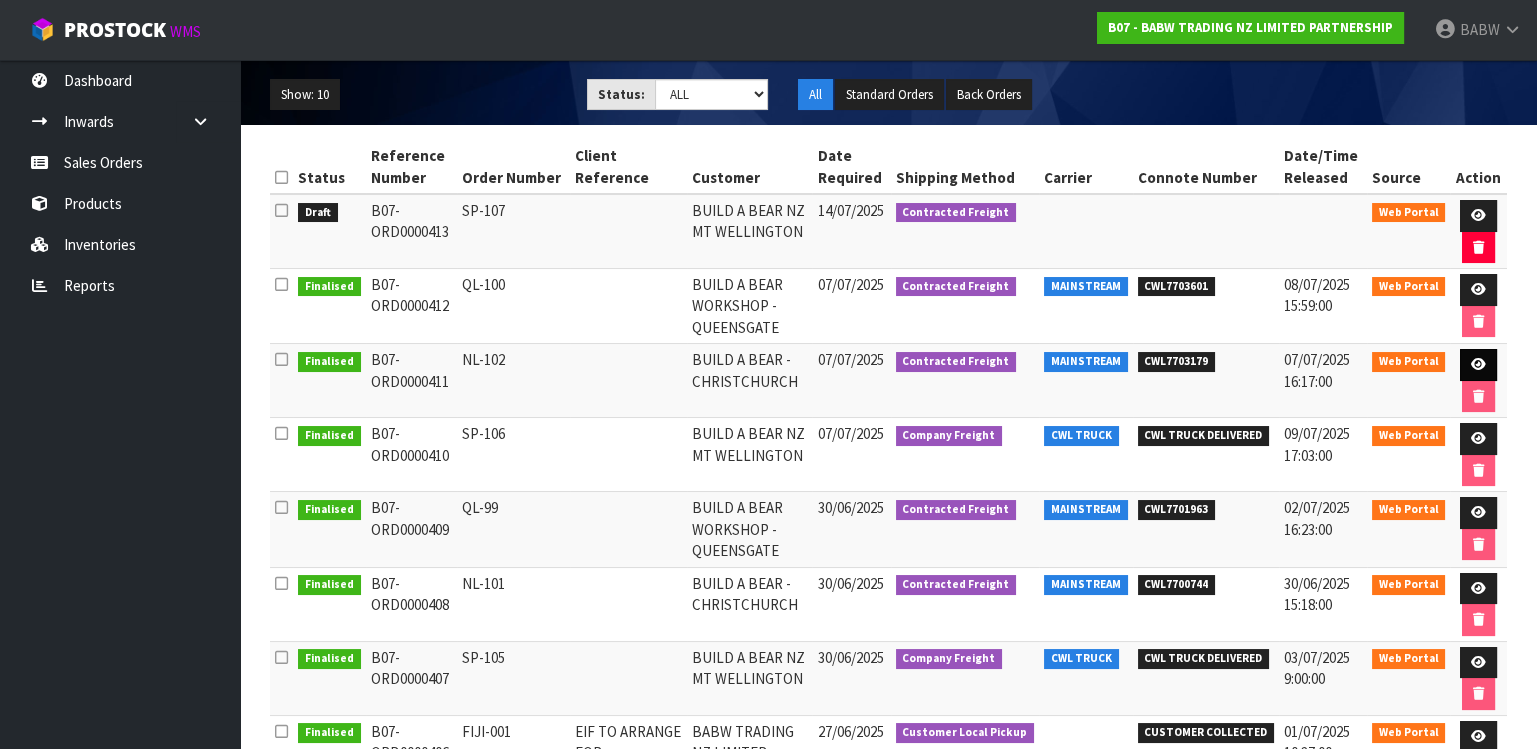scroll, scrollTop: 0, scrollLeft: 0, axis: both 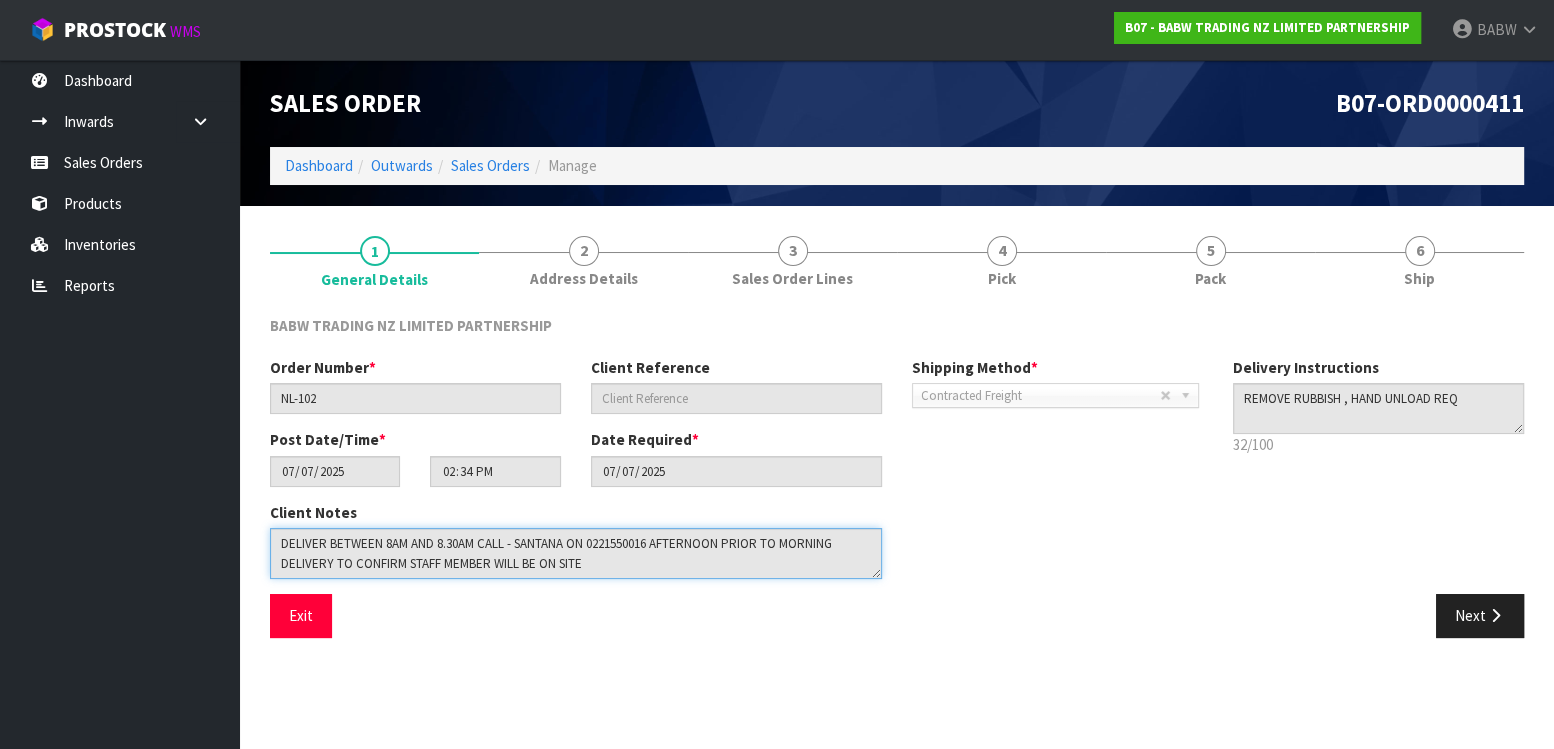 click at bounding box center (576, 553) 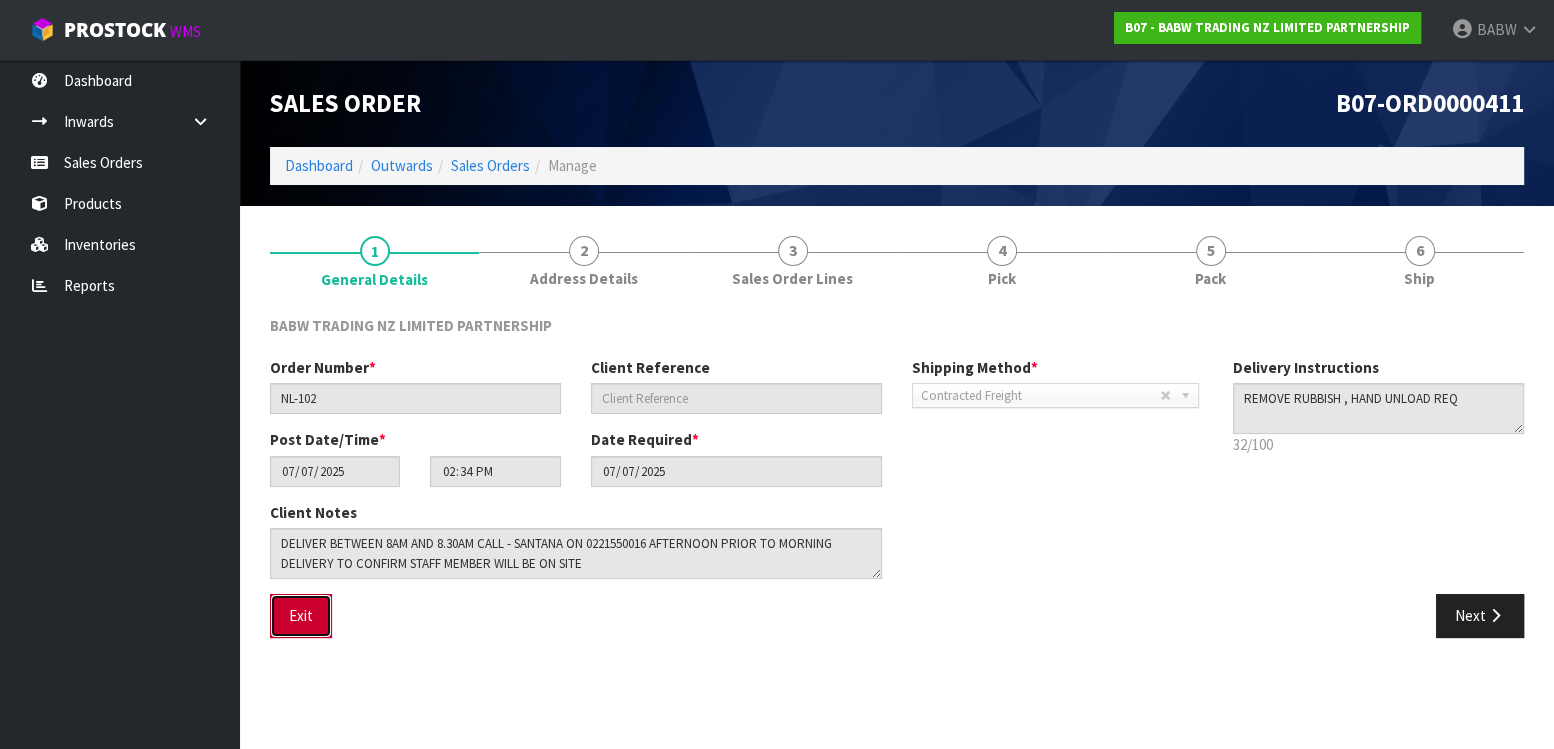 click on "Exit" at bounding box center [301, 615] 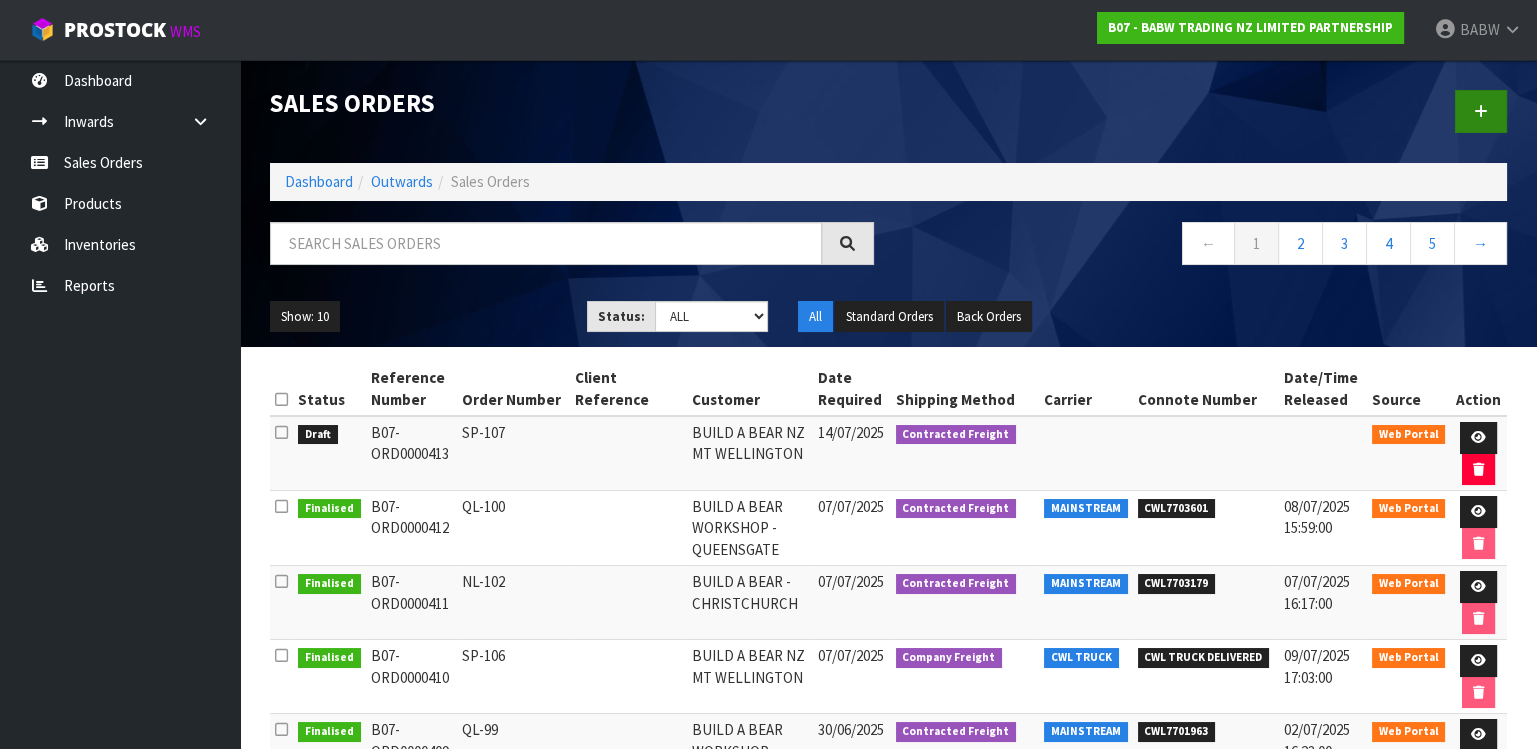 click at bounding box center [1206, 111] 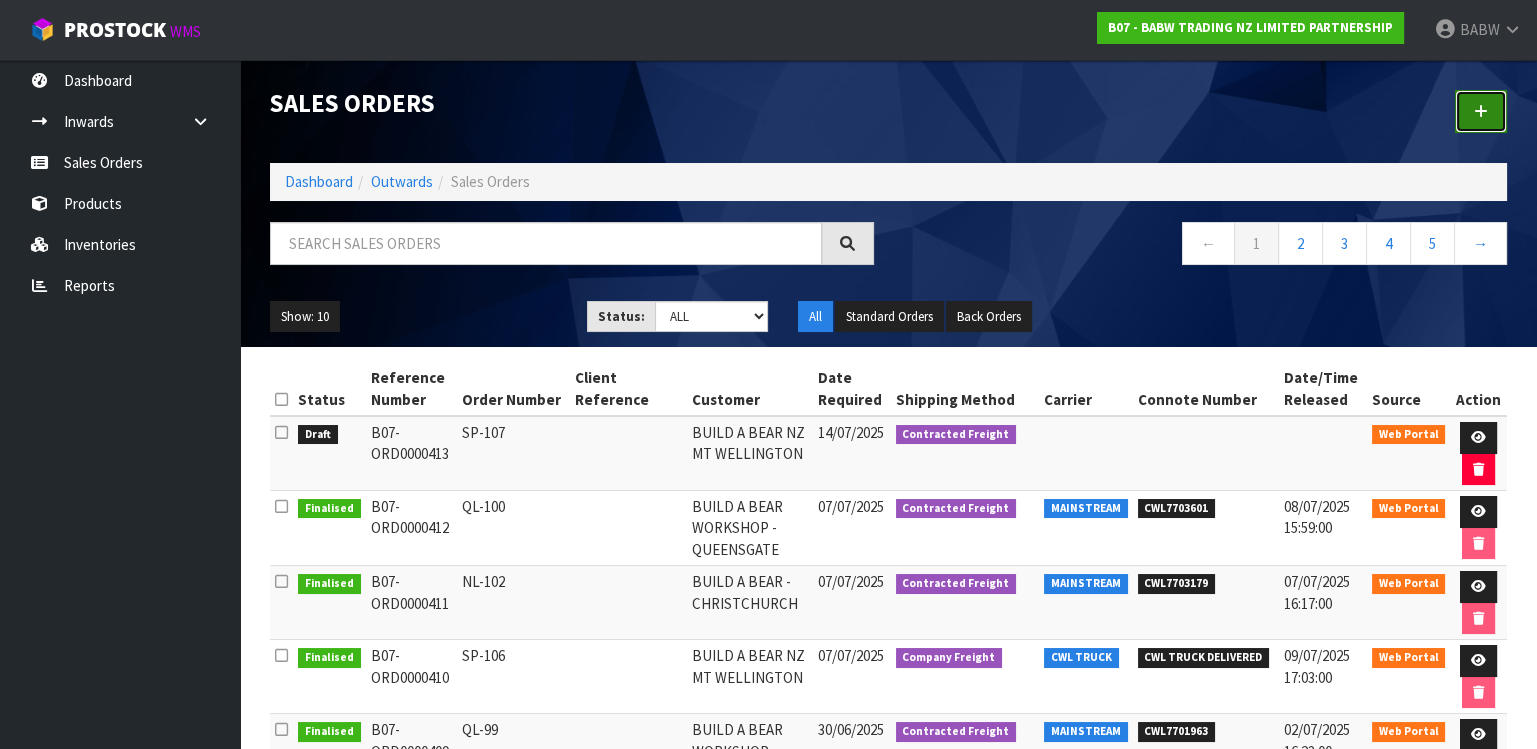 click at bounding box center [1481, 111] 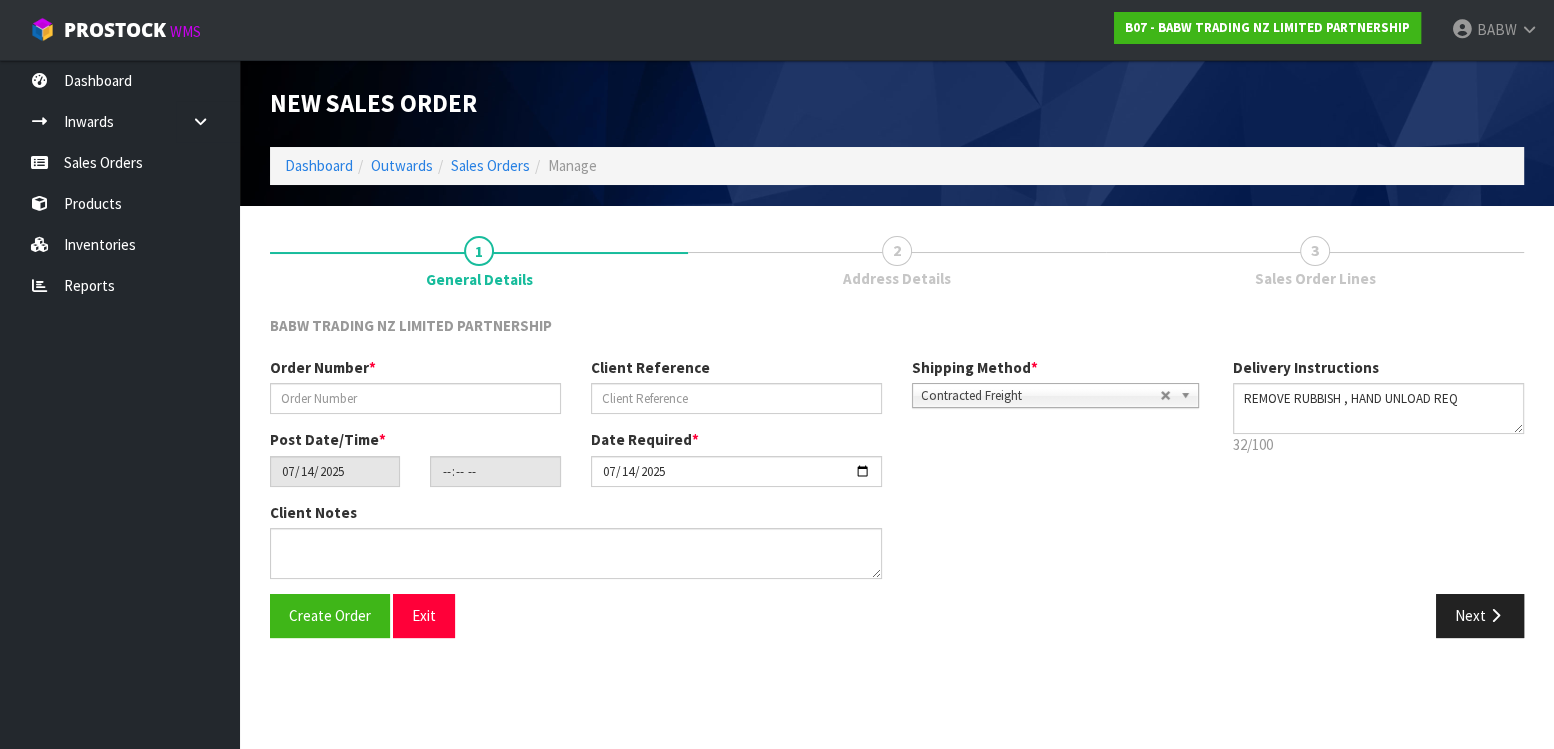 click on "Order Number  *" at bounding box center (415, 385) 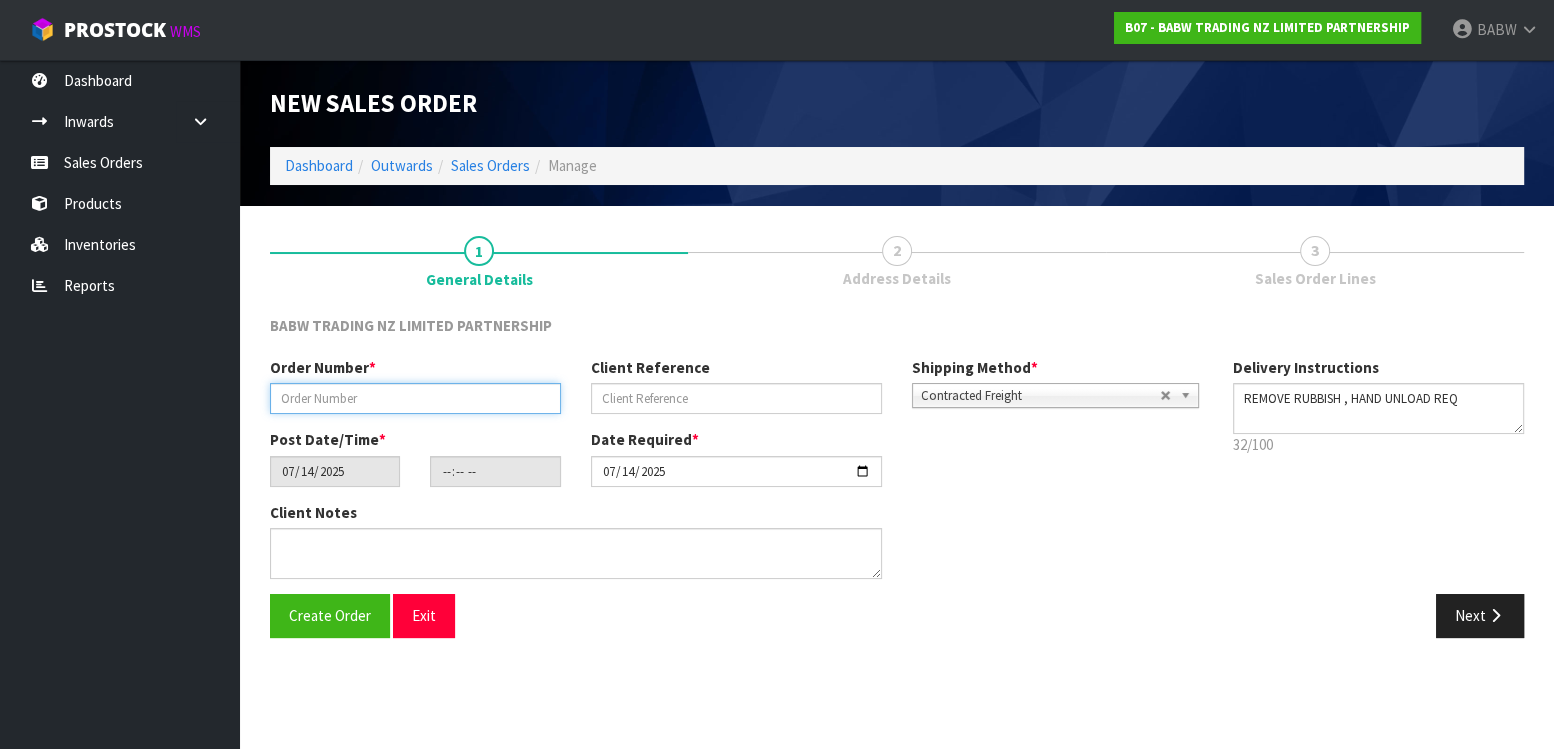 click at bounding box center [415, 398] 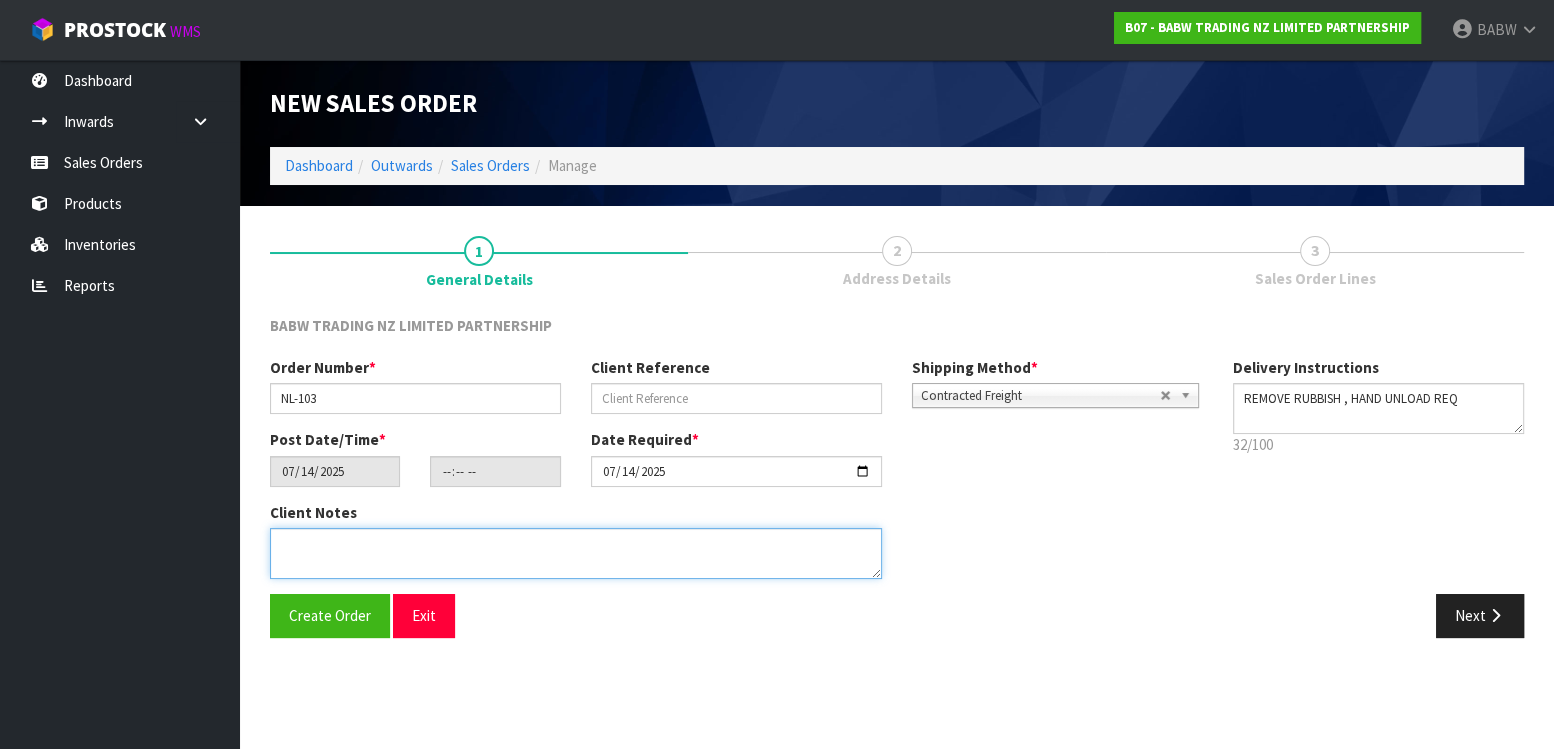 click at bounding box center (576, 553) 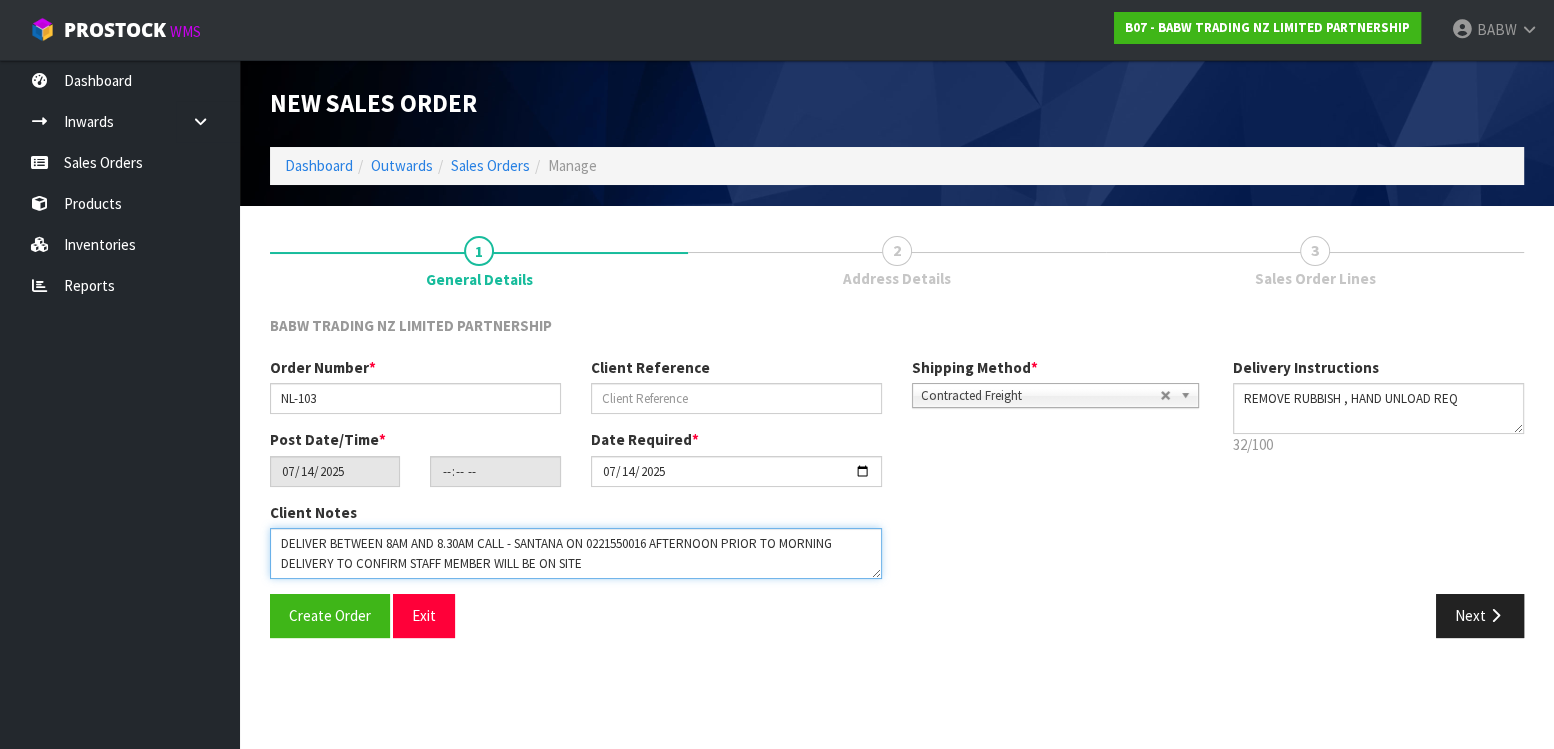click at bounding box center [576, 553] 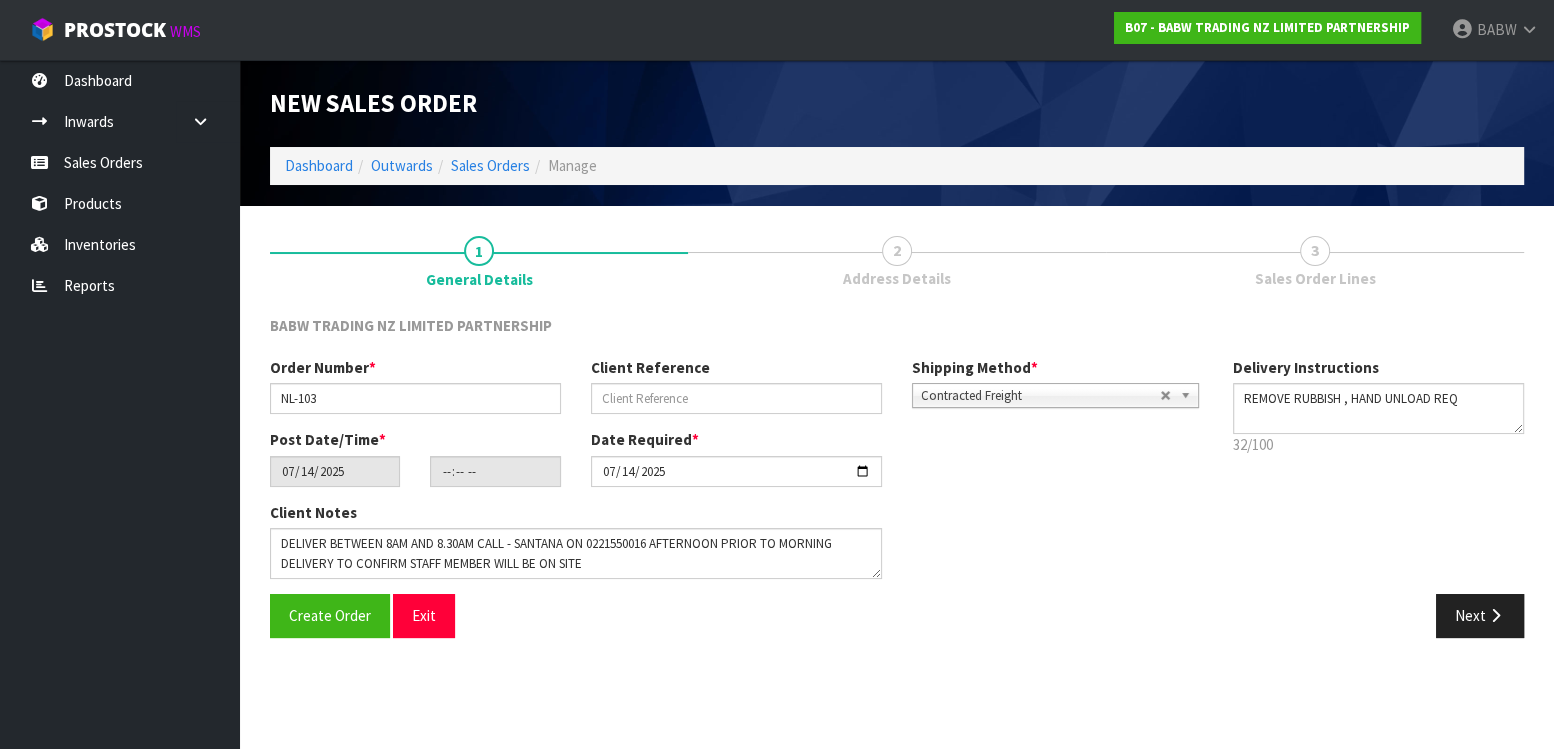 click on "Client Notes" at bounding box center (576, 540) 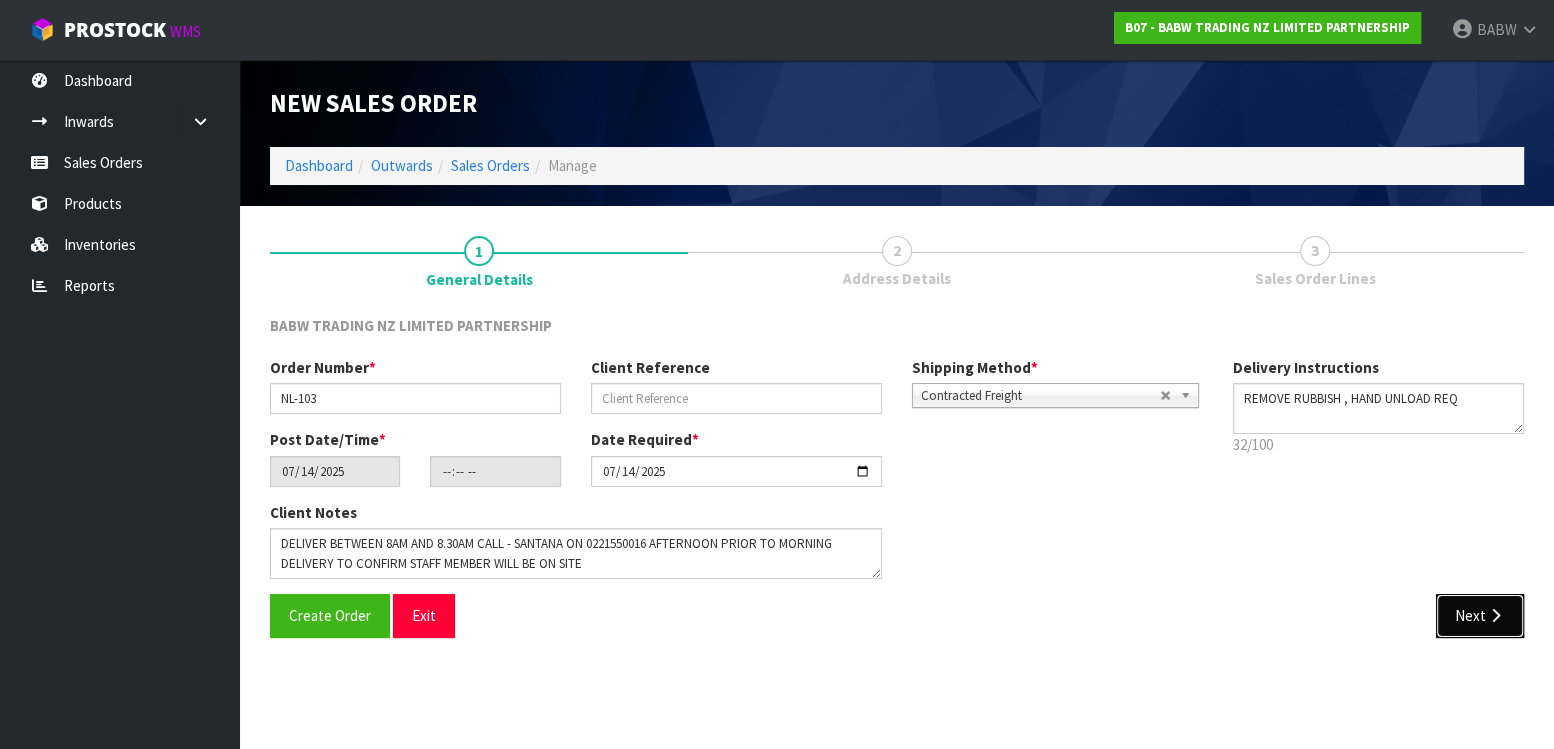 click at bounding box center (1495, 615) 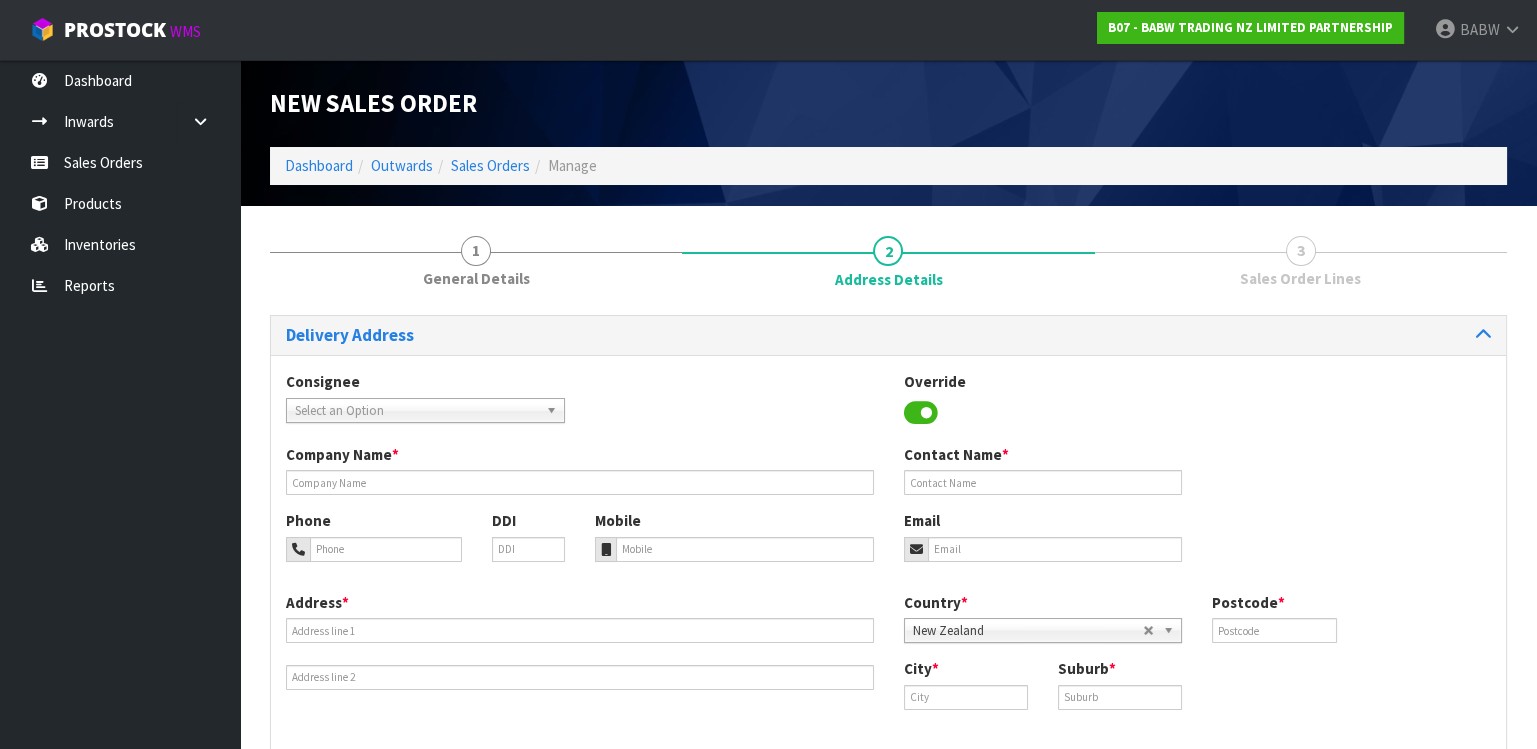 click on "Select an Option" at bounding box center [416, 411] 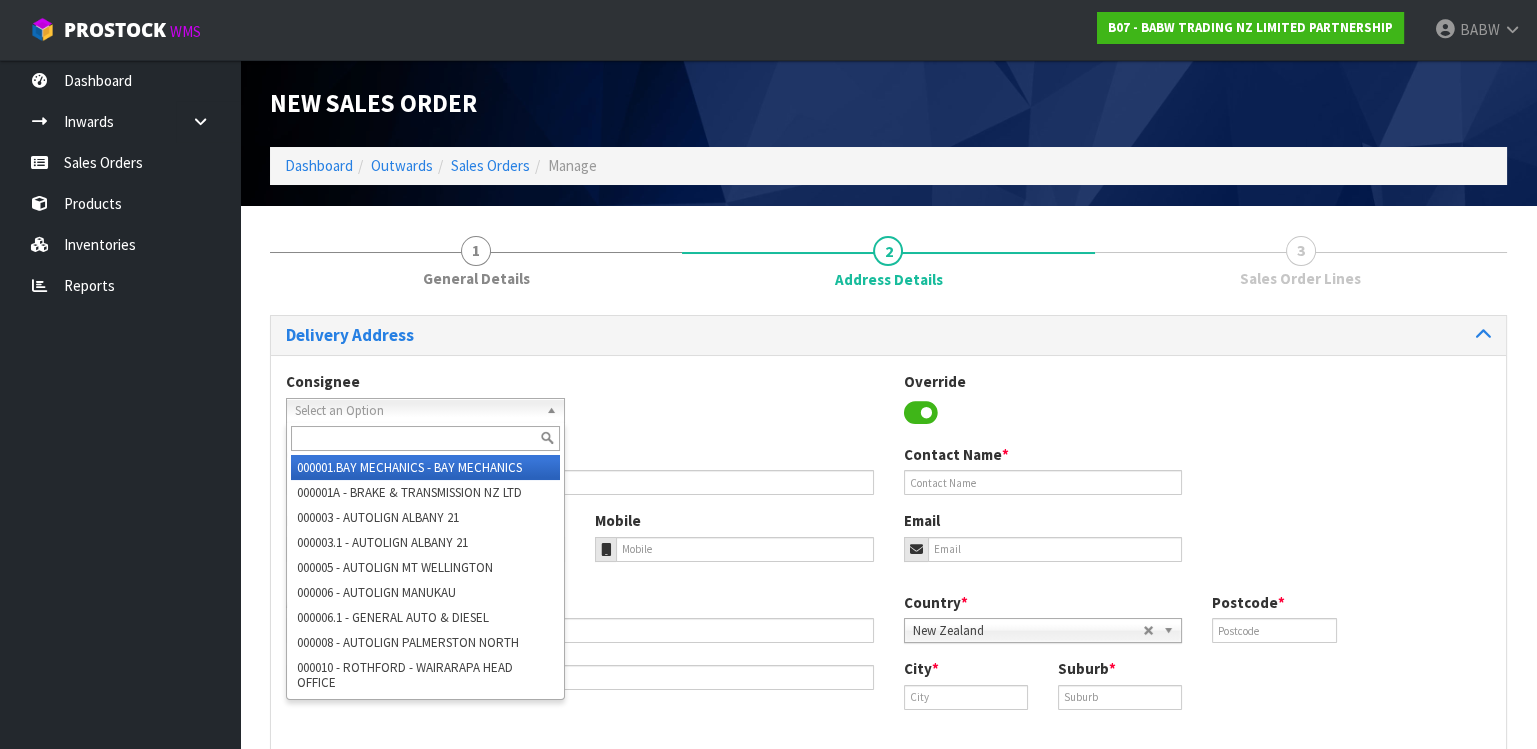 click at bounding box center [425, 438] 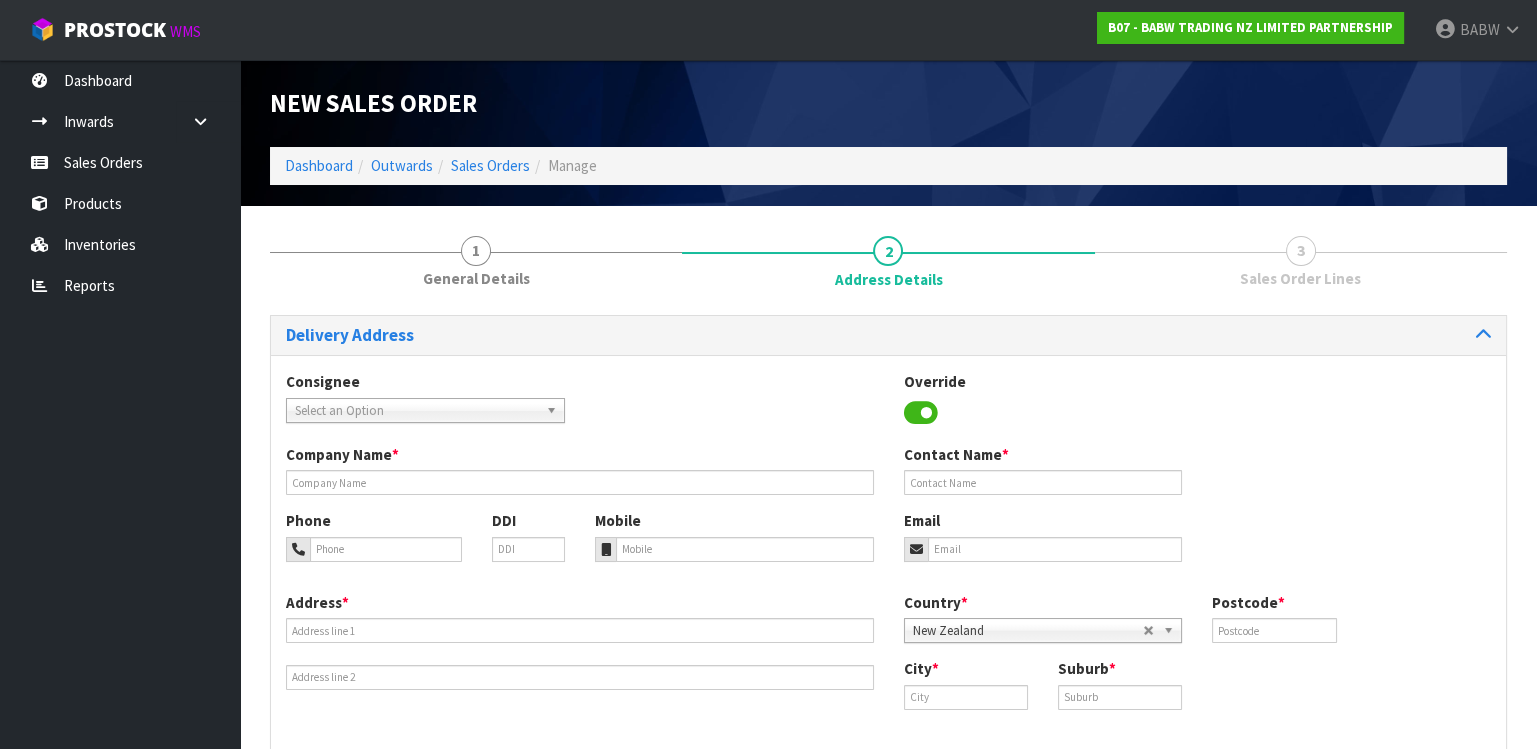 click on "Select an Option" at bounding box center [416, 411] 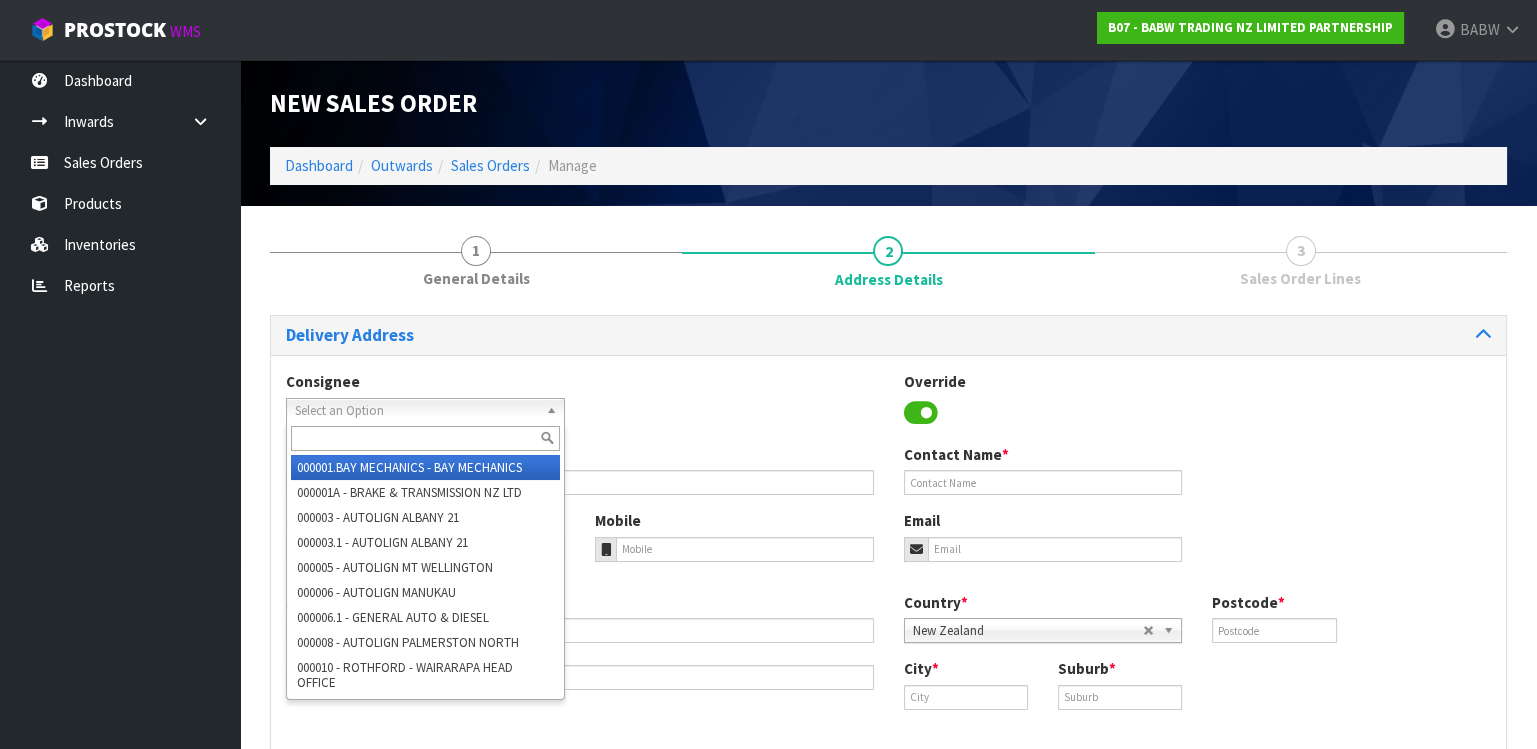 paste on "BABNORTHLANDS" 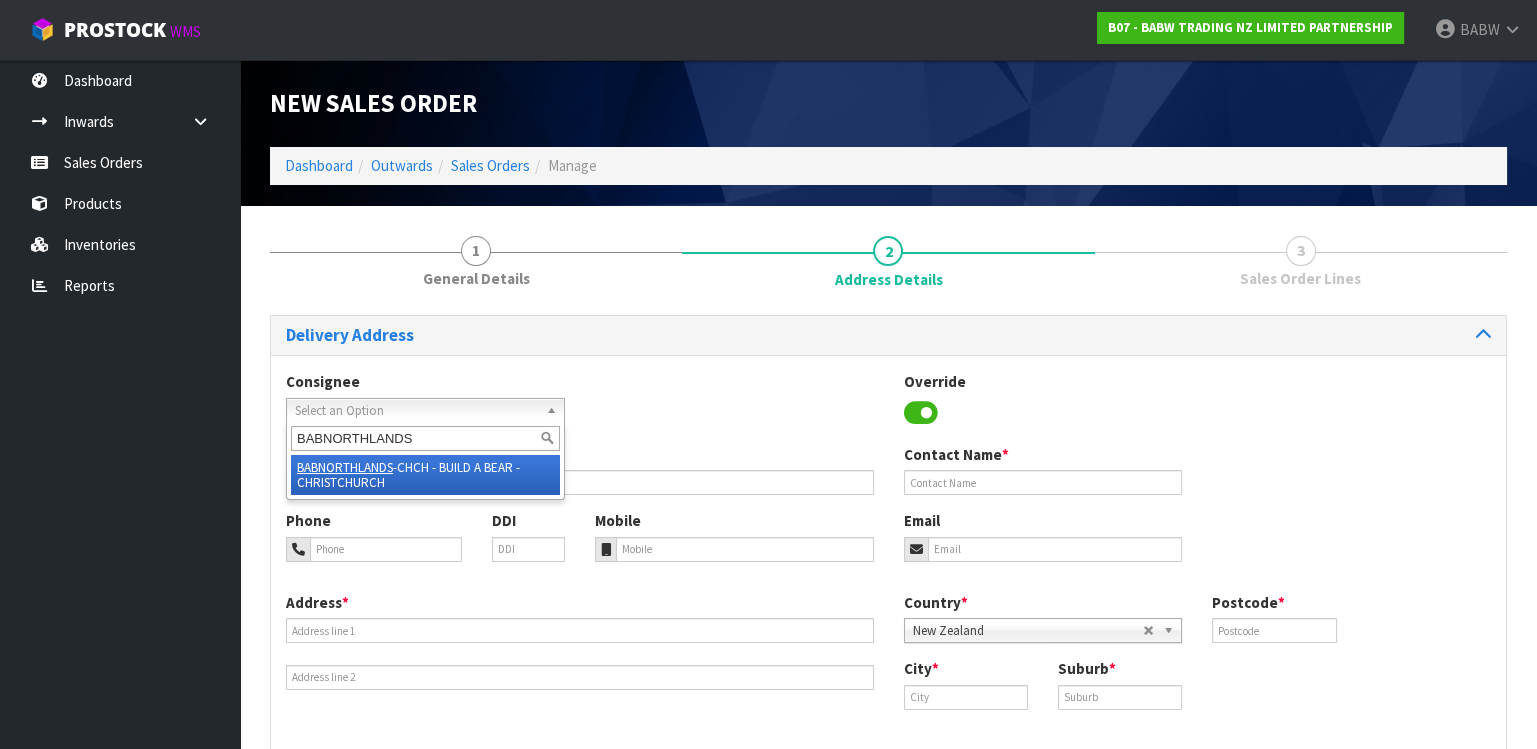 click on "BABNORTHLANDS -CHCH - BUILD A BEAR - CHRISTCHURCH" at bounding box center (425, 475) 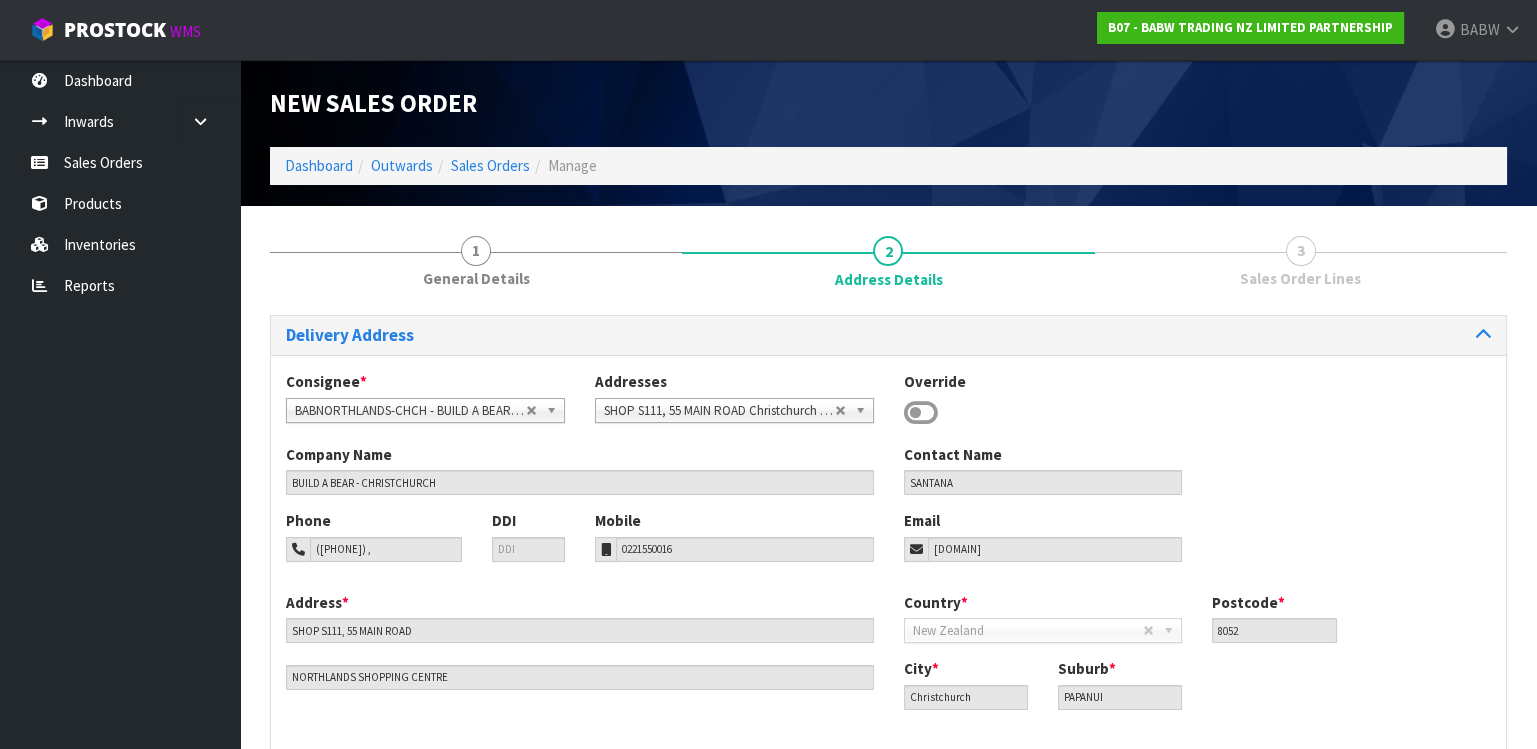 scroll, scrollTop: 99, scrollLeft: 0, axis: vertical 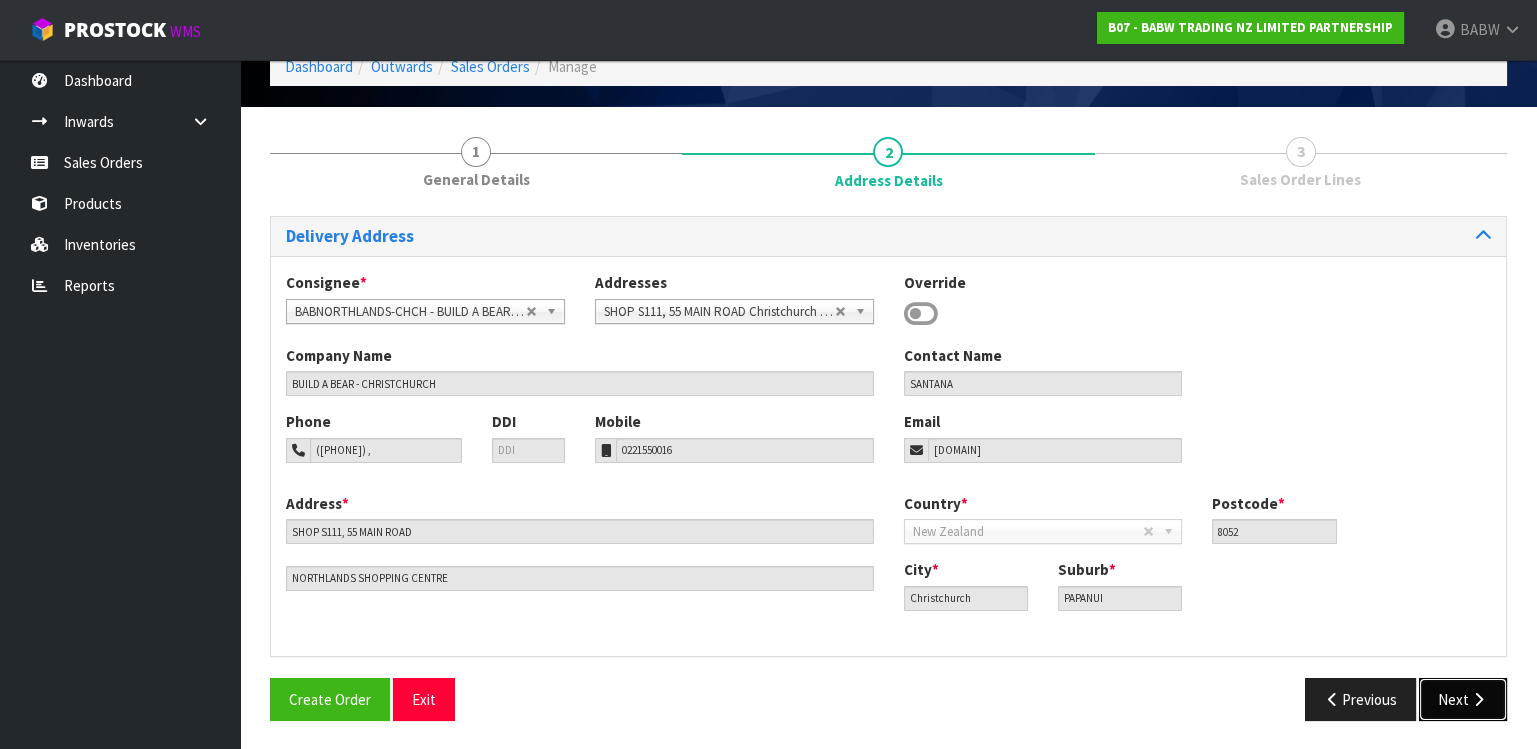 click at bounding box center [1478, 699] 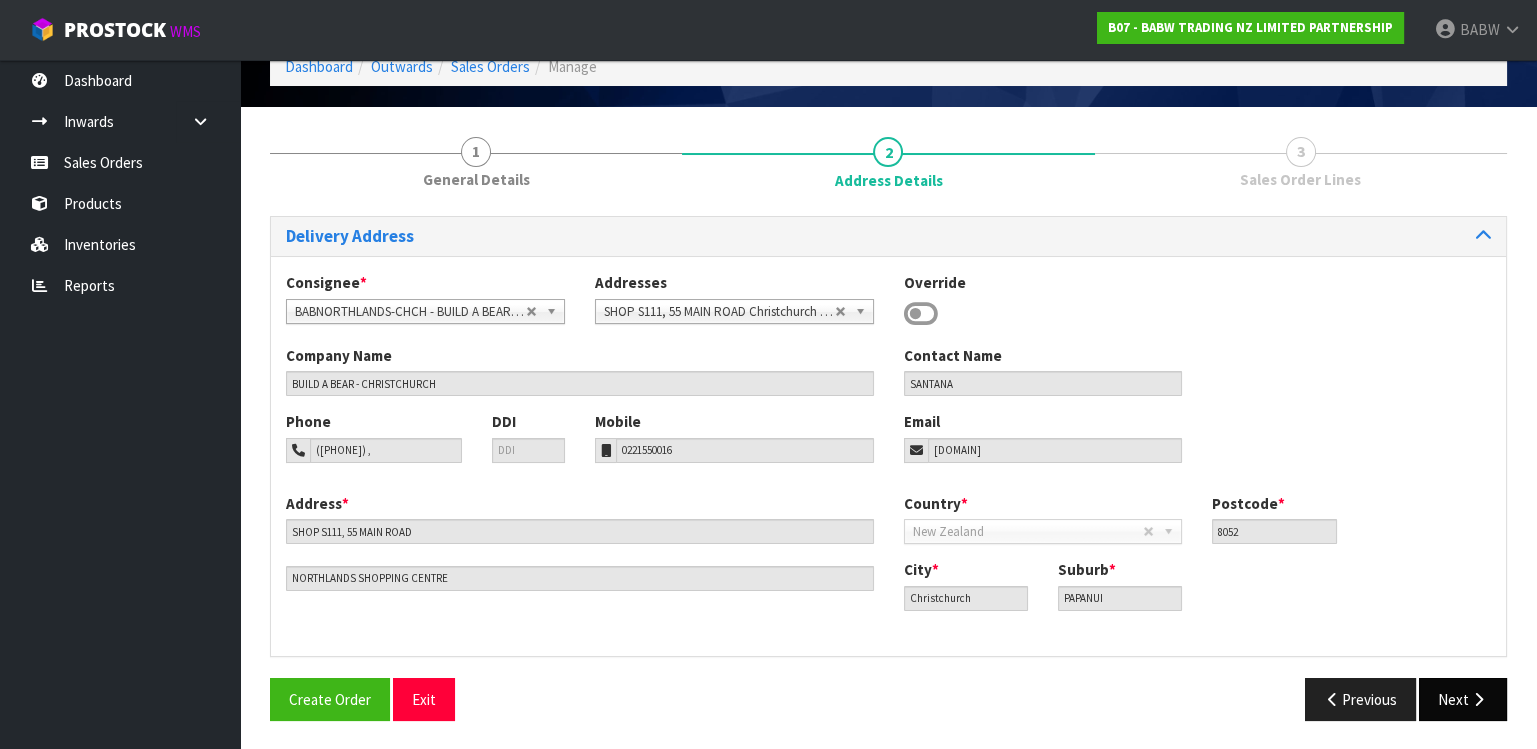 scroll, scrollTop: 0, scrollLeft: 0, axis: both 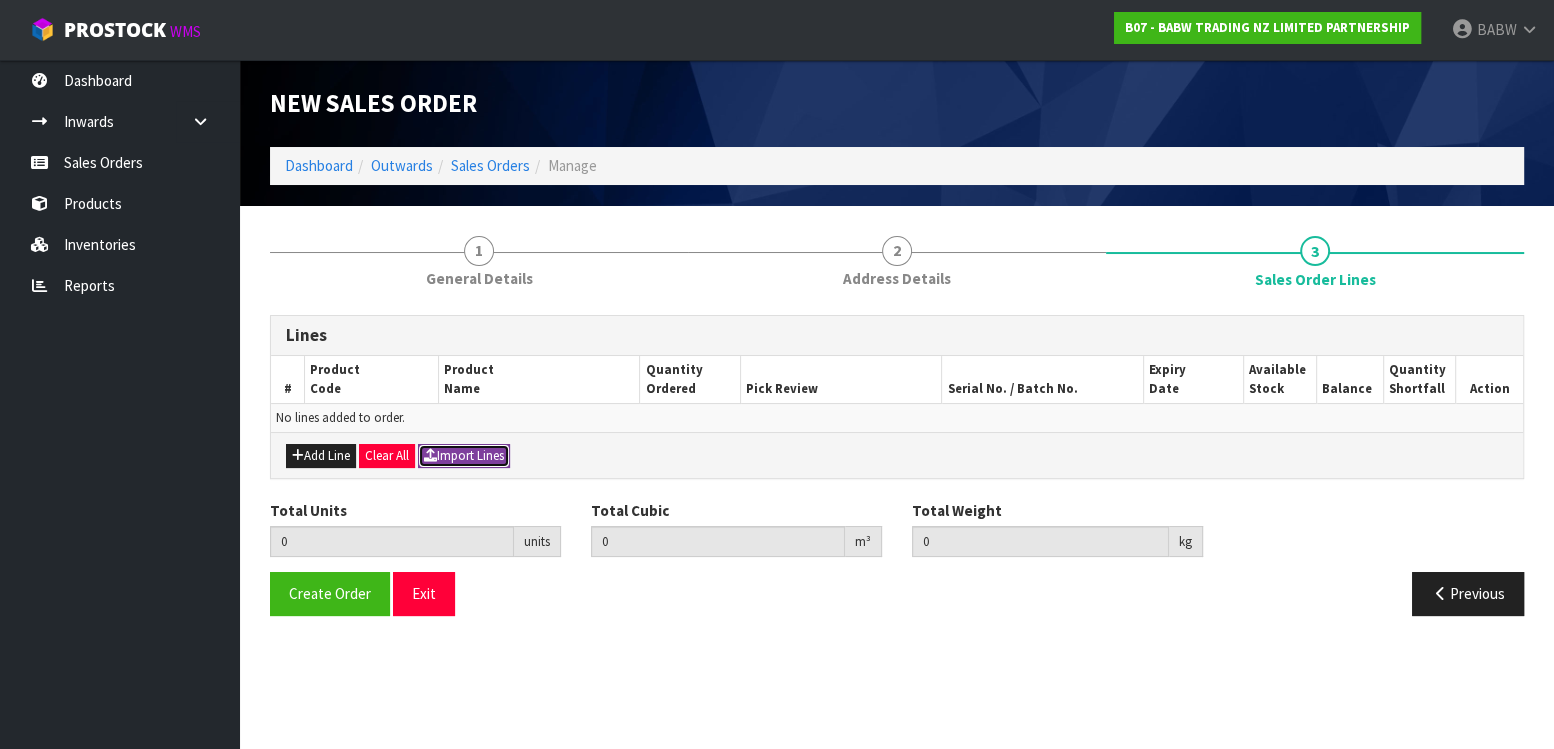 click on "Import Lines" at bounding box center (464, 456) 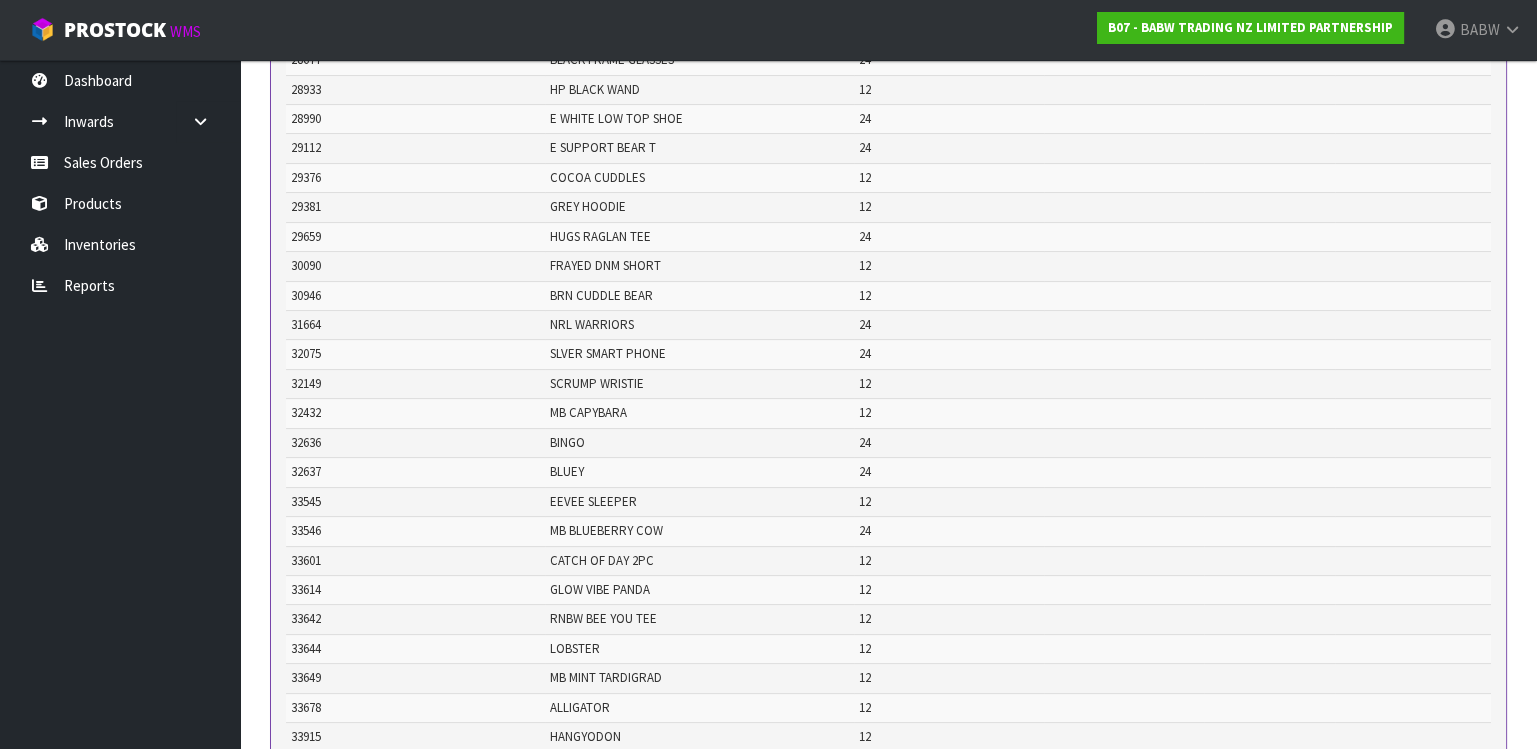 scroll, scrollTop: 1601, scrollLeft: 0, axis: vertical 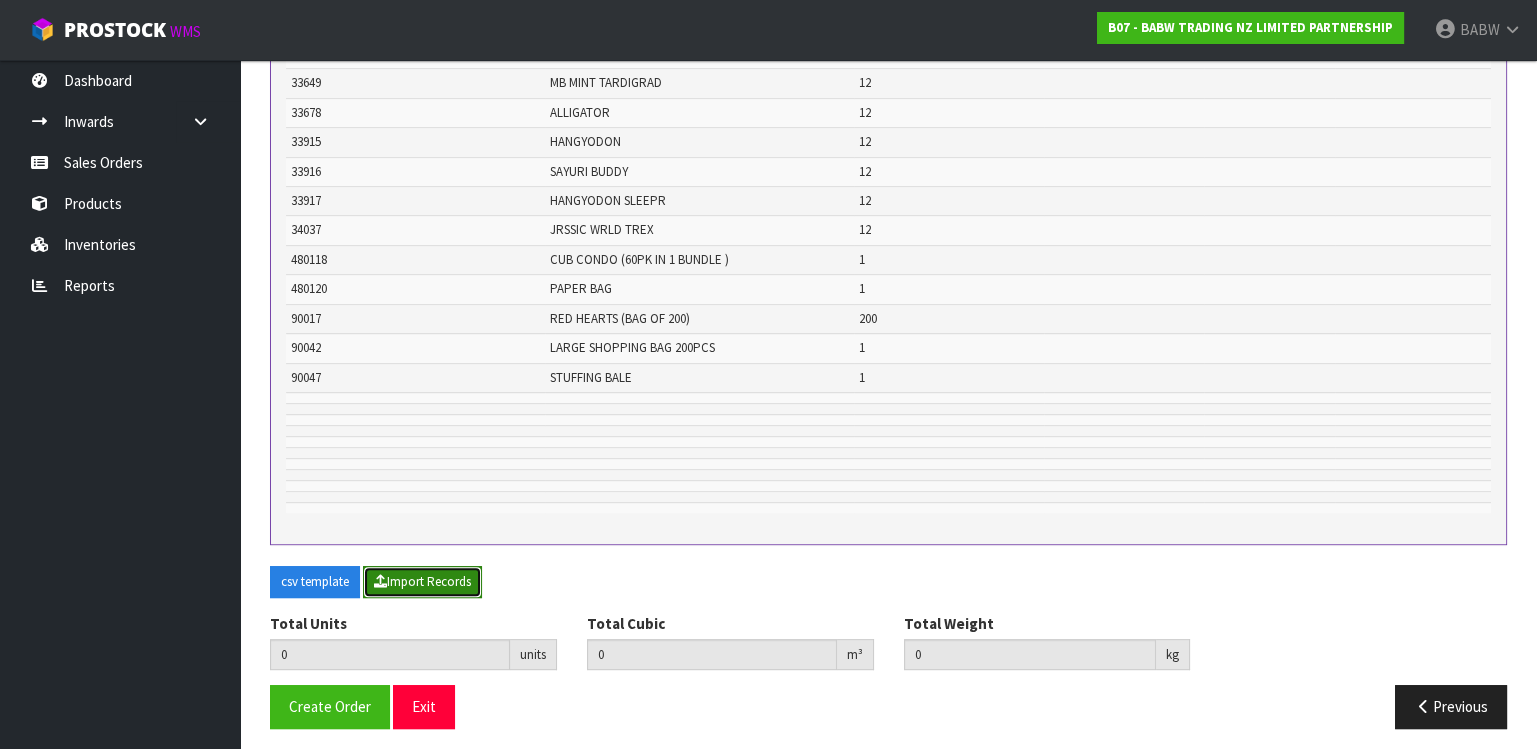 click on "Import Records" at bounding box center [422, 582] 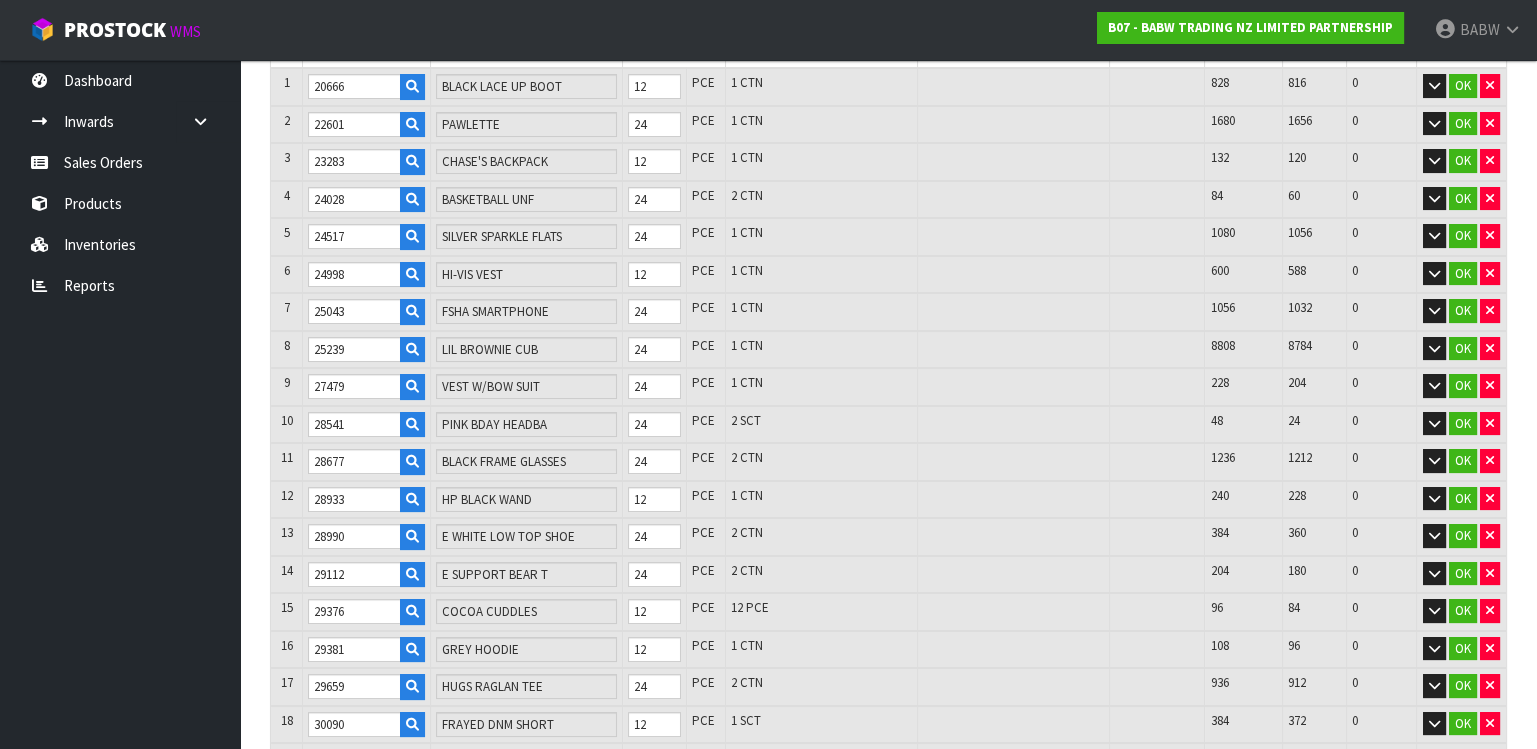 scroll, scrollTop: 444, scrollLeft: 0, axis: vertical 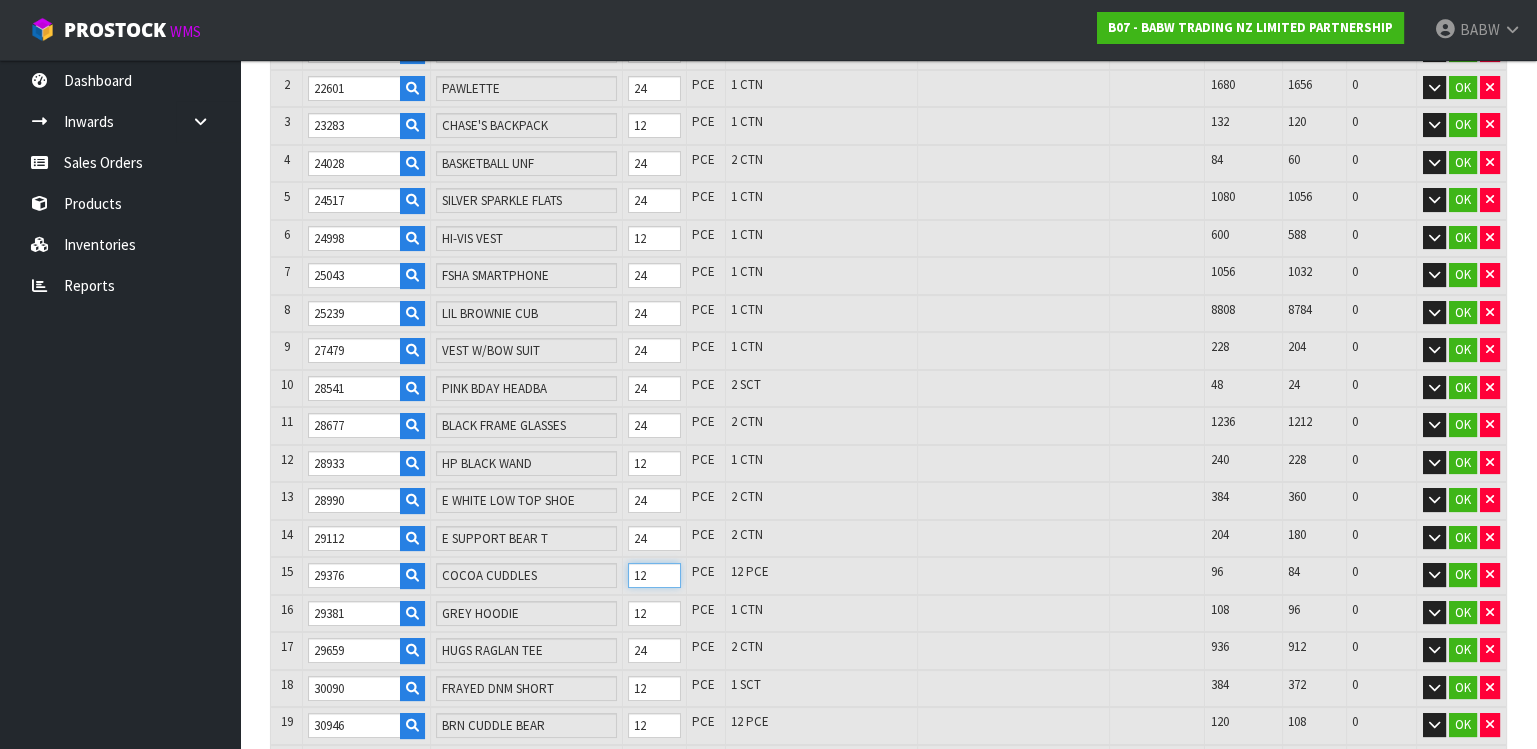drag, startPoint x: 663, startPoint y: 564, endPoint x: 597, endPoint y: 546, distance: 68.41052 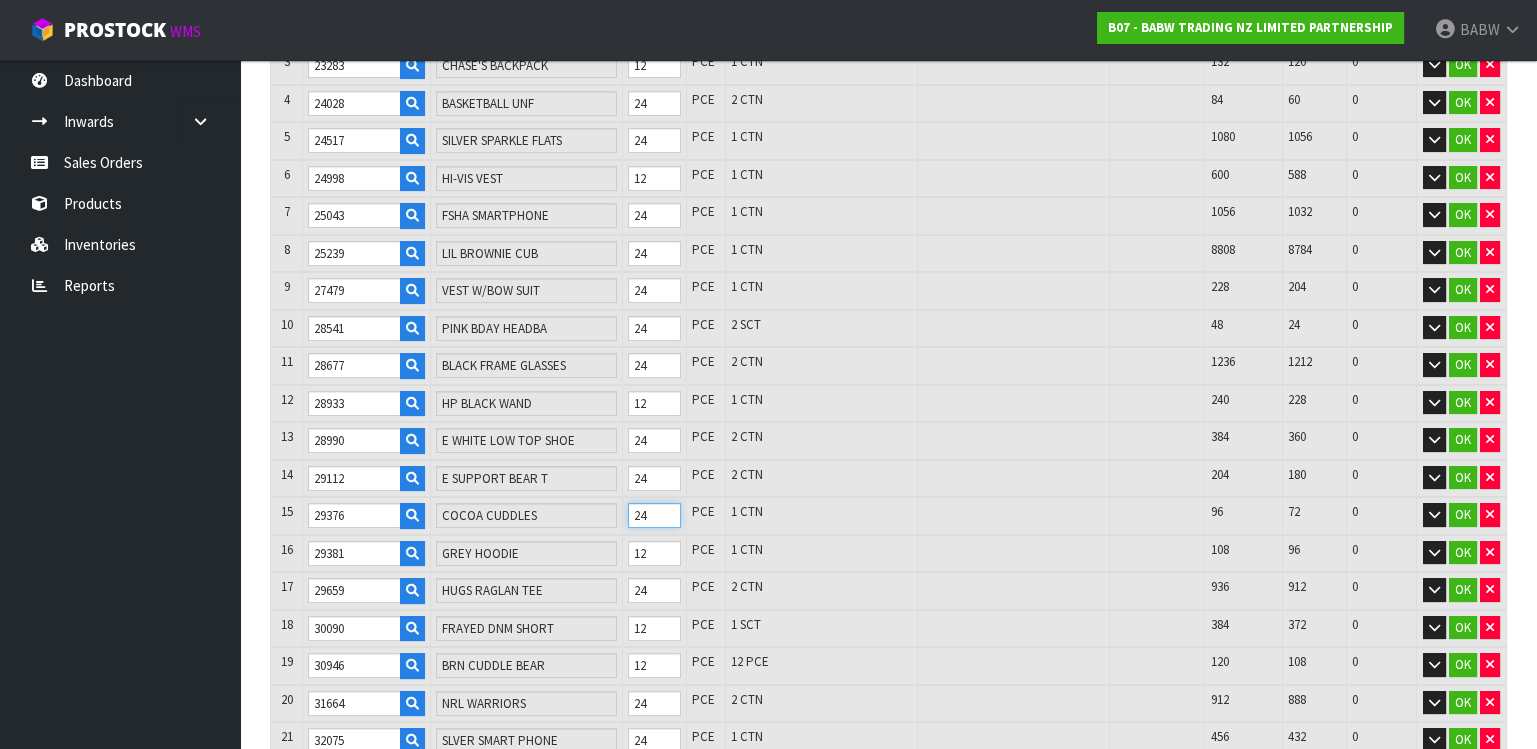 scroll, scrollTop: 555, scrollLeft: 0, axis: vertical 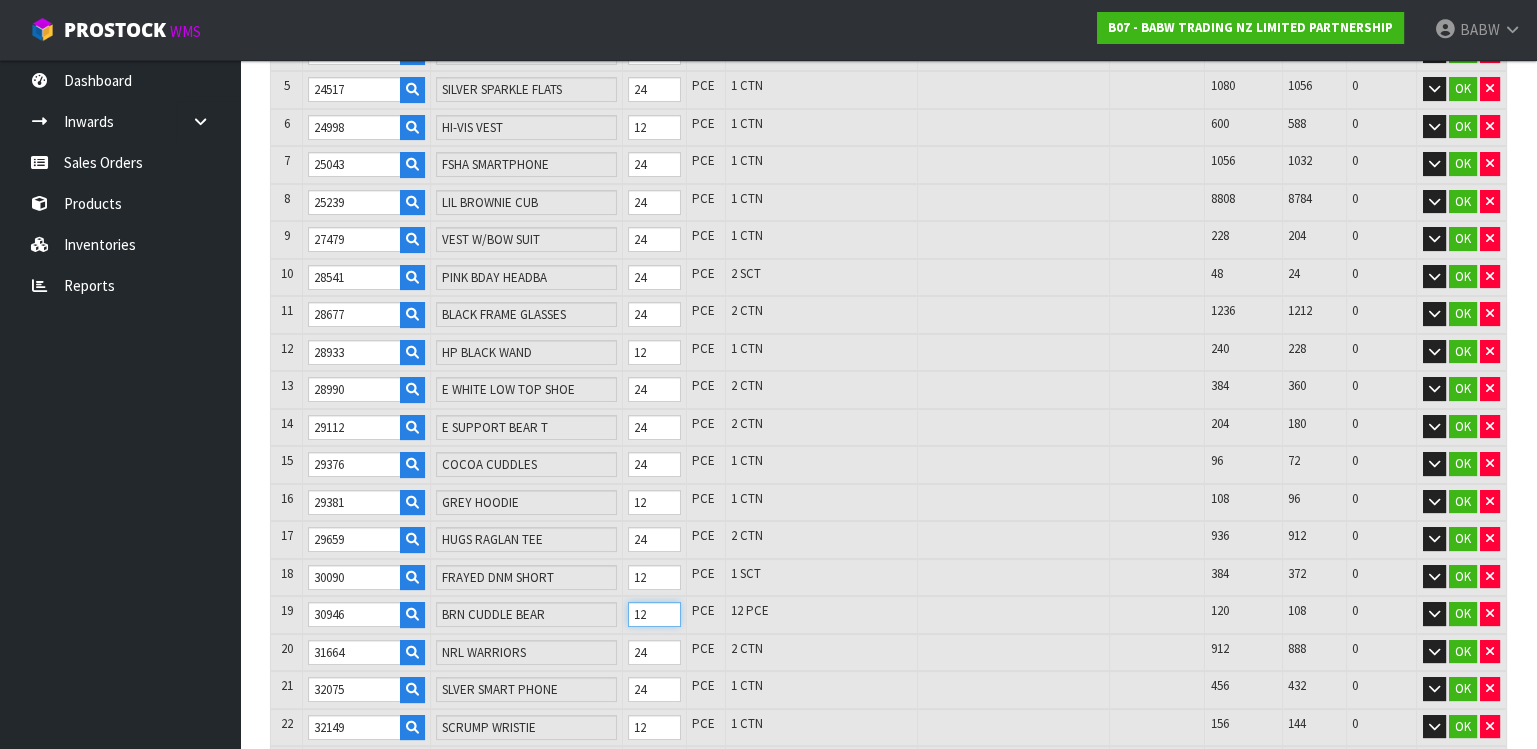 click on "12" at bounding box center [654, 614] 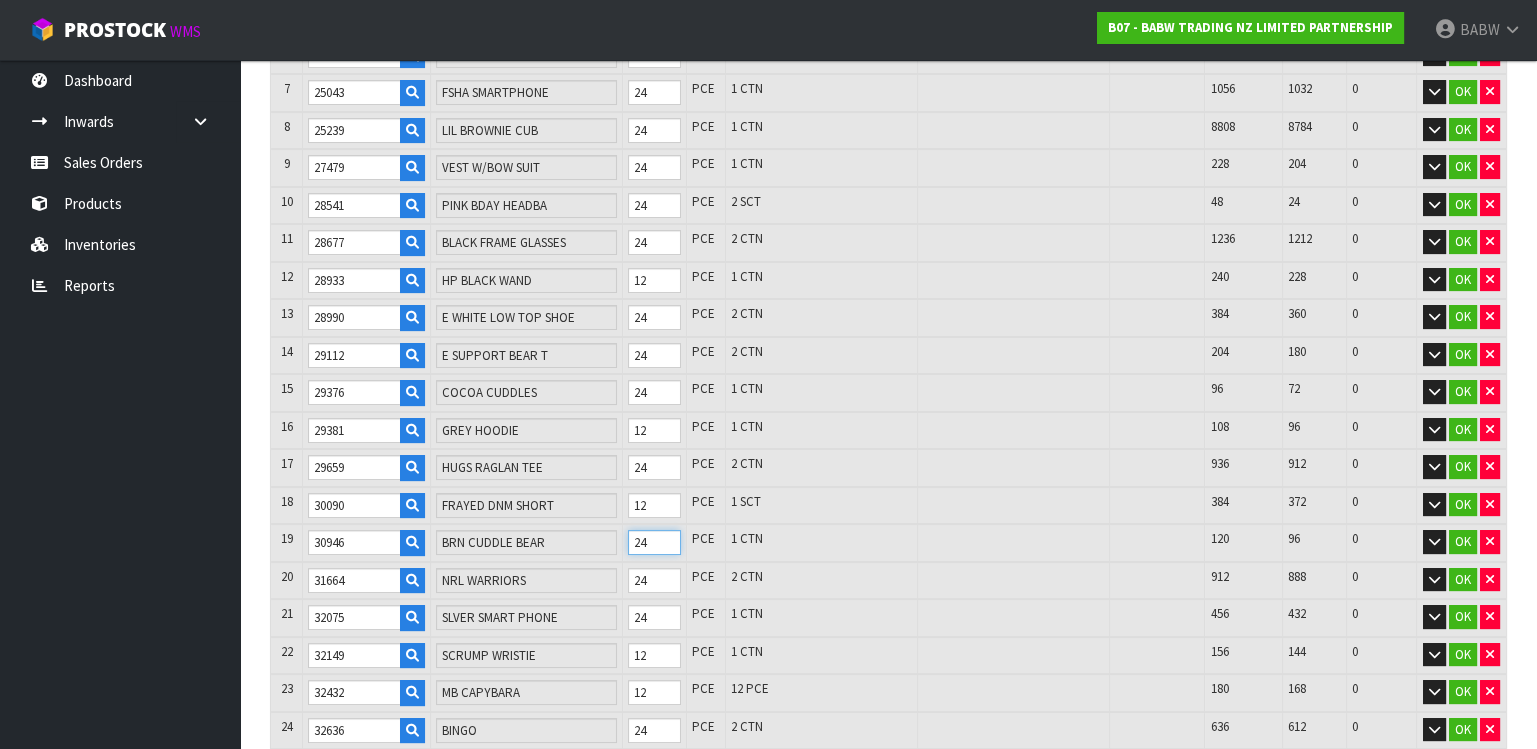 scroll, scrollTop: 666, scrollLeft: 0, axis: vertical 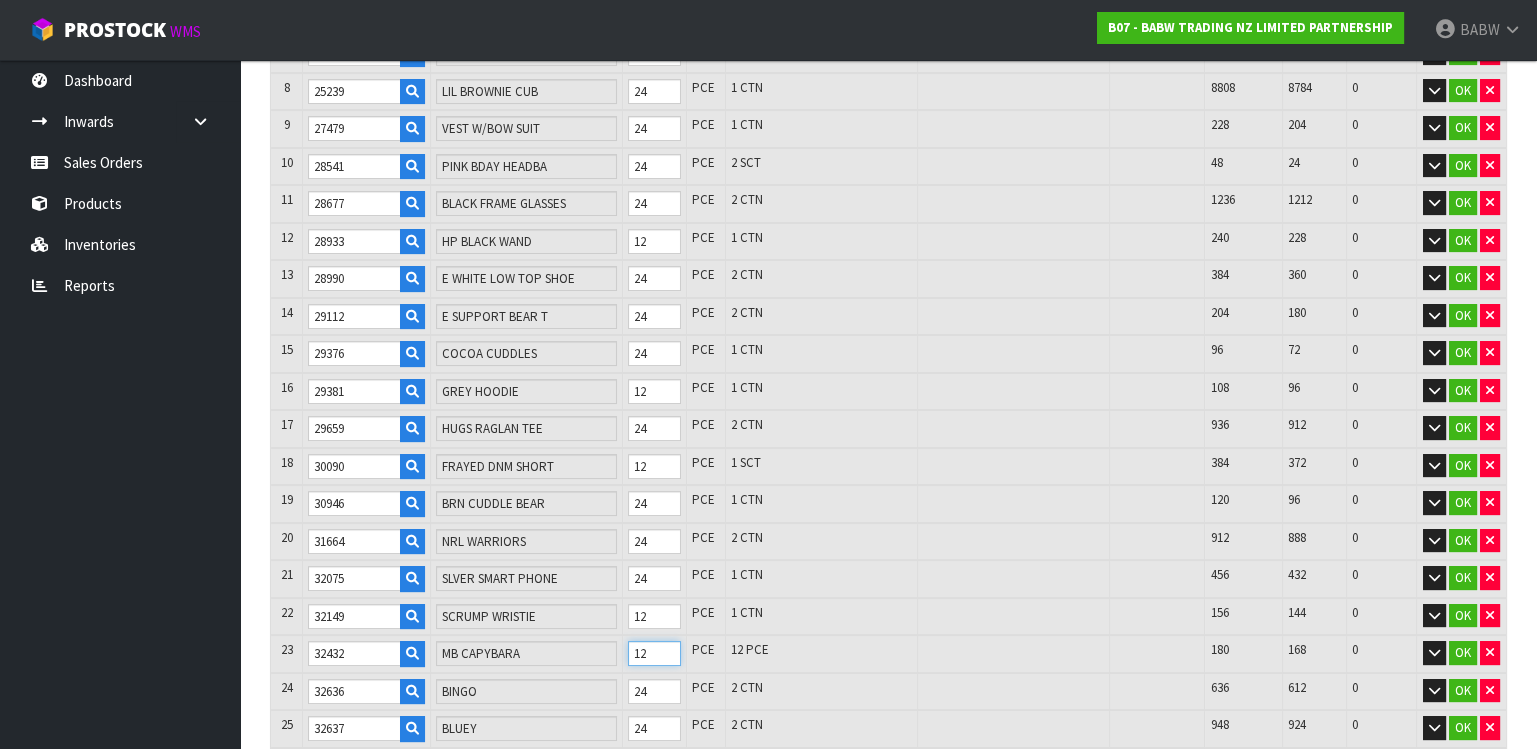 click on "23
32432
MB CAPYBARA
12
PCE
12 PCE
180
168
0
OK" at bounding box center [888, 654] 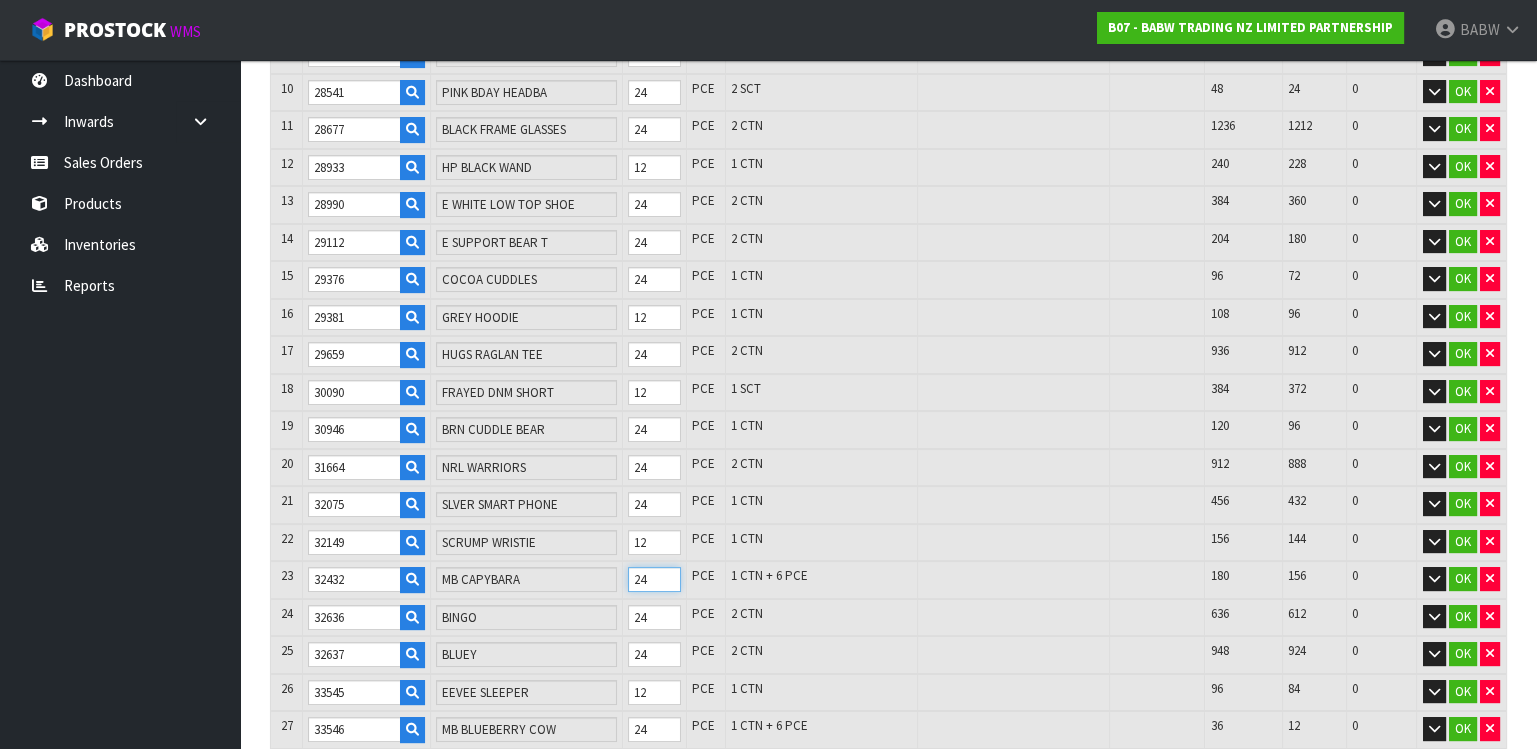 scroll, scrollTop: 777, scrollLeft: 0, axis: vertical 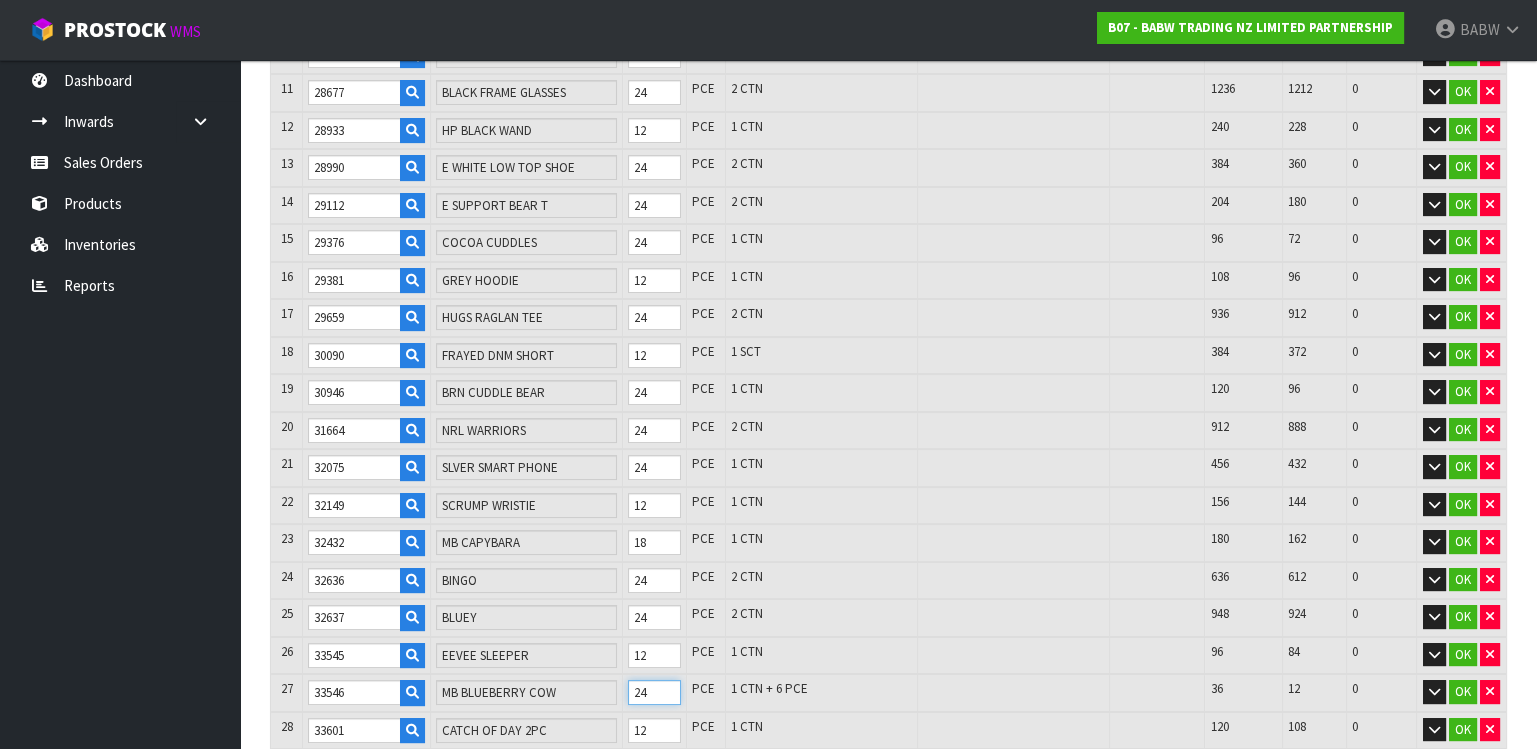 click on "27
[ZIP]
MB BLUEBERRY COW
24
PCE
1 CTN + 6 PCE
36
12
0
OK" at bounding box center [888, 693] 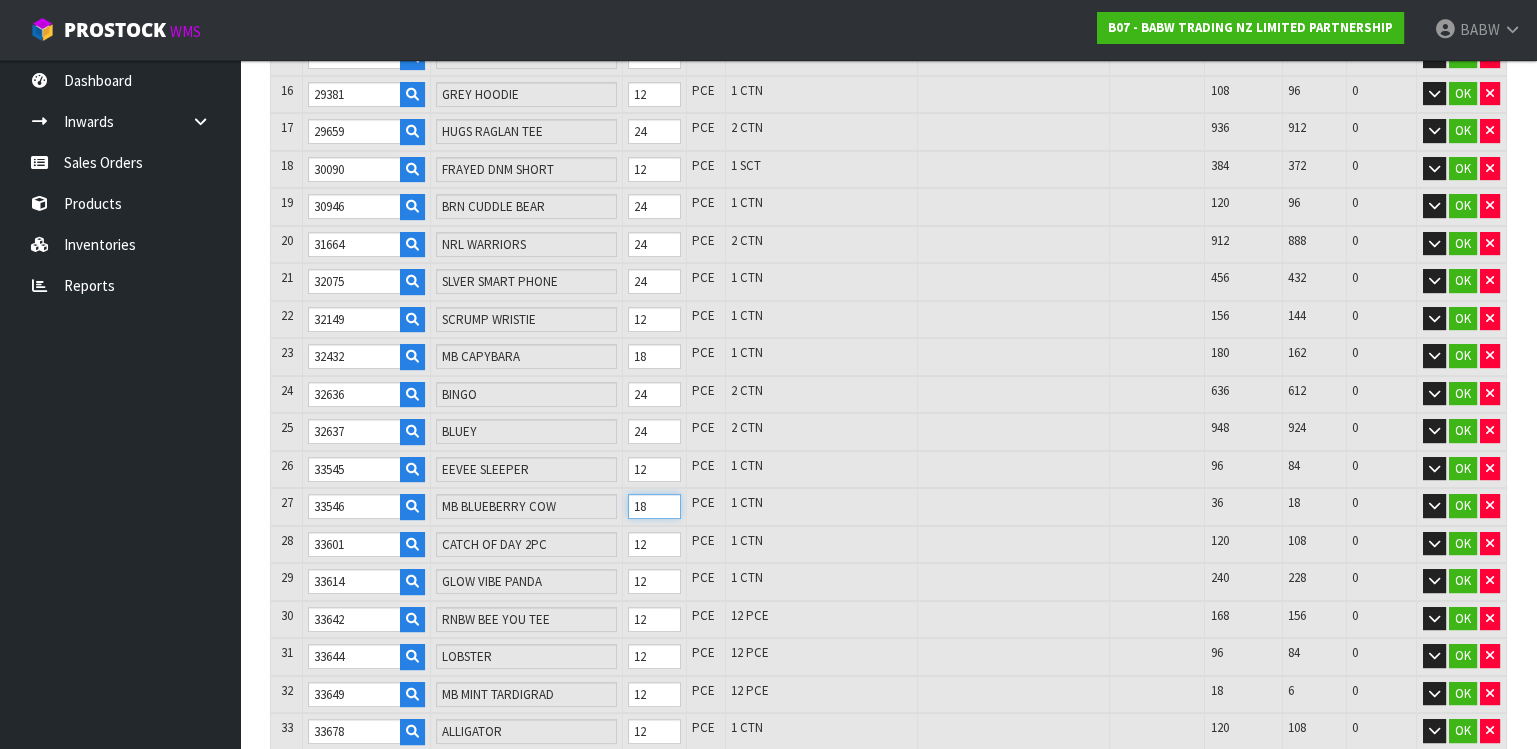 scroll, scrollTop: 1000, scrollLeft: 0, axis: vertical 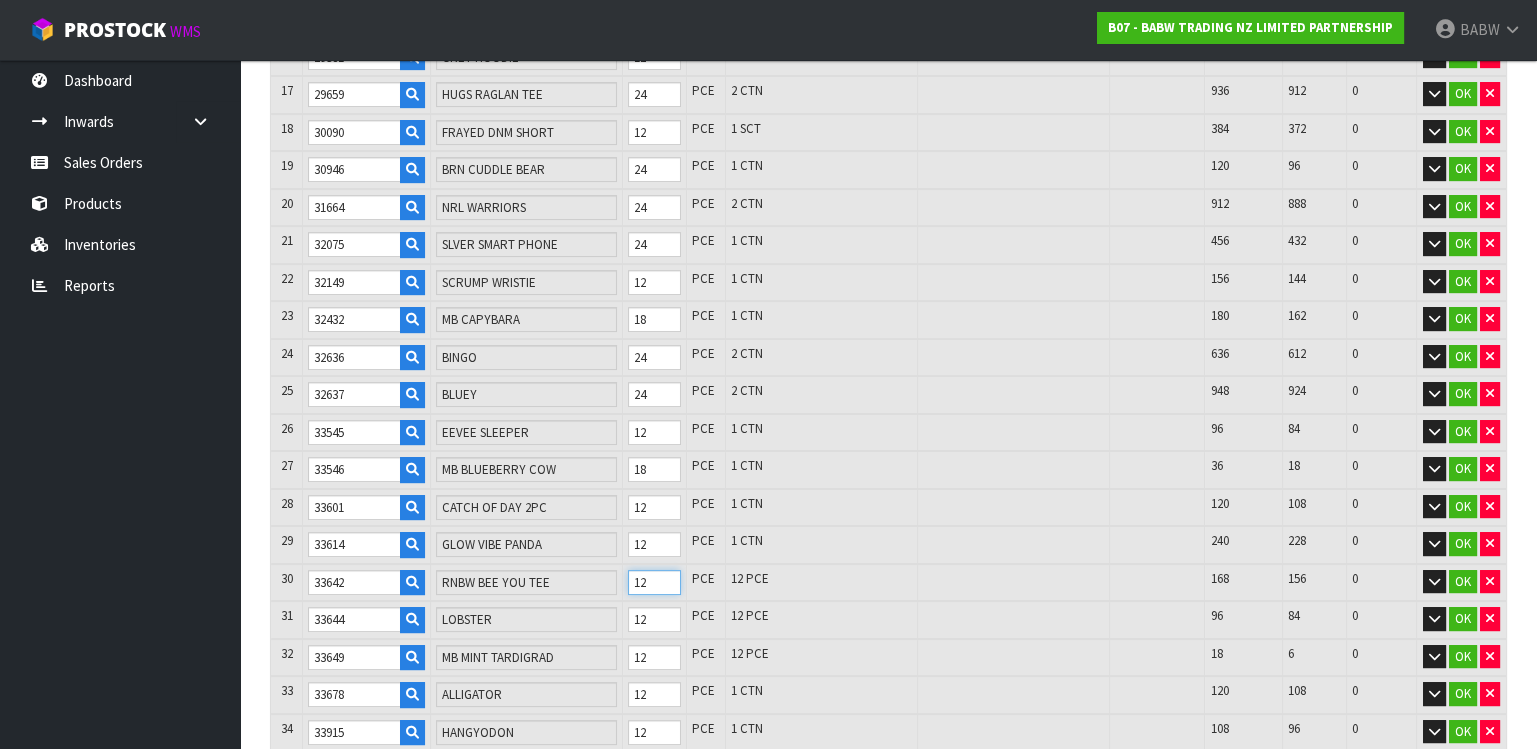 click on "#
Product 	Code
Product 	Name
Quantity  Ordered
Pick Review
Serial No. / Batch No.
Expiry  Date
Available  Stock
Balance
Quantity  Shortfall
Action
1
20666
BLACK LACE UP BOOT
12
PCE
1 CTN
828
816
0
OK
2
22601
PAWLETTE
24
PCE
1 CTN
1680
1656
0
OK
3" at bounding box center [888, 282] 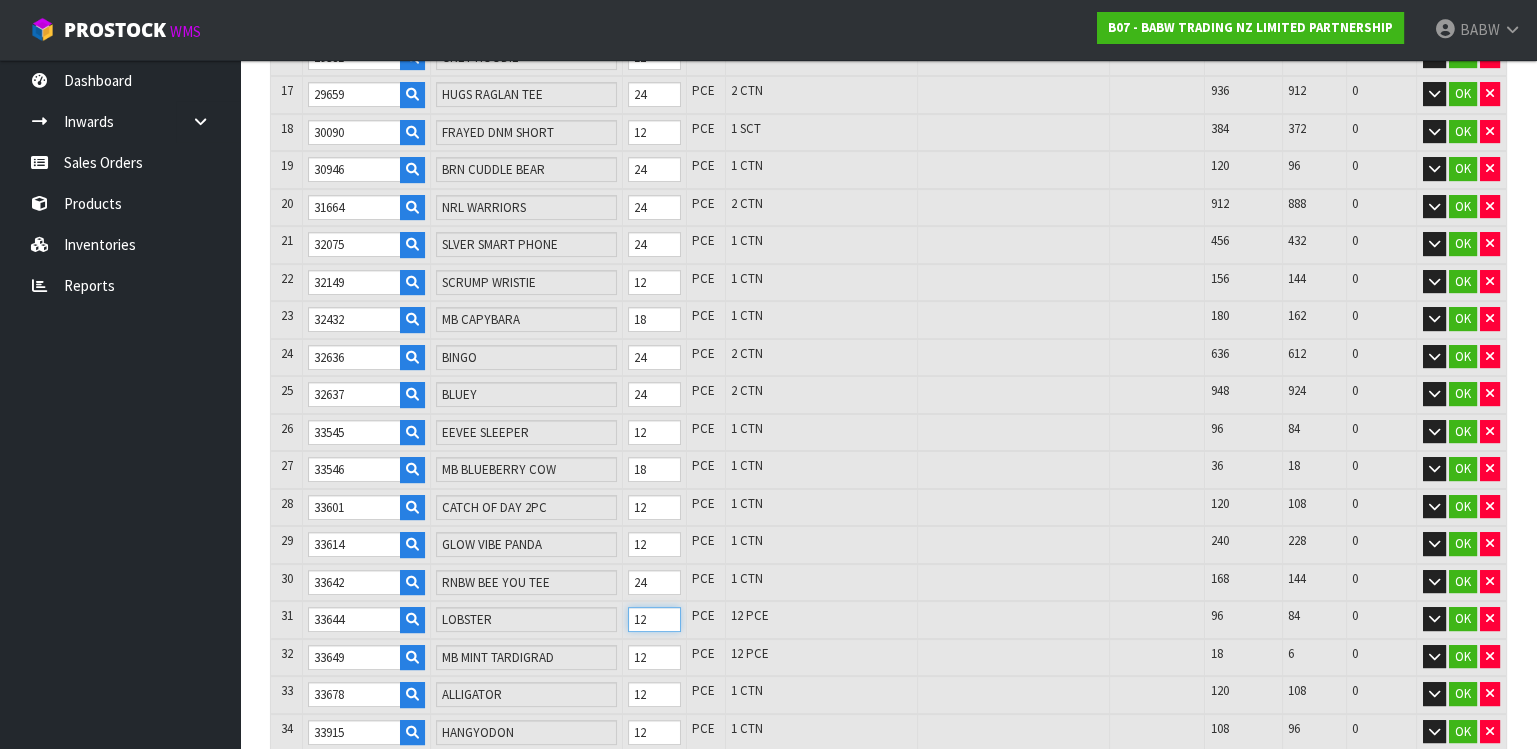 drag, startPoint x: 659, startPoint y: 607, endPoint x: 616, endPoint y: 590, distance: 46.238514 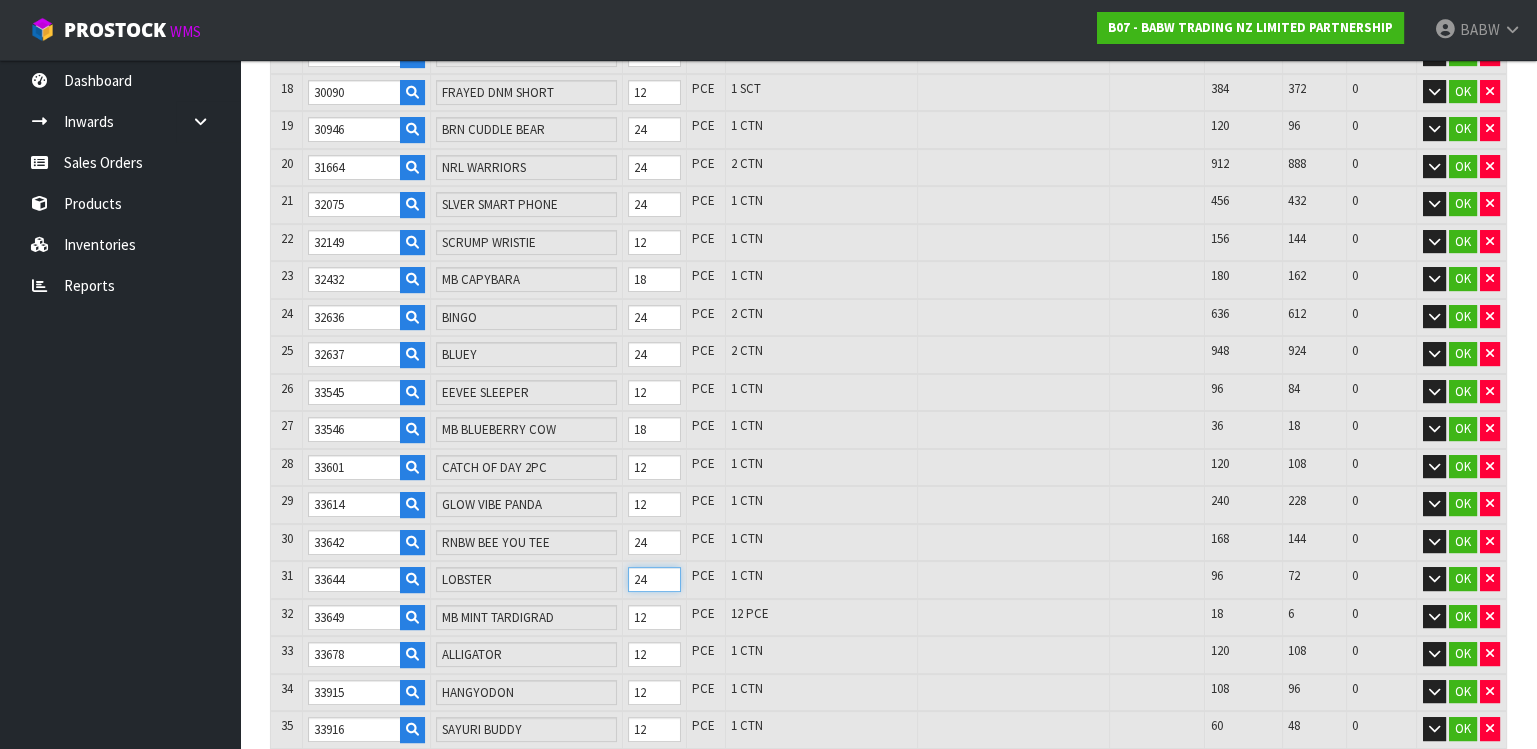 scroll, scrollTop: 1111, scrollLeft: 0, axis: vertical 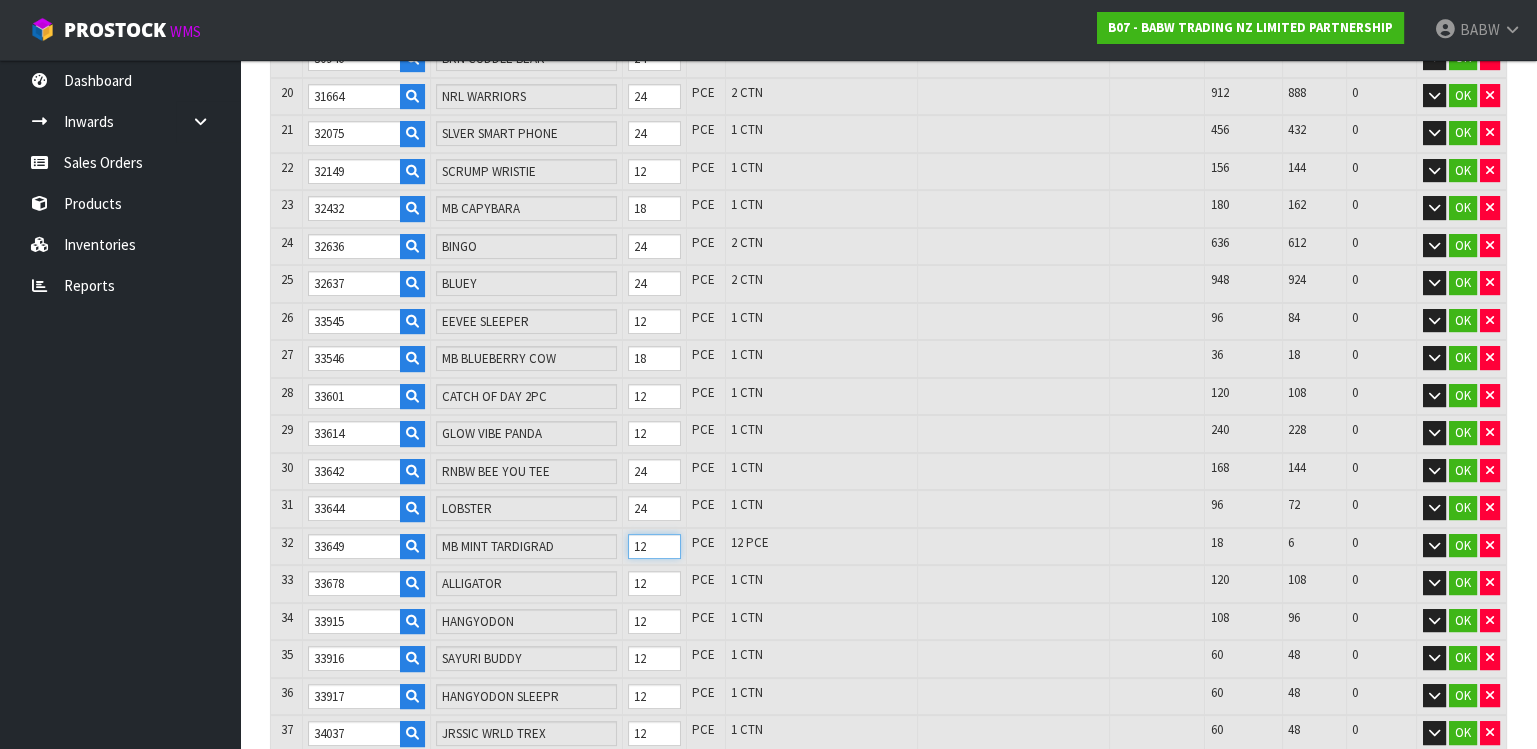 click on "12" at bounding box center [654, 546] 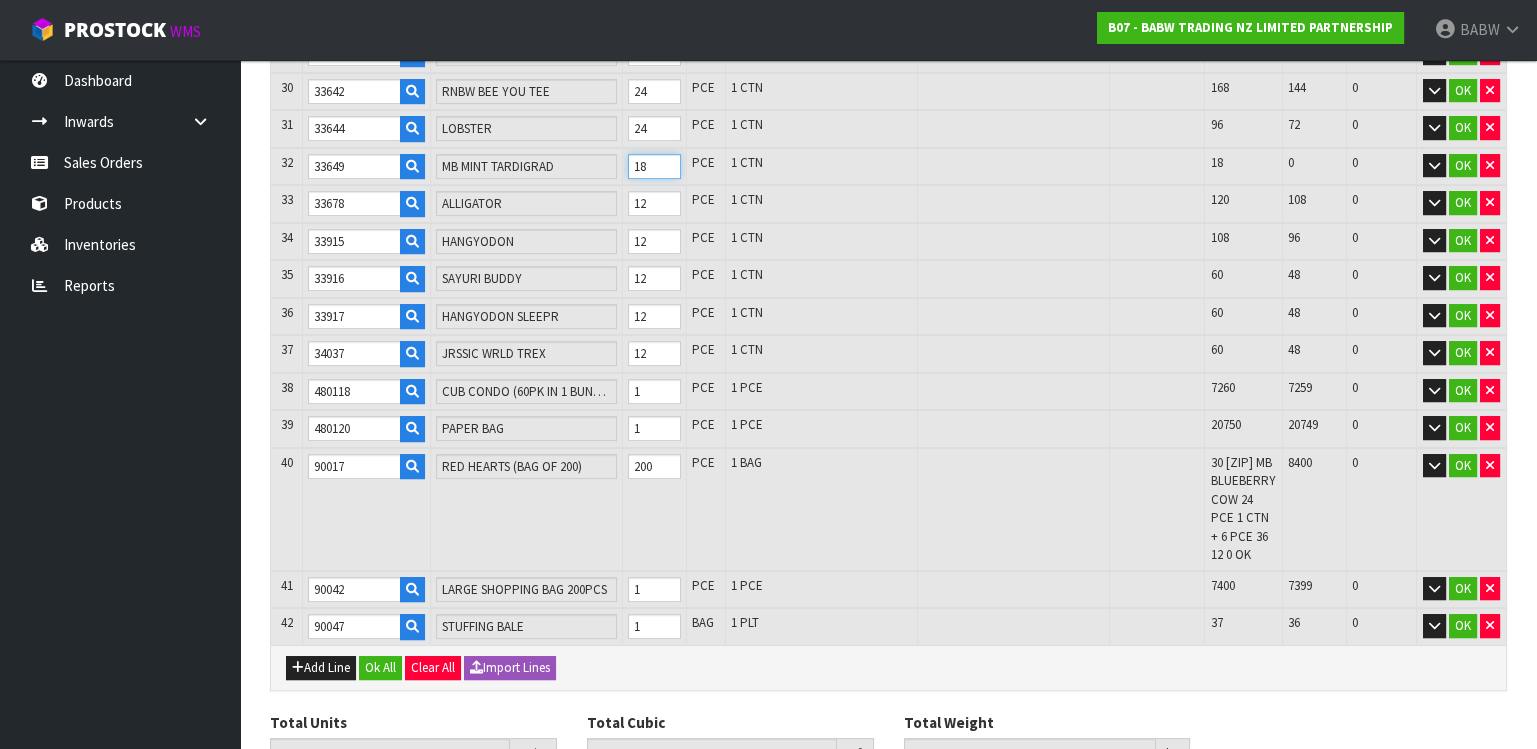 scroll, scrollTop: 1494, scrollLeft: 0, axis: vertical 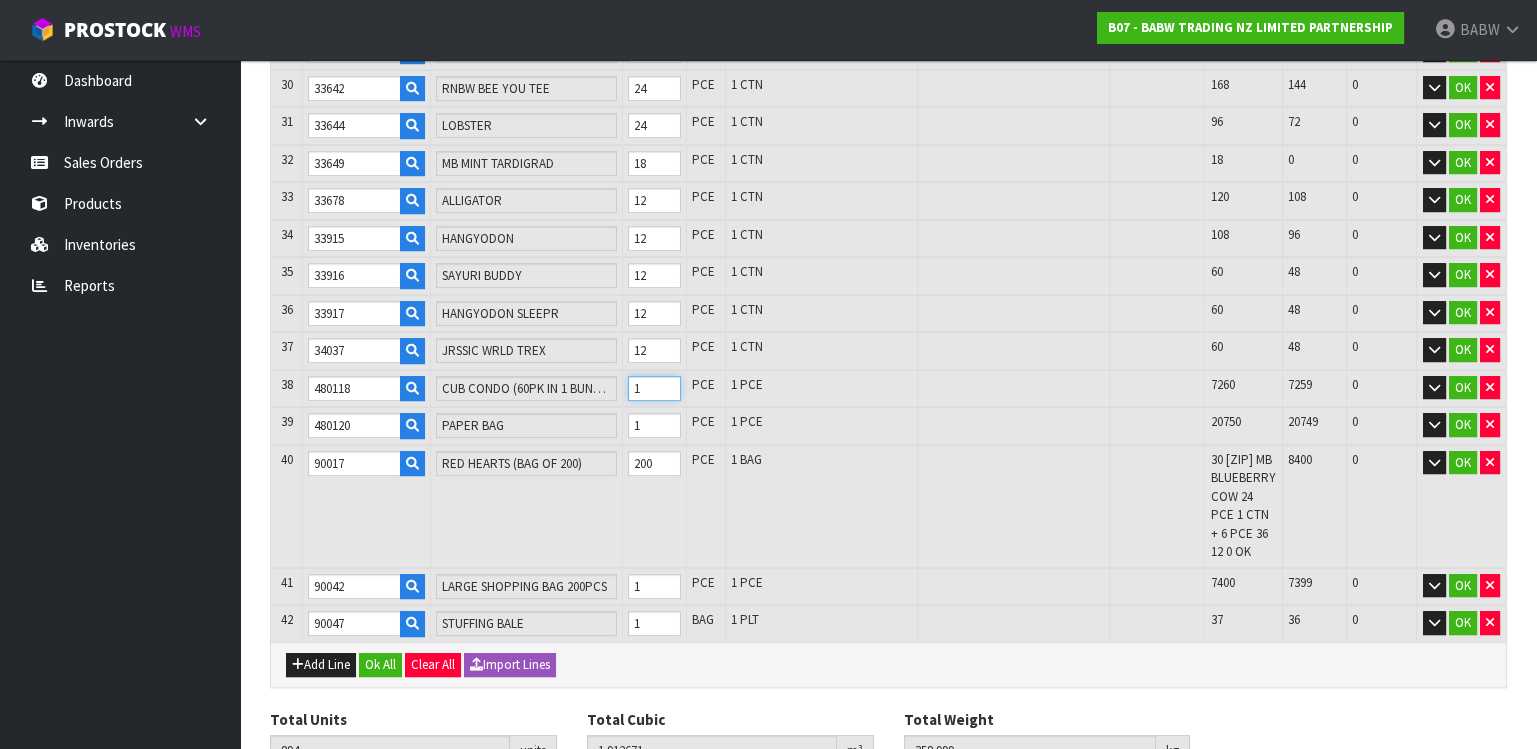 click on "1" at bounding box center [654, 388] 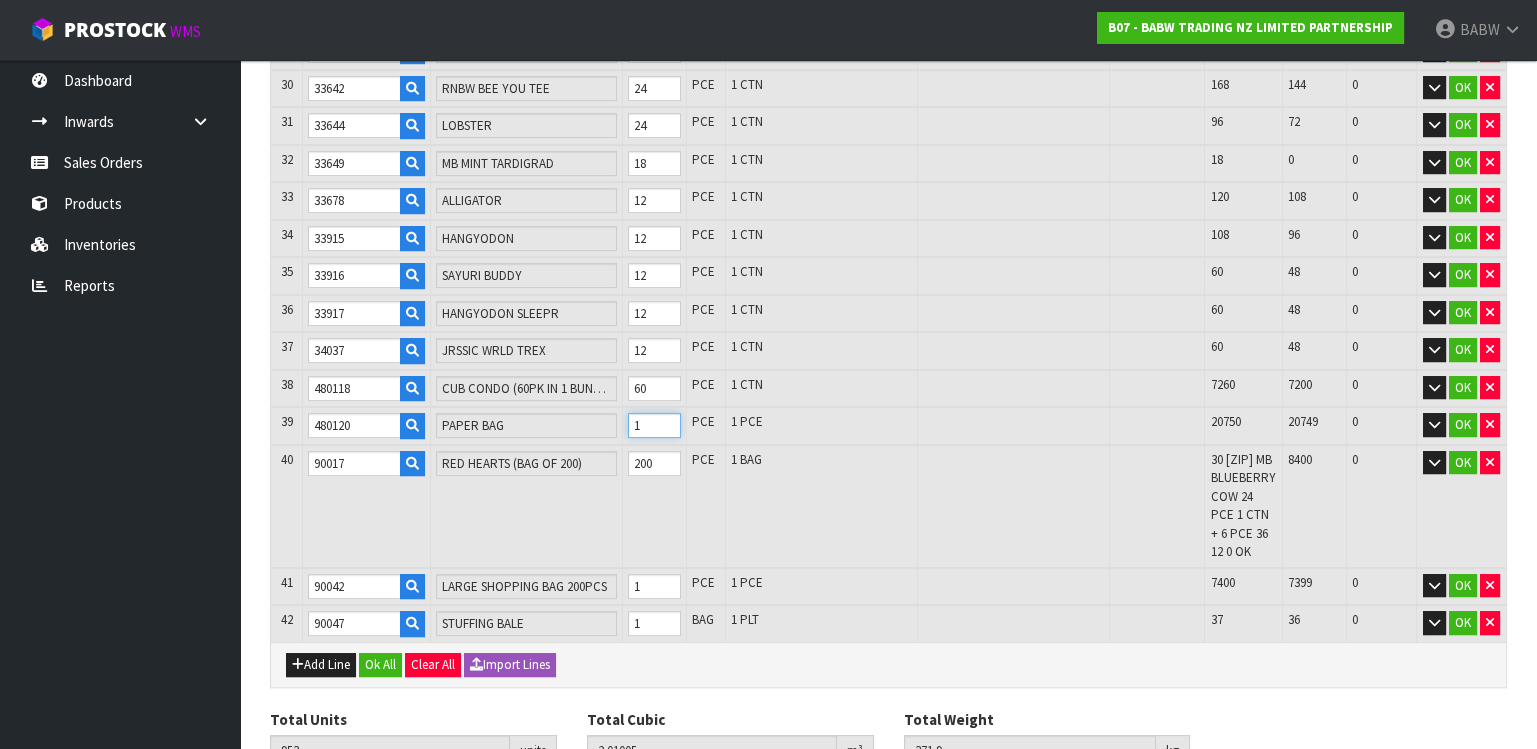 click on "39
480120
PAPER BAG
1
PCE
1 PCE
20750
20749
0
OK" at bounding box center [888, 426] 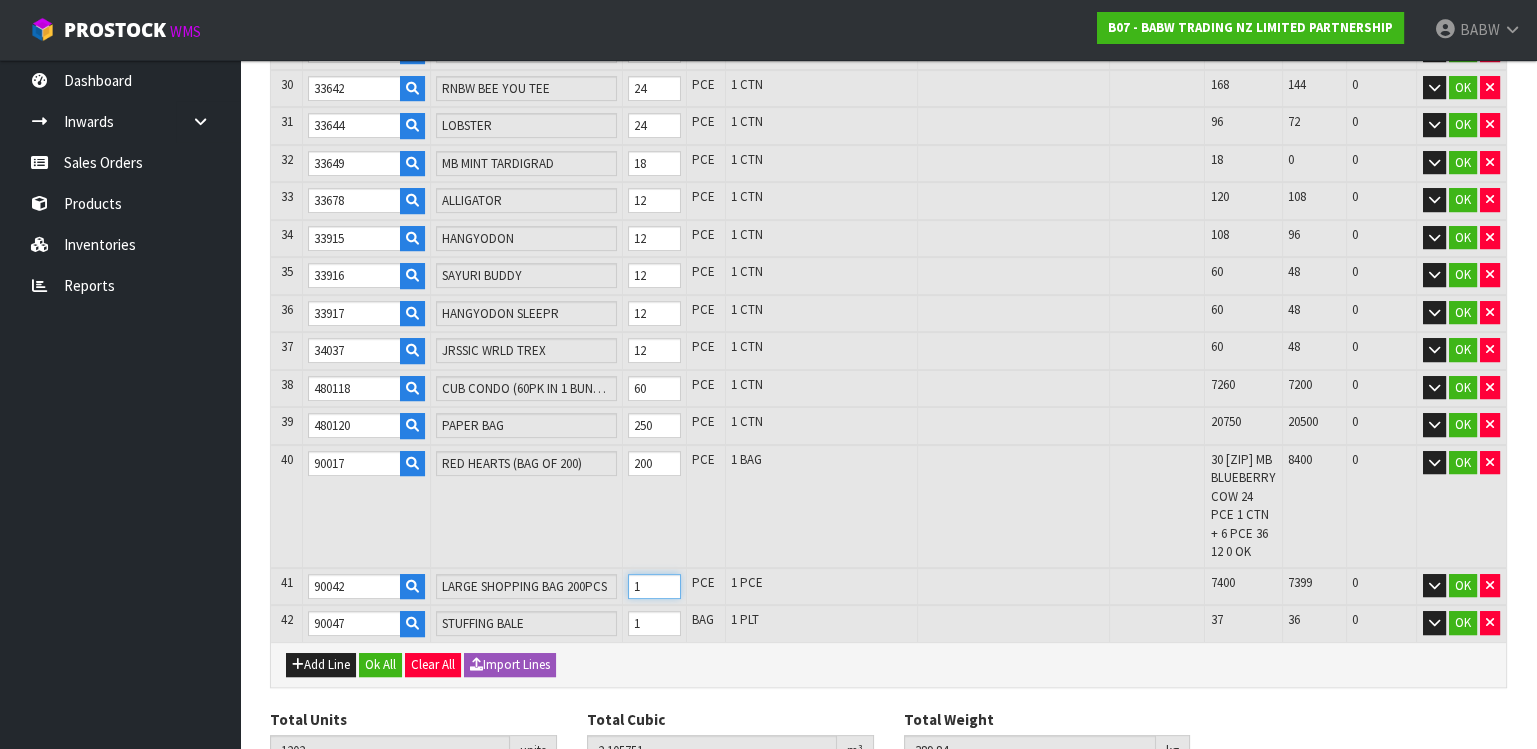 click on "#
Product 	Code
Product 	Name
Quantity  Ordered
Pick Review
Serial No. / Batch No.
Expiry  Date
Available  Stock
Balance
Quantity  Shortfall
Action
1
20666
BLACK LACE UP BOOT
12
PCE
1 CTN
828
816
0
OK
2
22601
PAWLETTE
24
PCE
1 CTN
1680
1656
0
OK
3" at bounding box center [888, -212] 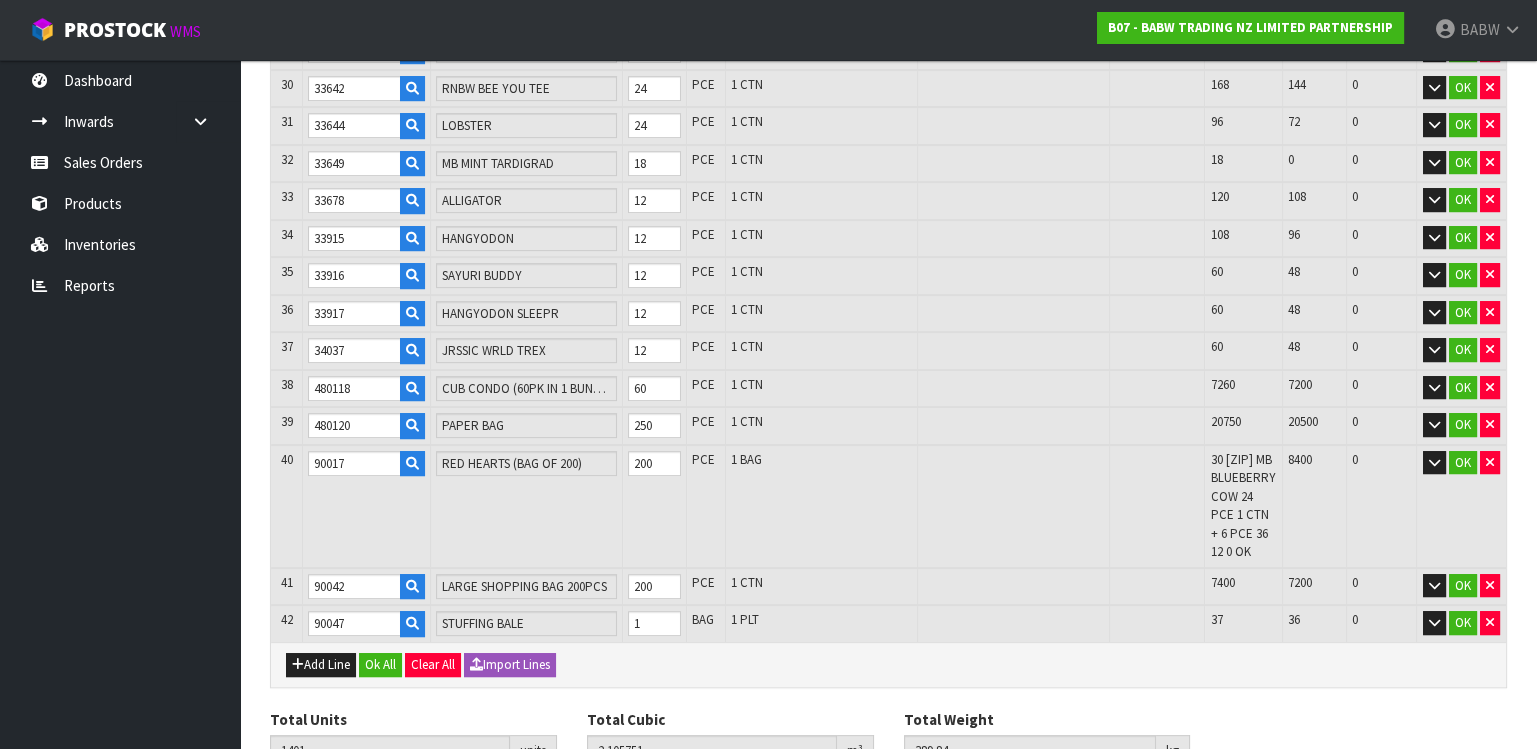 click on "Lines
Product 	Code
Product 	Name
Quantity  Ordered
Pick Review
Serial No. / Batch No.
Expiry  Date
Available  Stock
Balance
Quantity  Shortfall
Action
1
20666
BLACK LACE UP BOOT
12
PCE
1 CTN
828
816
0
OK
2
22601
PAWLETTE
24
PCE
1 CTN
1680
1656
0
OK" at bounding box center [888, -133] 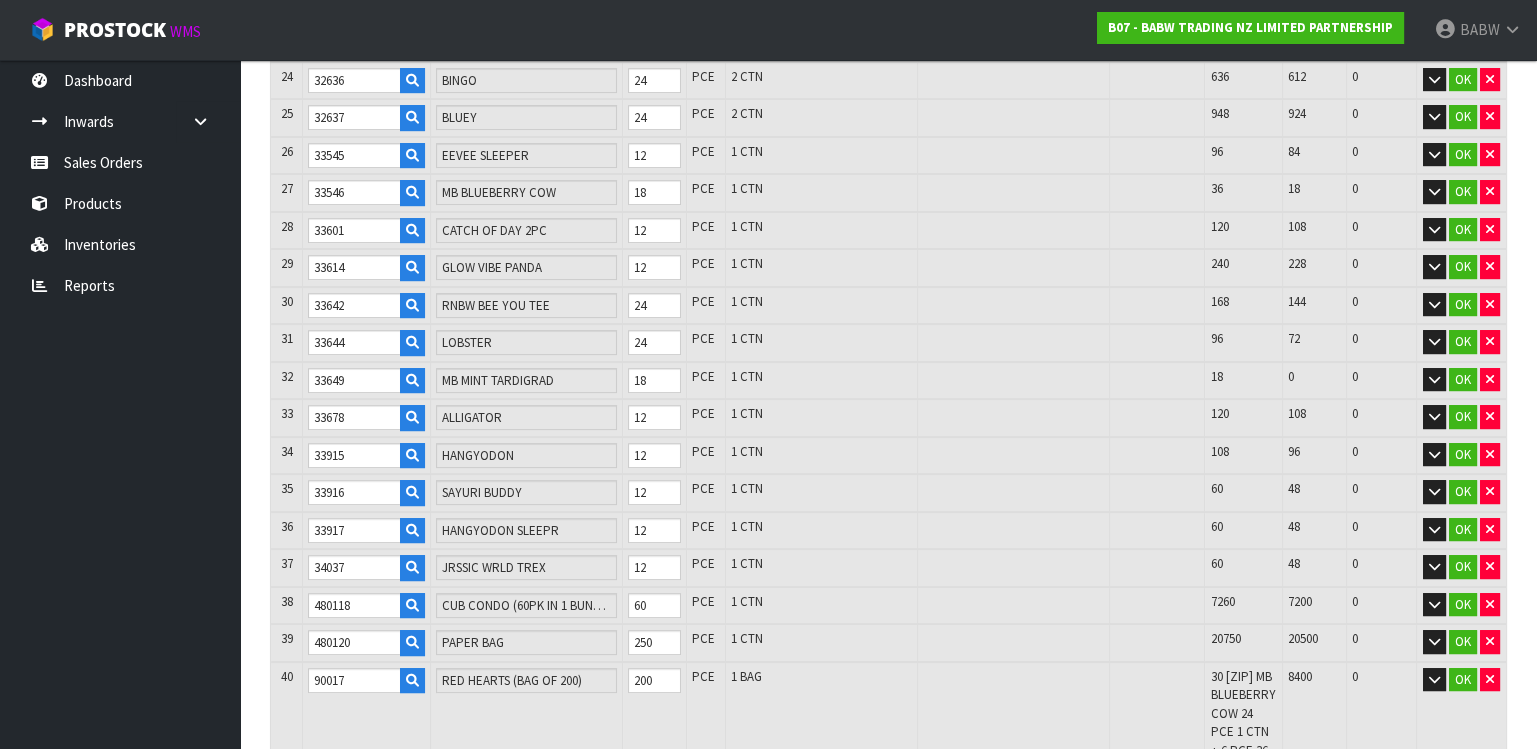 scroll, scrollTop: 1494, scrollLeft: 0, axis: vertical 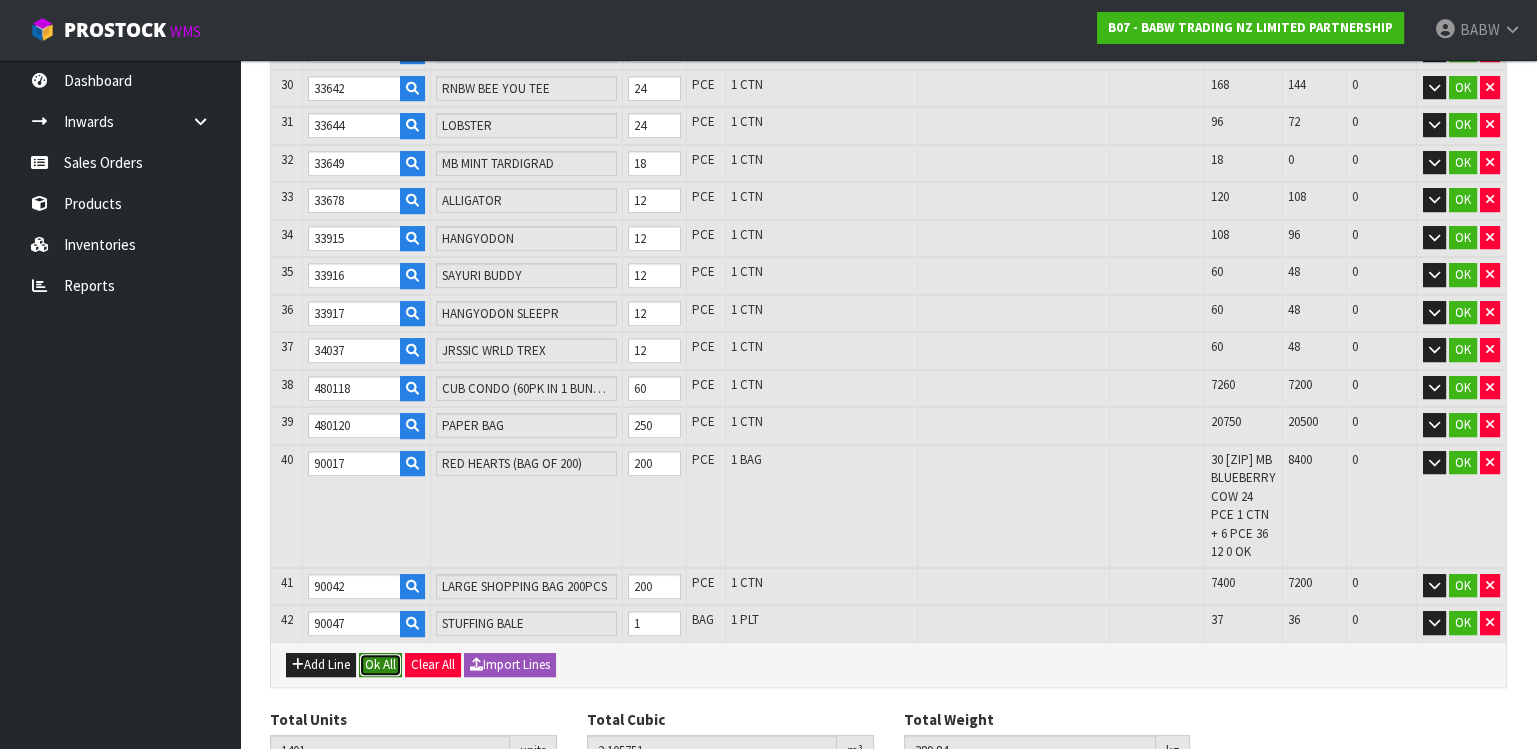 click on "Ok All" at bounding box center [380, 665] 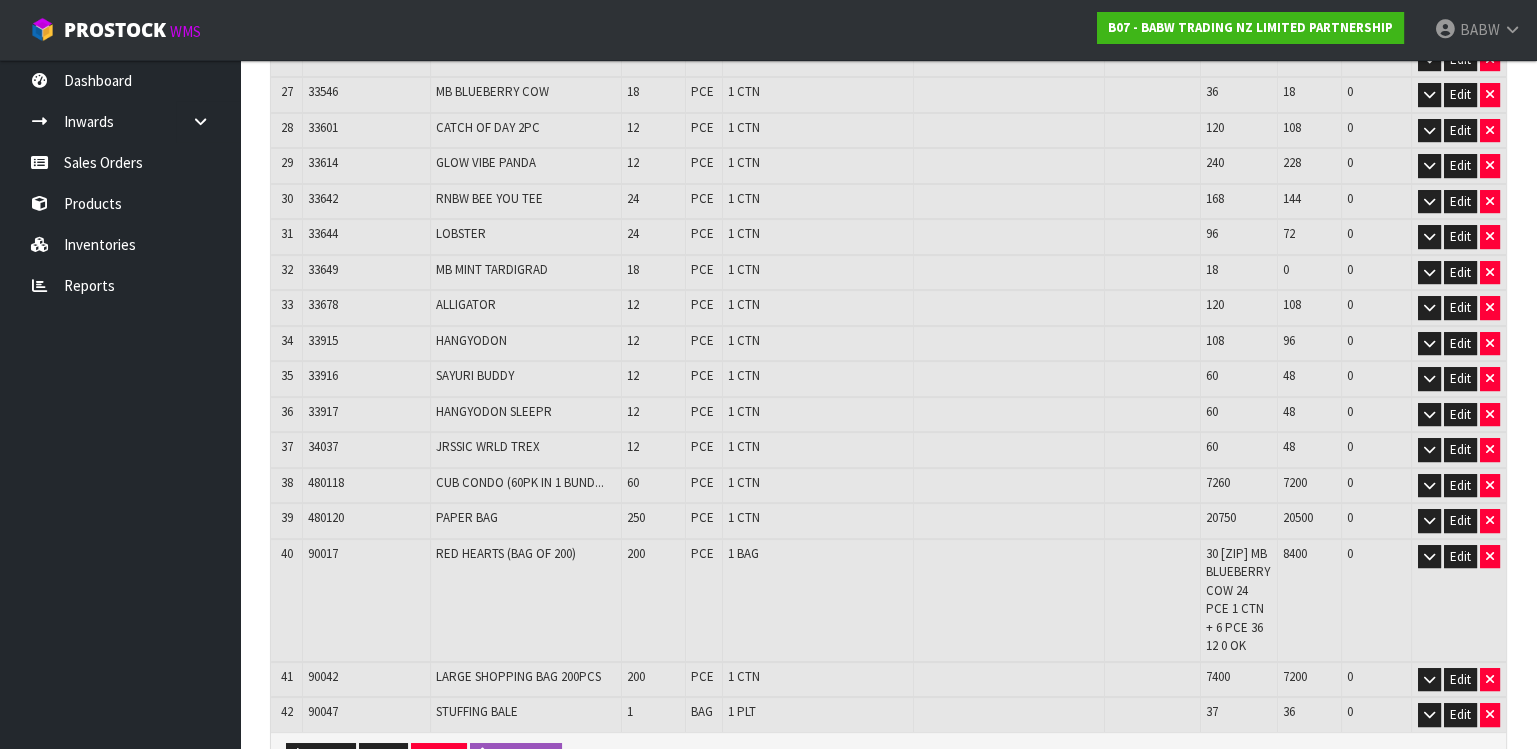 scroll, scrollTop: 1410, scrollLeft: 0, axis: vertical 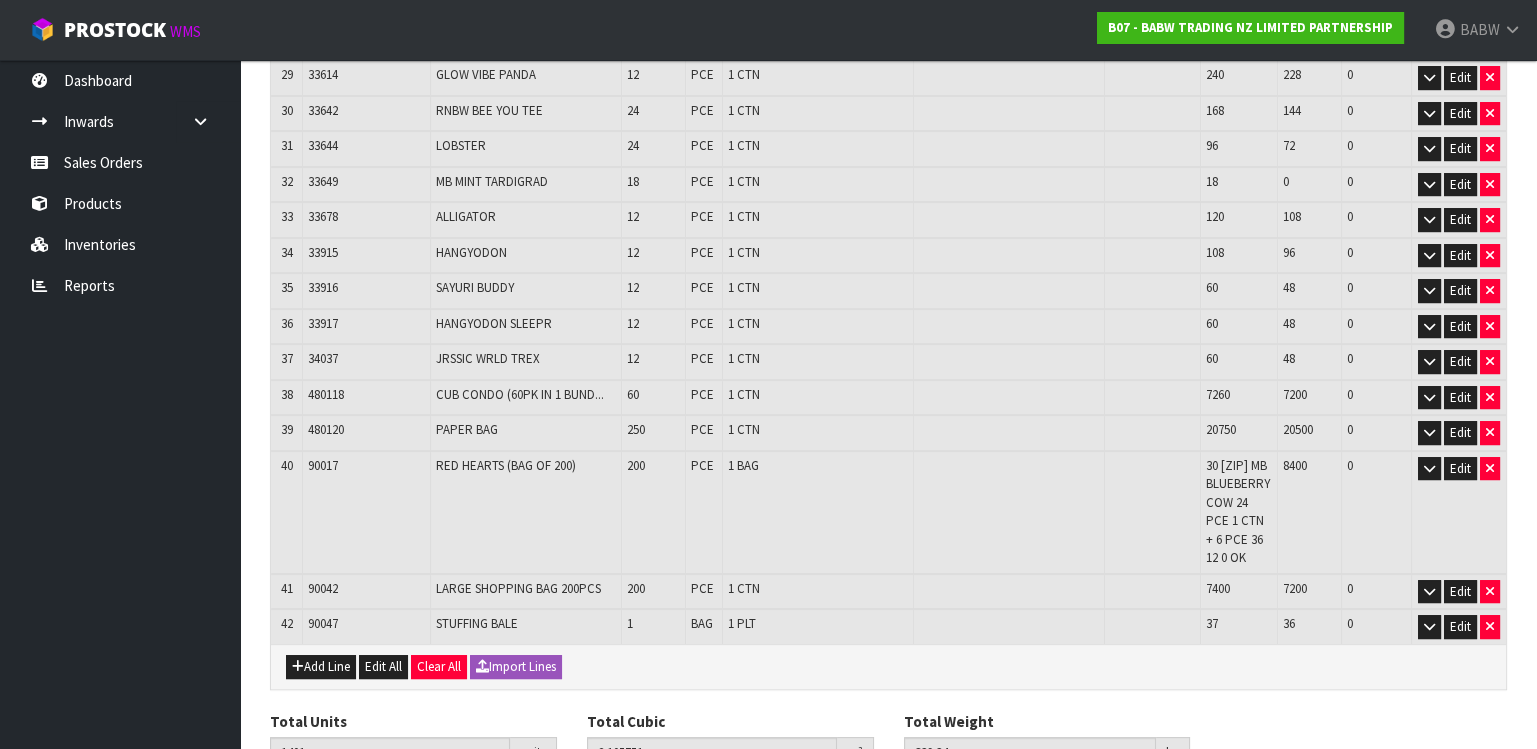 click on "Create Order" at bounding box center (330, 805) 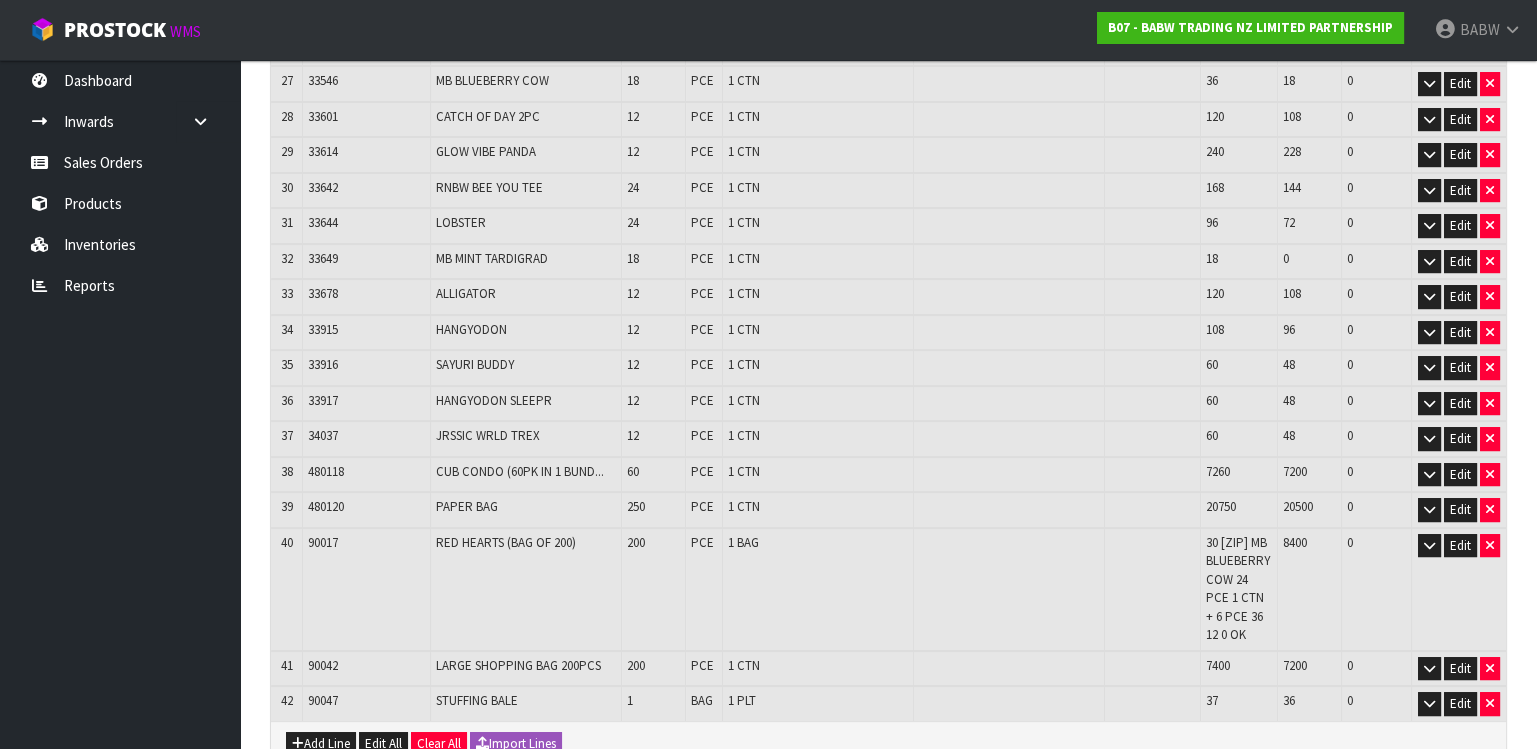 scroll, scrollTop: 0, scrollLeft: 0, axis: both 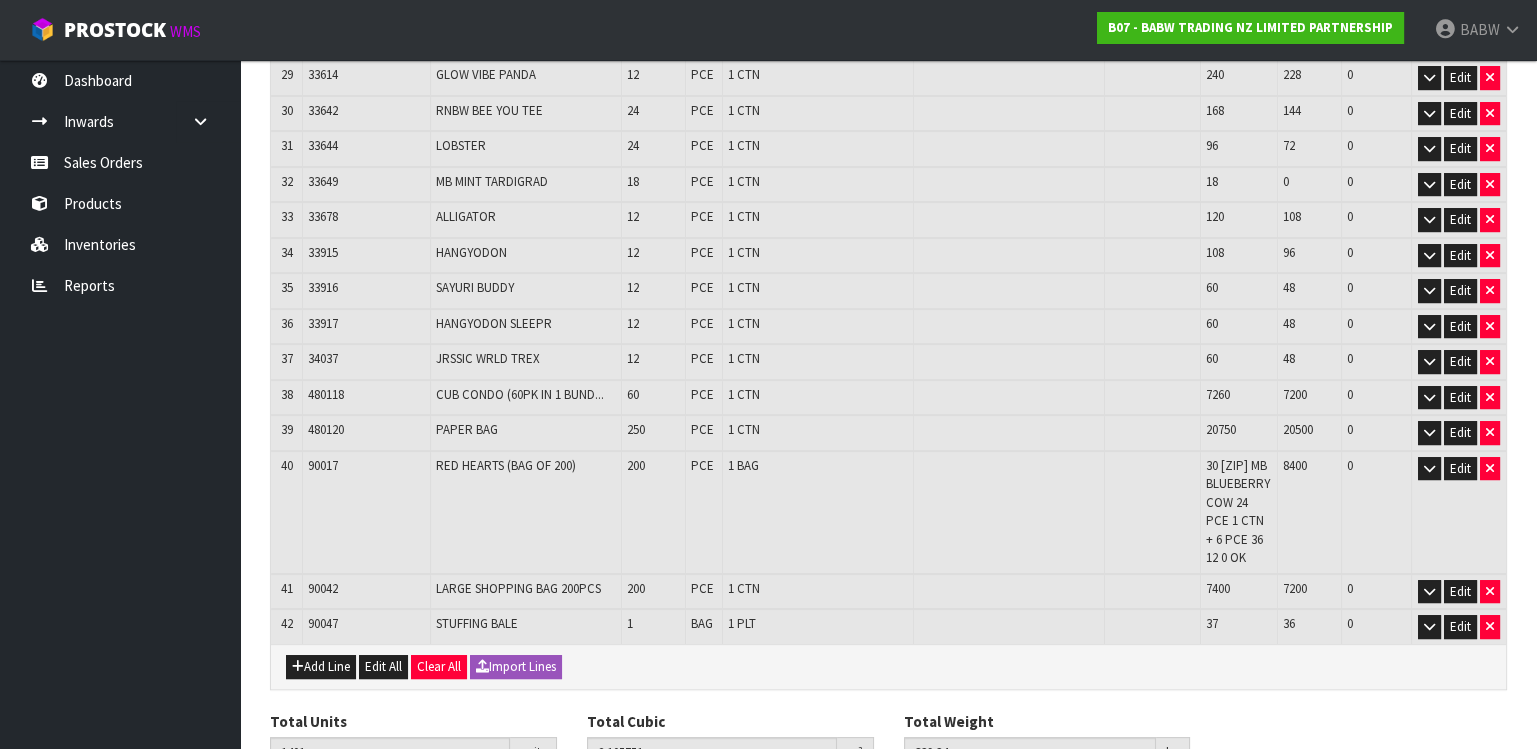 click on "Save" at bounding box center (304, 805) 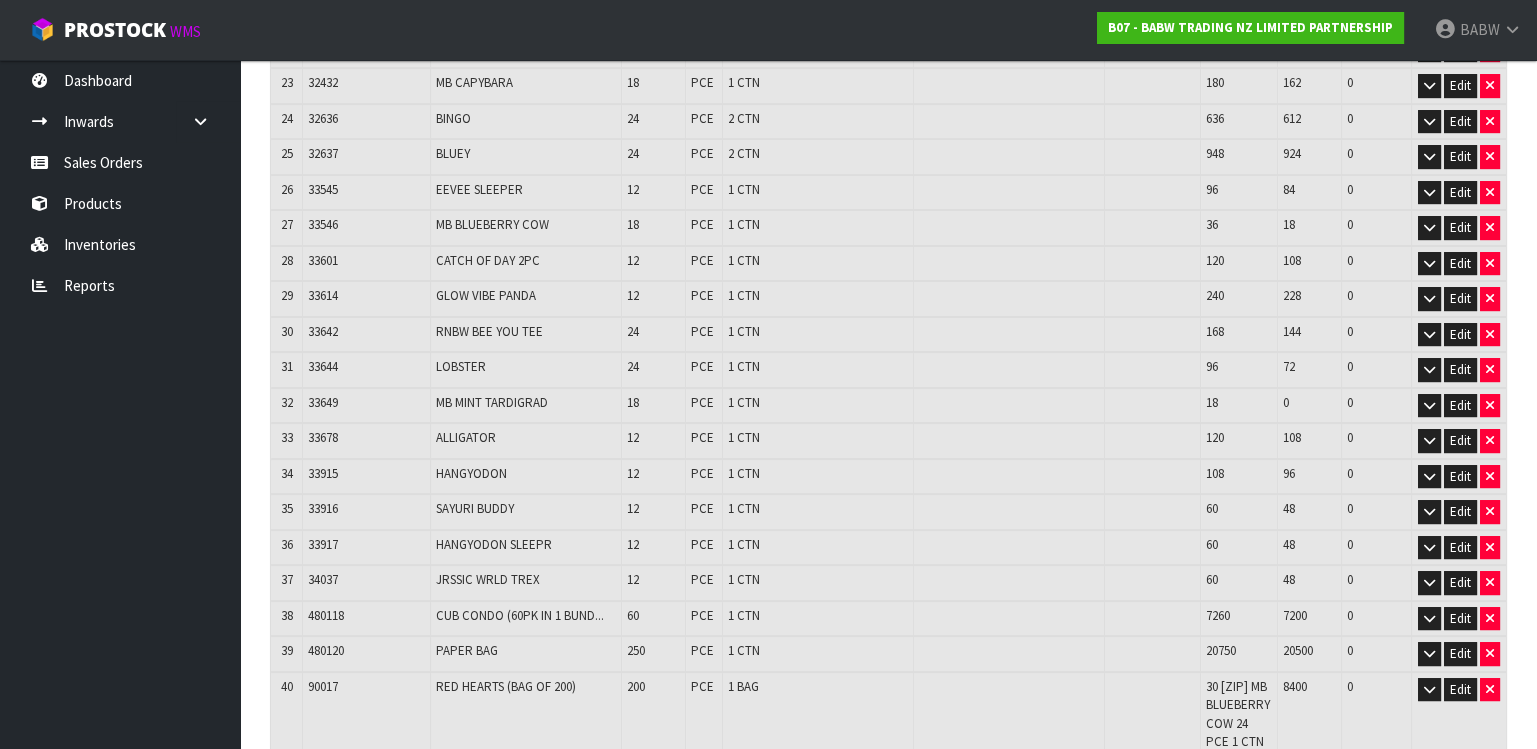 scroll, scrollTop: 1410, scrollLeft: 0, axis: vertical 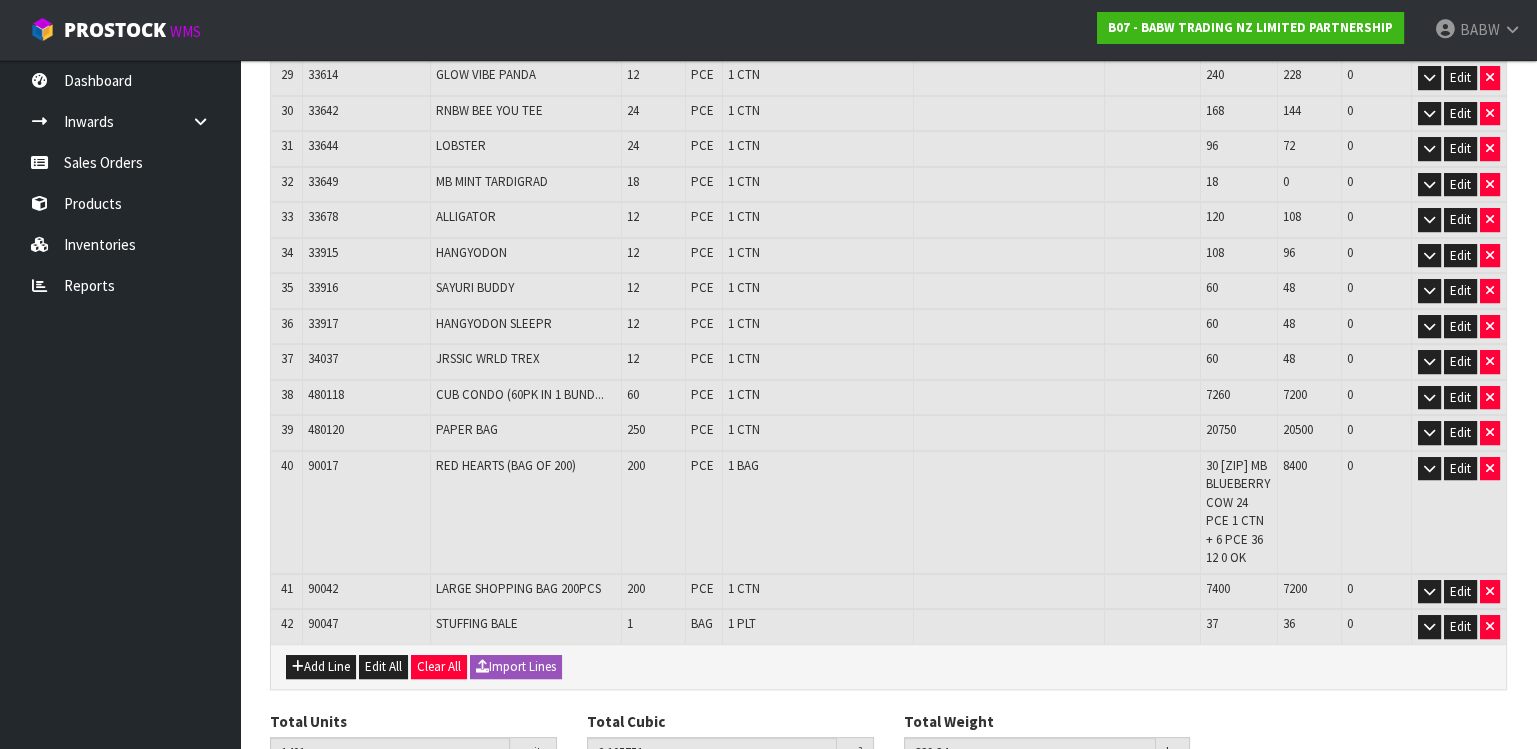 click on "Exit" at bounding box center [372, 805] 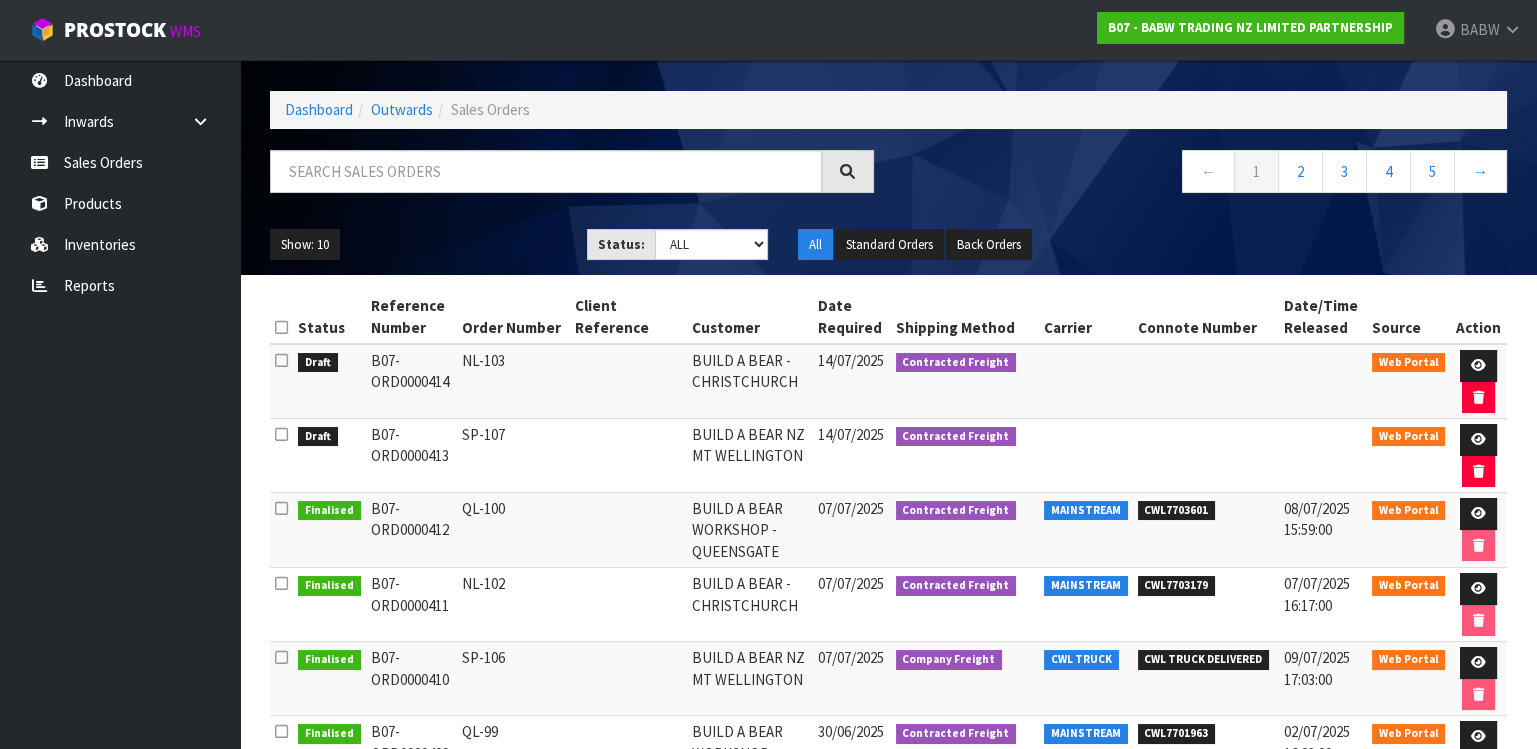 scroll, scrollTop: 111, scrollLeft: 0, axis: vertical 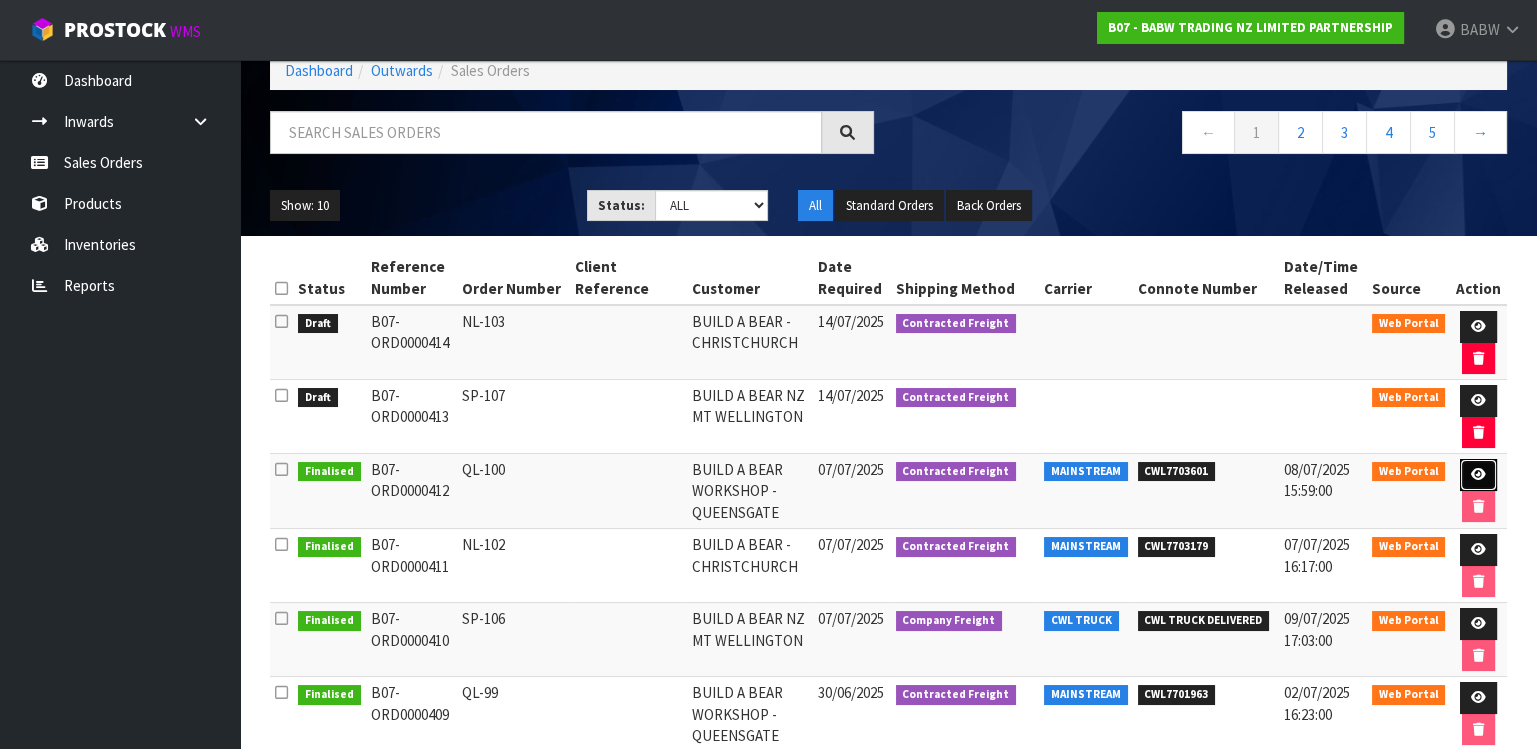 click at bounding box center [1478, 475] 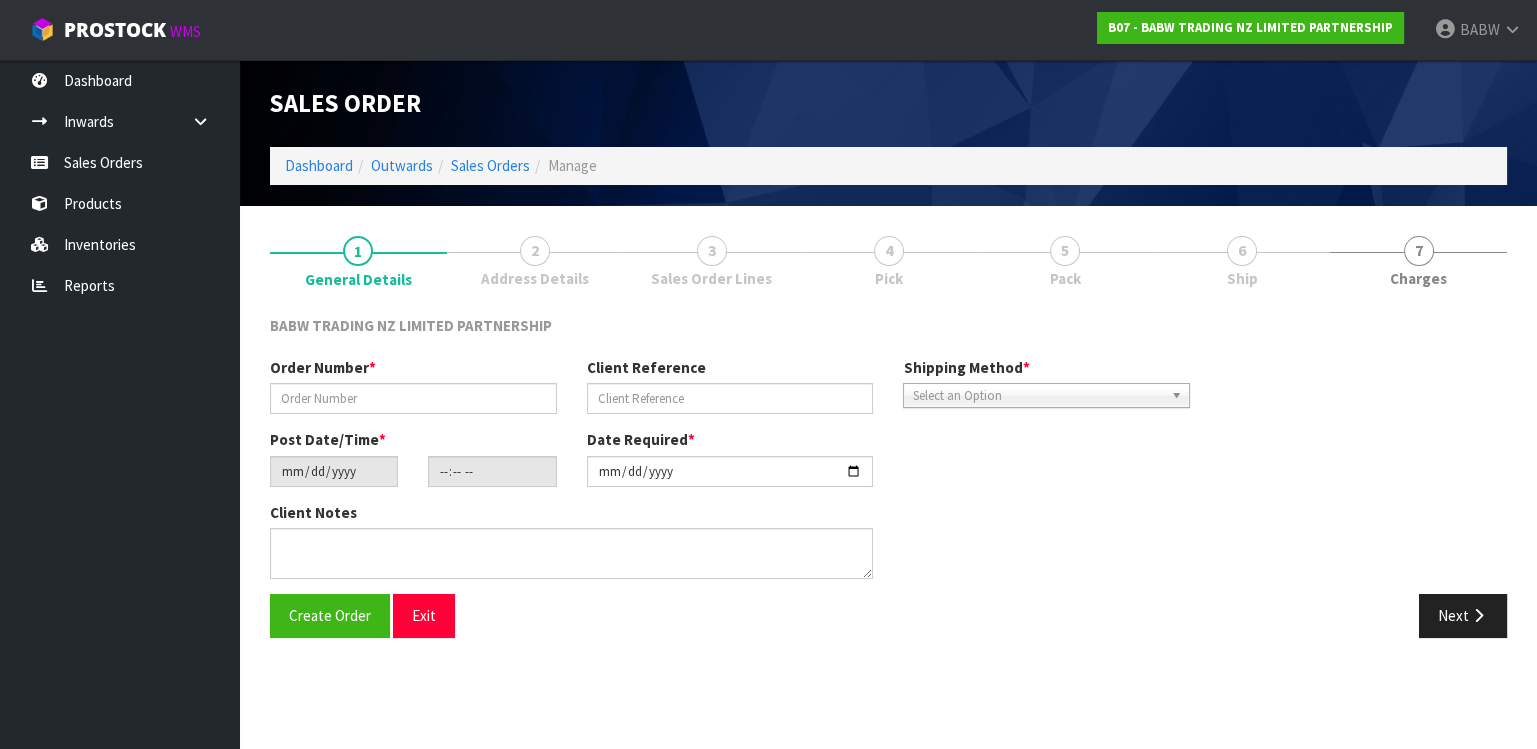 scroll, scrollTop: 0, scrollLeft: 0, axis: both 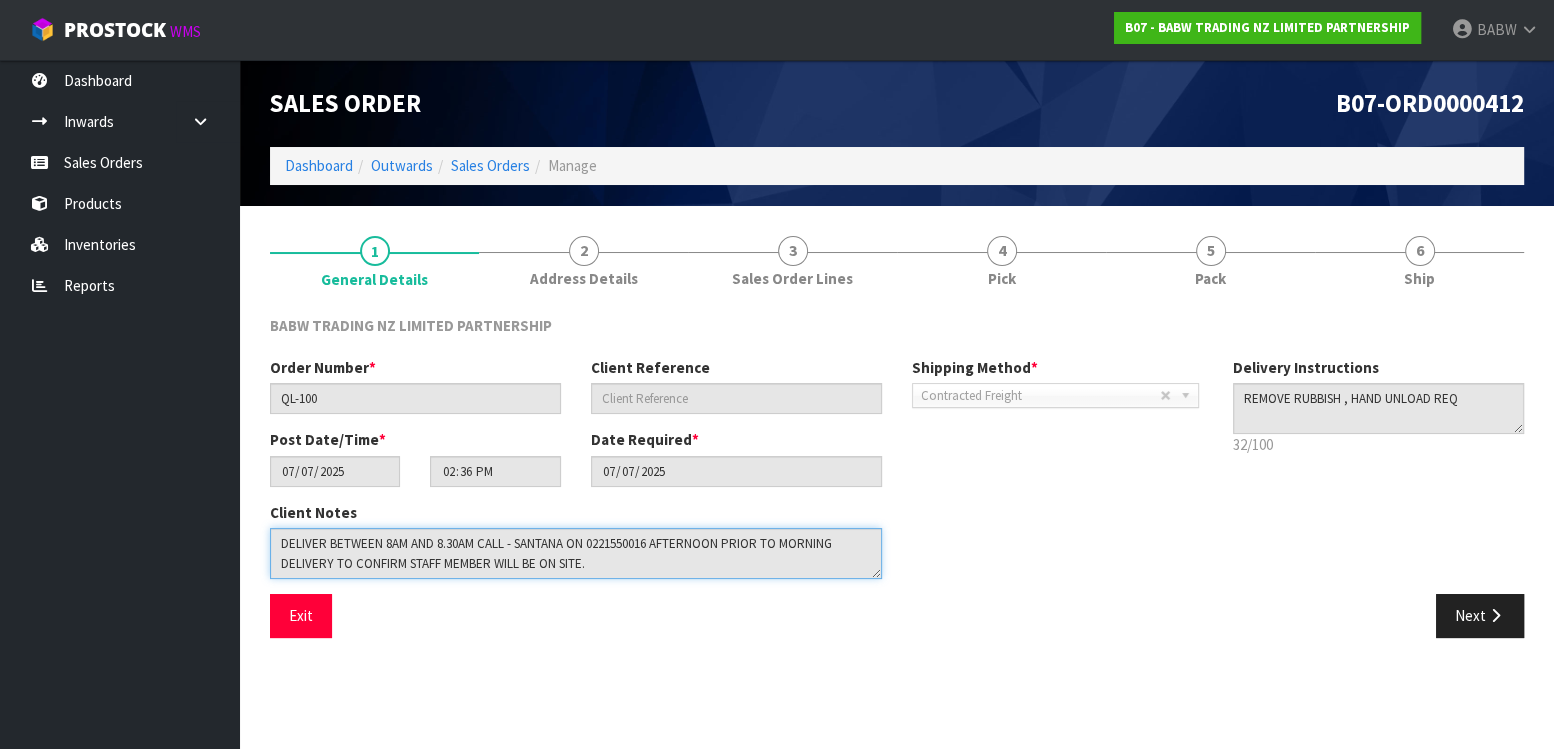 click at bounding box center (576, 553) 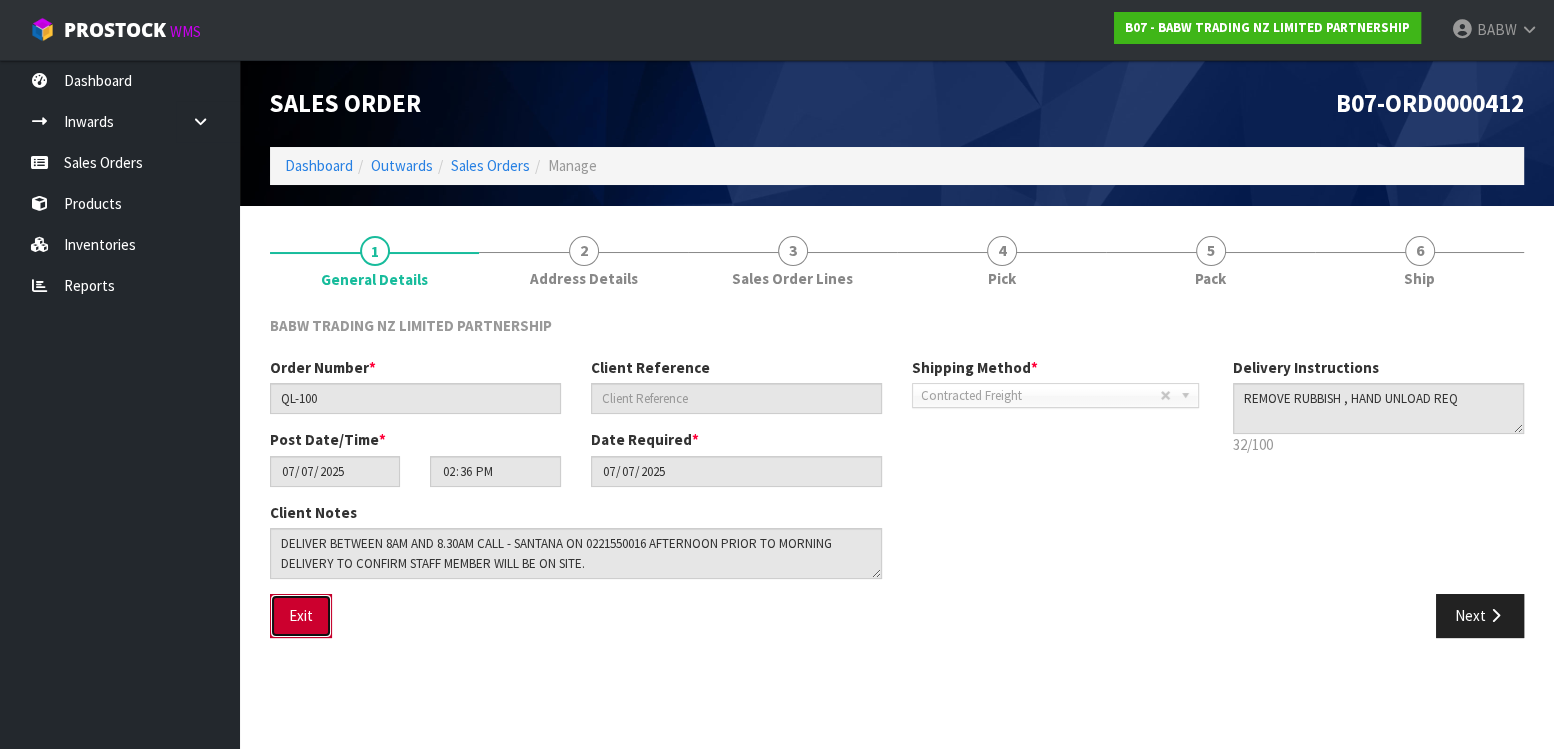 click on "Exit" at bounding box center (301, 615) 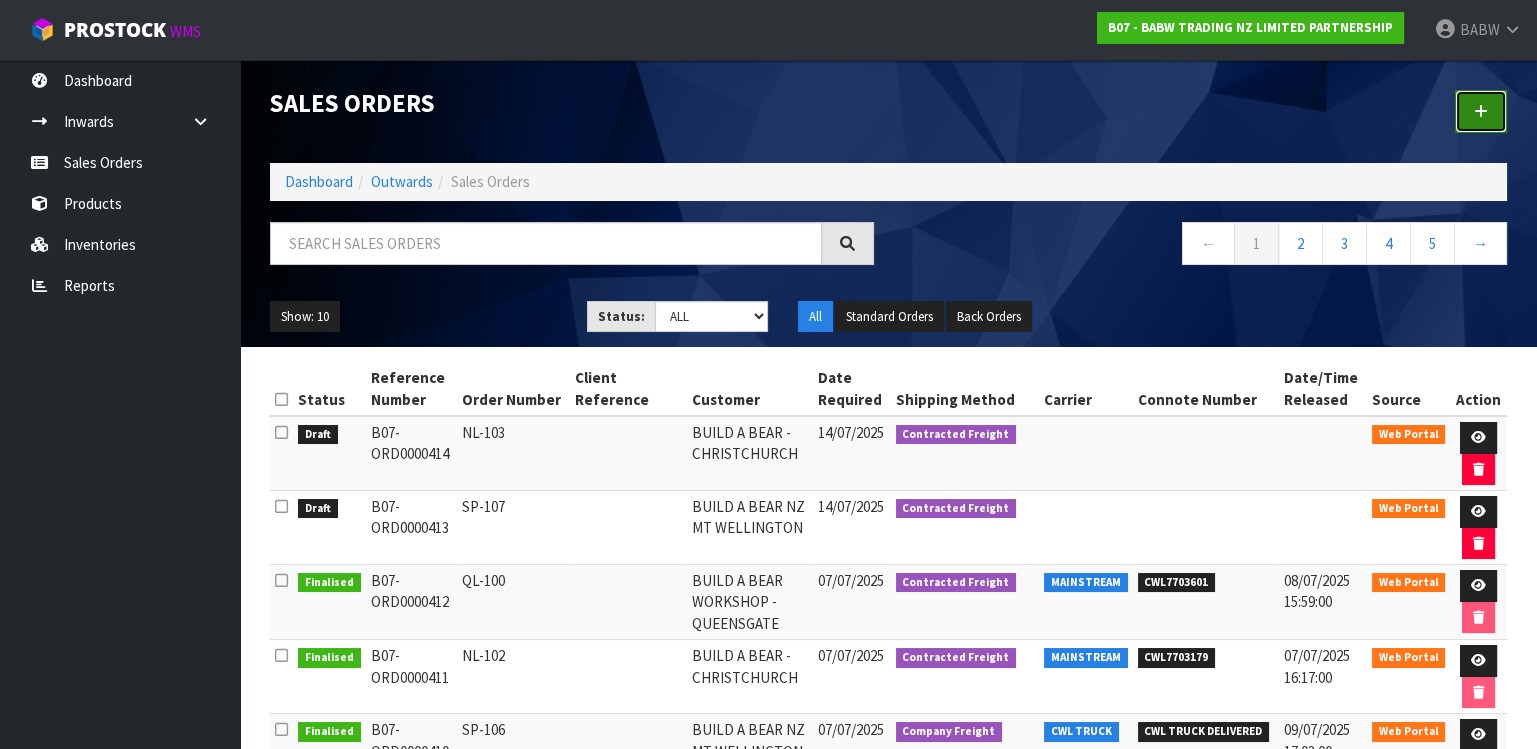 click at bounding box center [1481, 111] 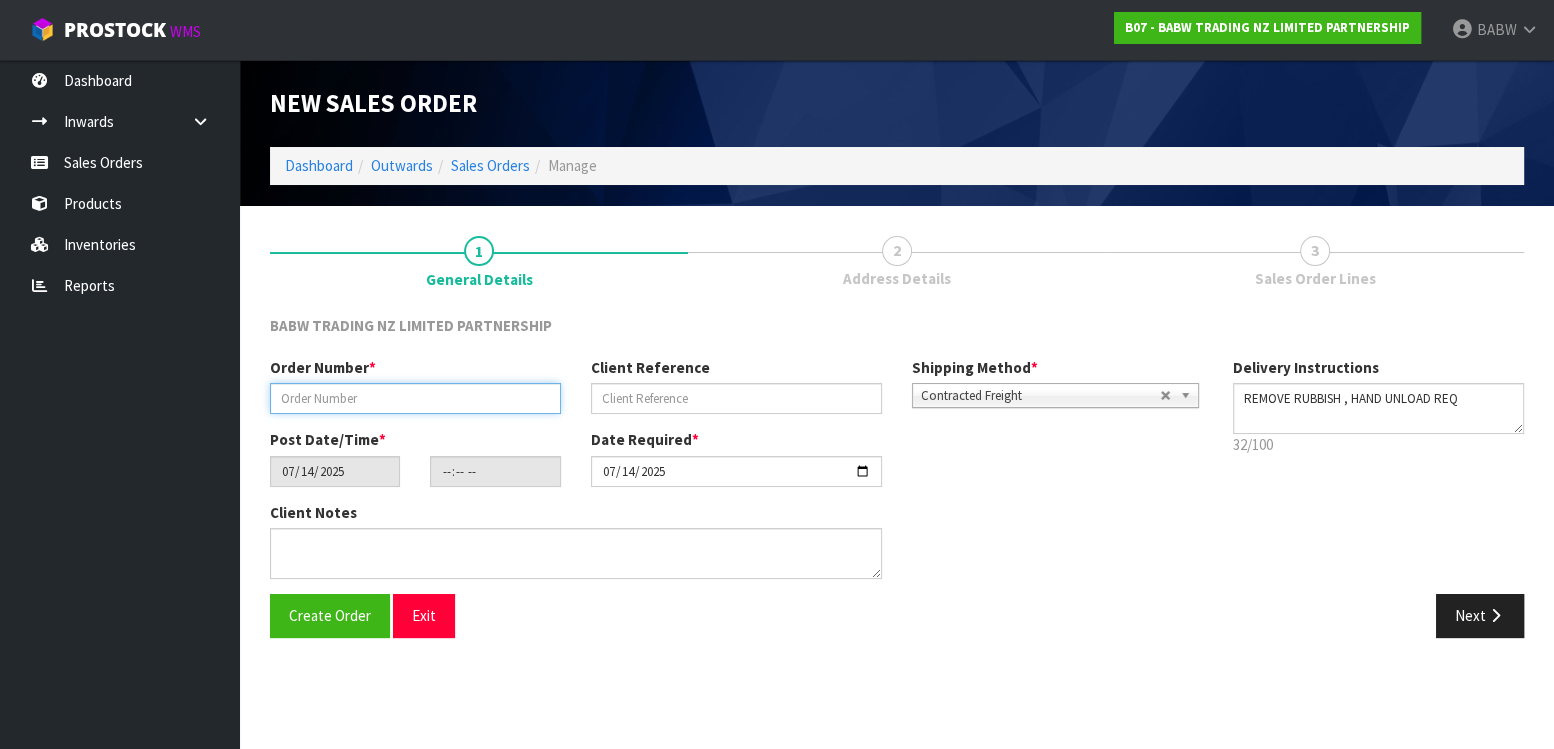 click at bounding box center (415, 398) 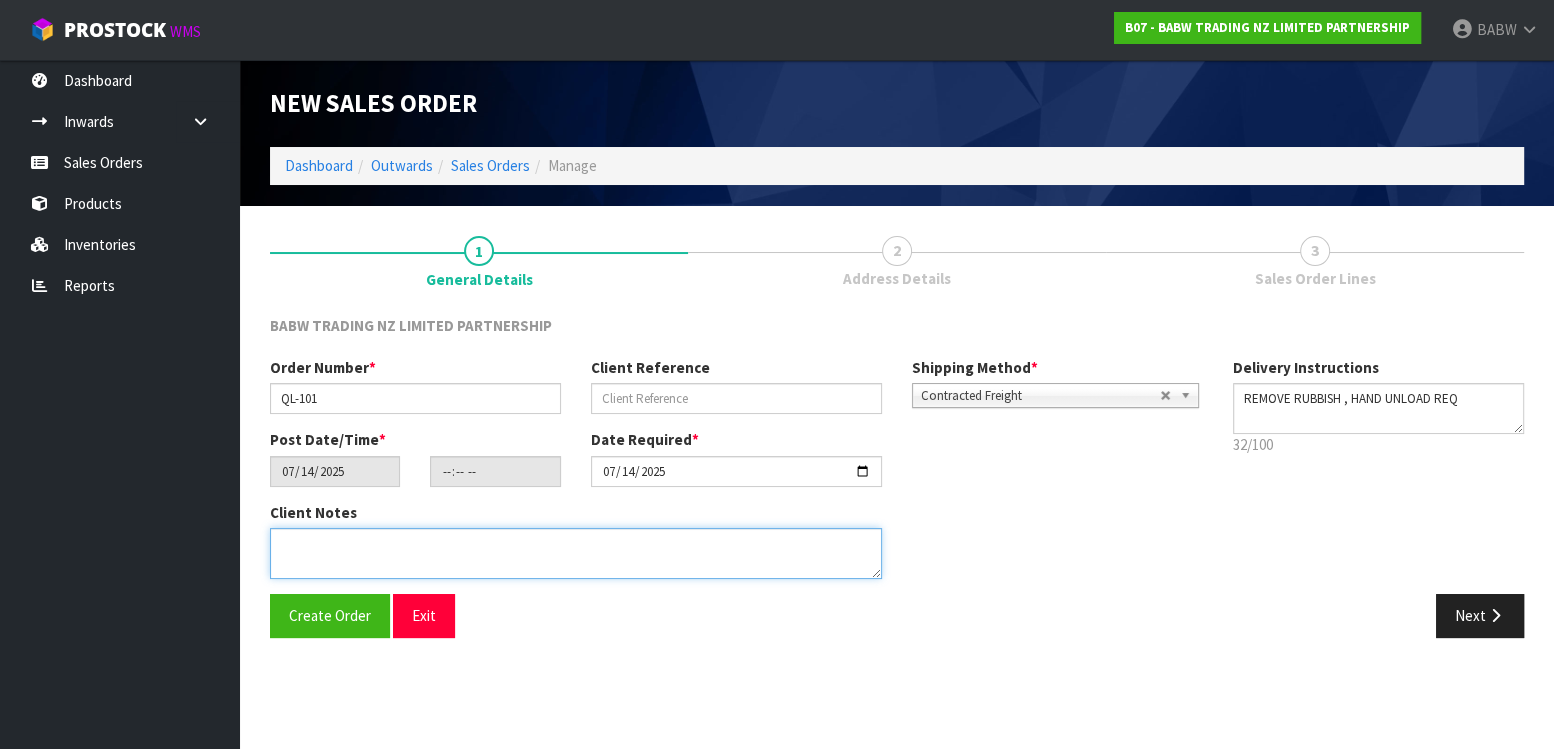 click at bounding box center [576, 553] 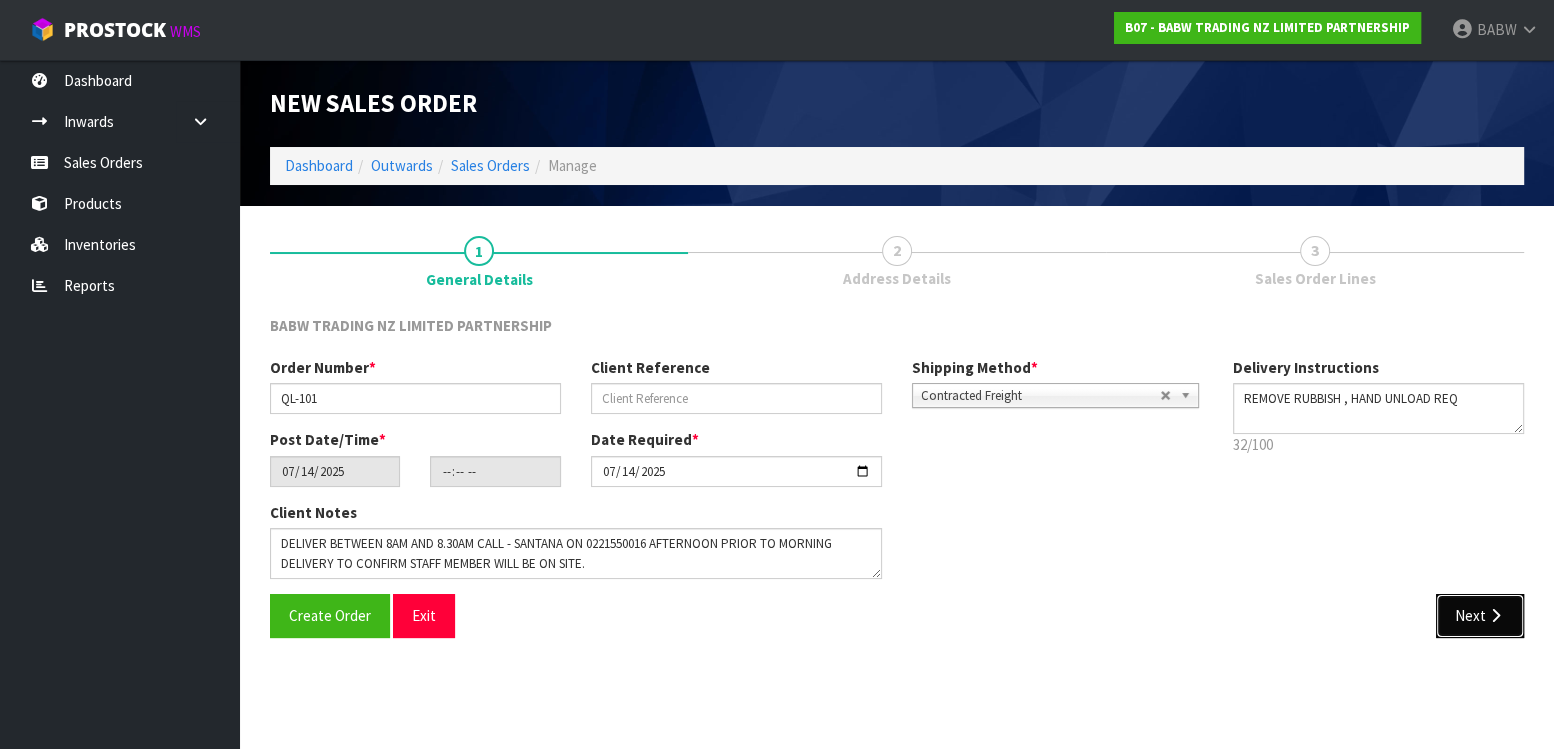 click at bounding box center [1495, 615] 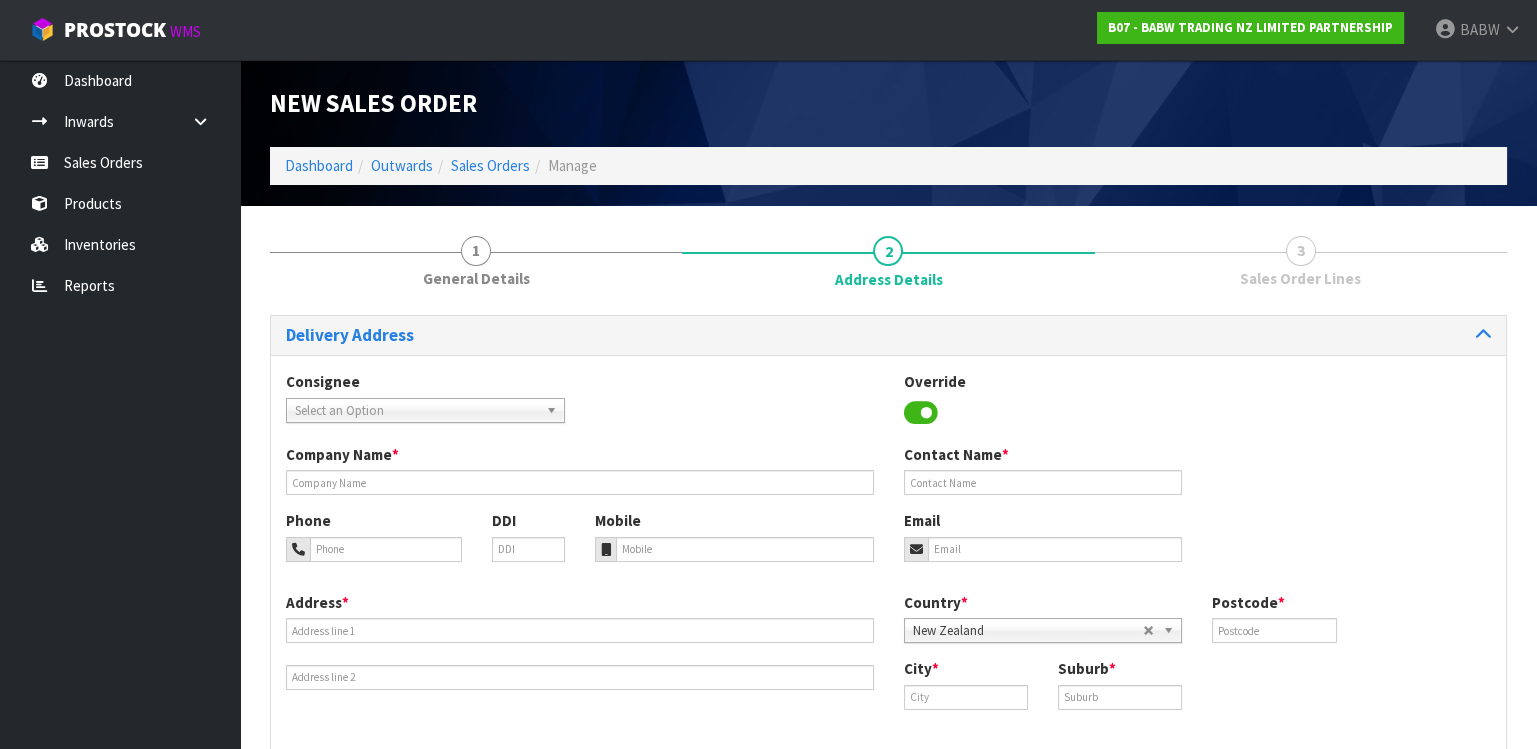 click on "Select an Option" at bounding box center [416, 411] 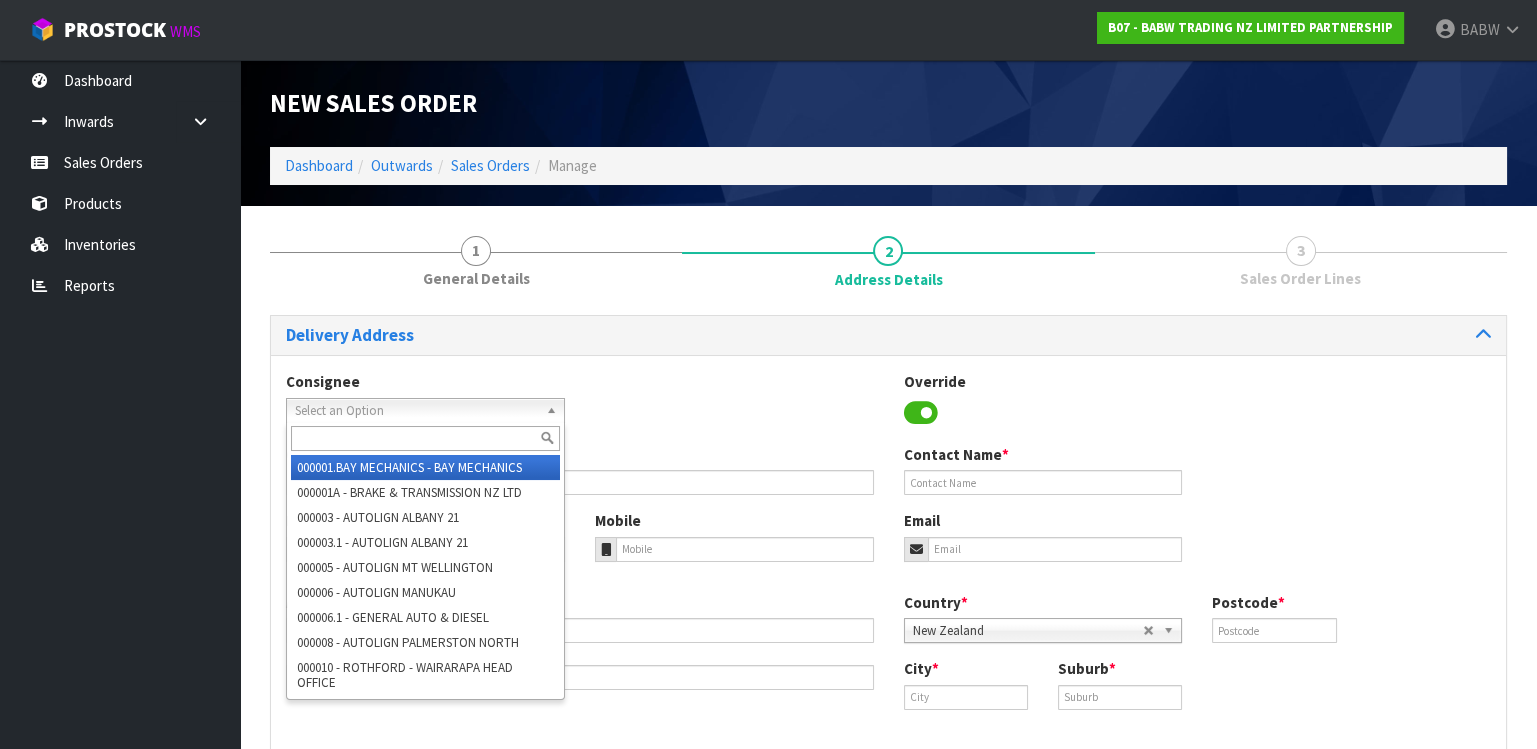paste on "BABQUEENSGATE" 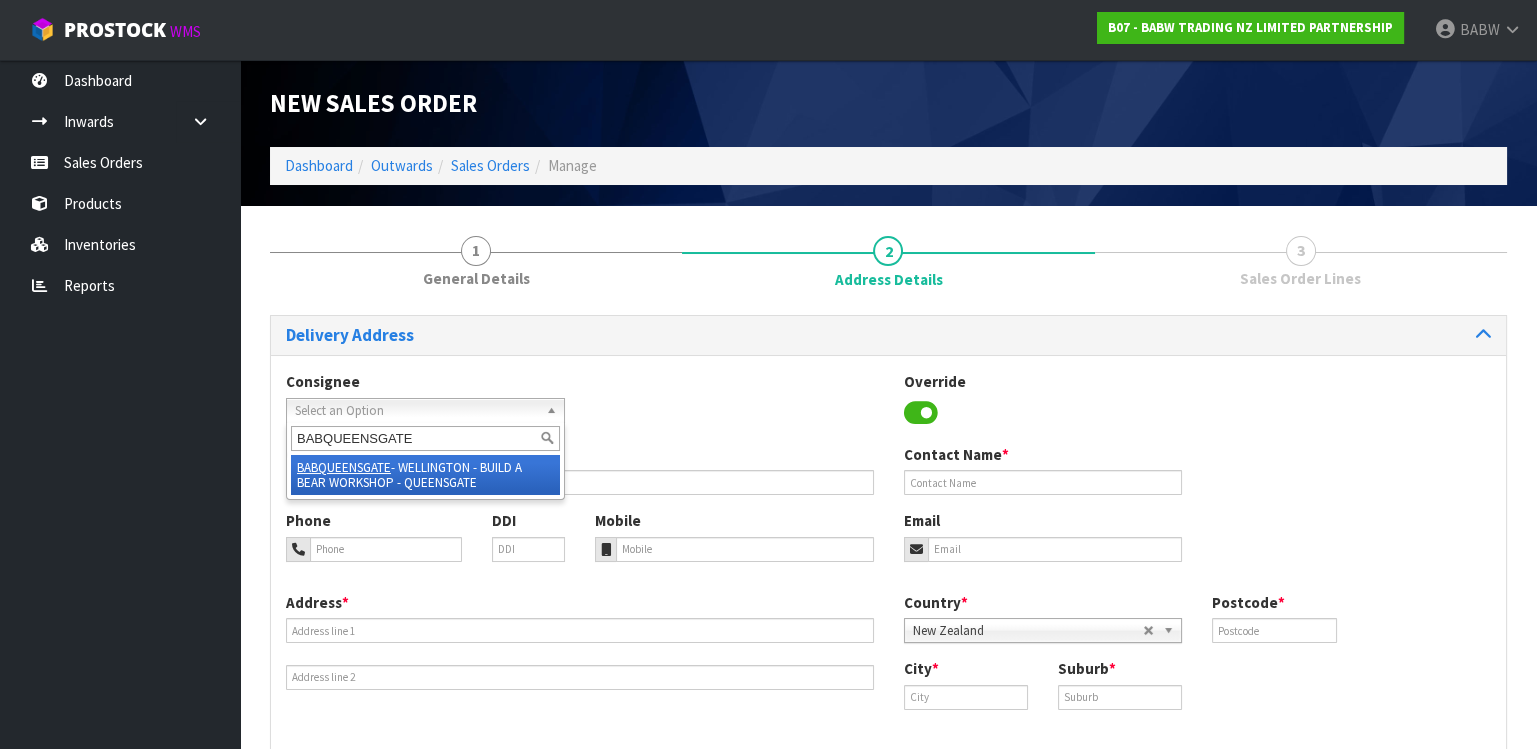 click on "BABQUEENSGATE  - WELLINGTON - BUILD A BEAR WORKSHOP - QUEENSGATE" at bounding box center (425, 475) 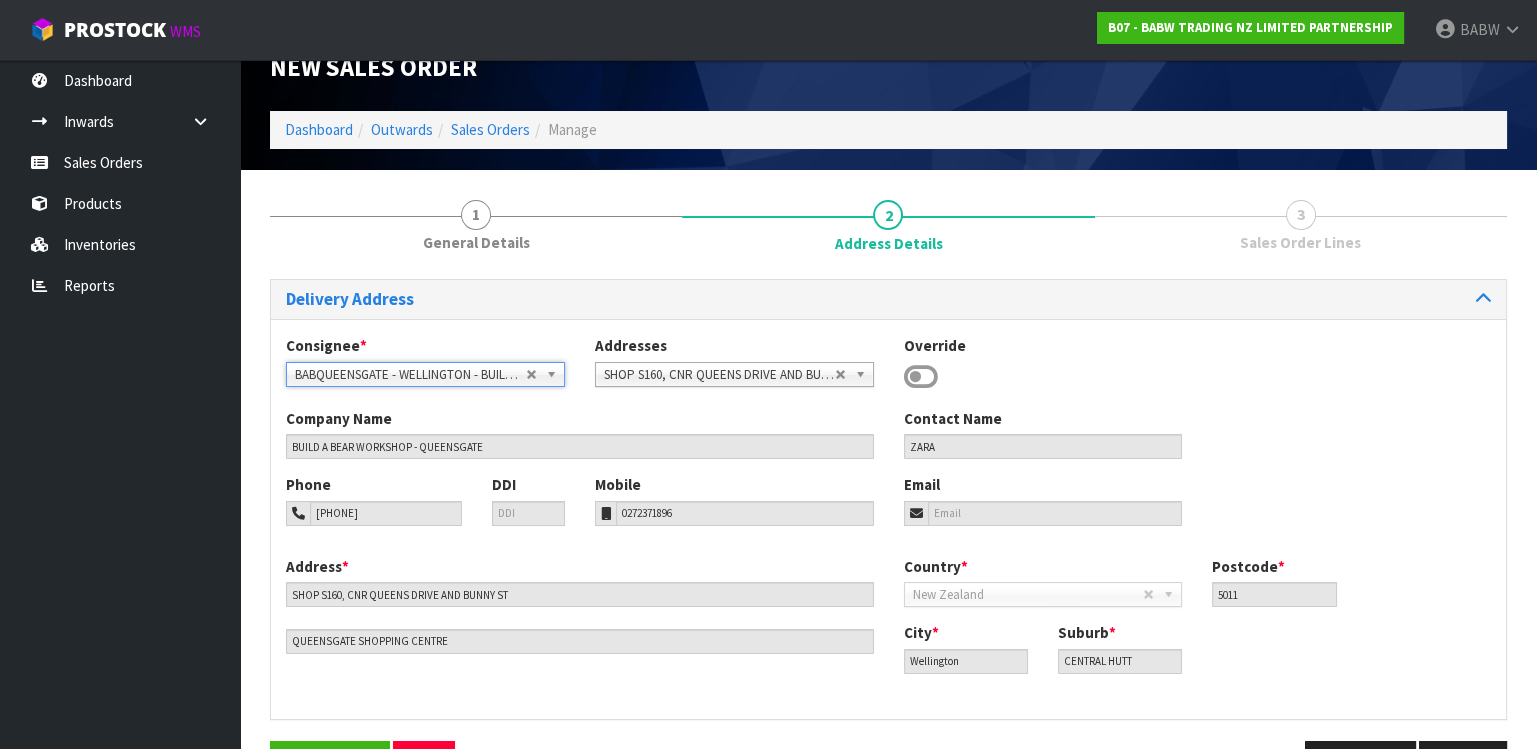 scroll, scrollTop: 99, scrollLeft: 0, axis: vertical 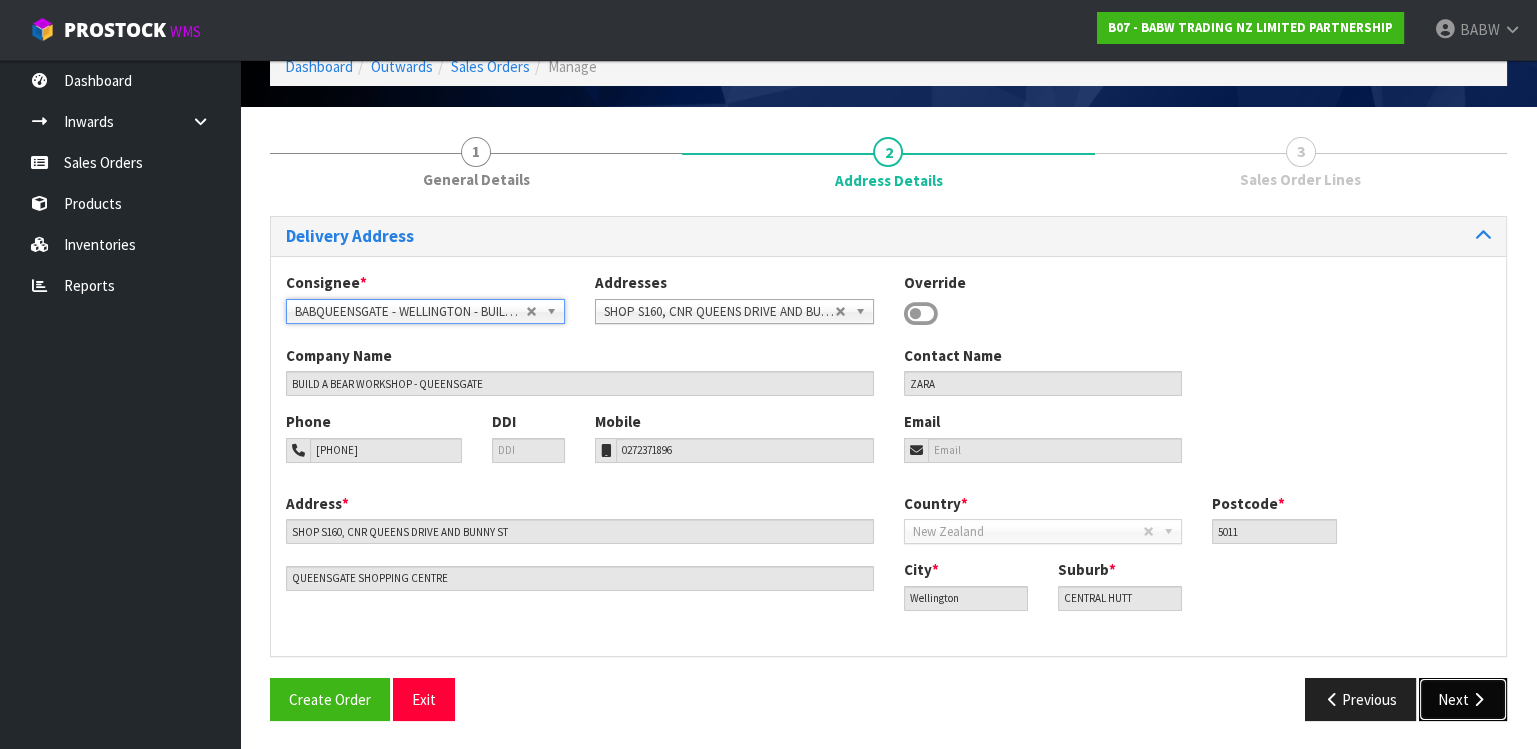 click at bounding box center (1478, 699) 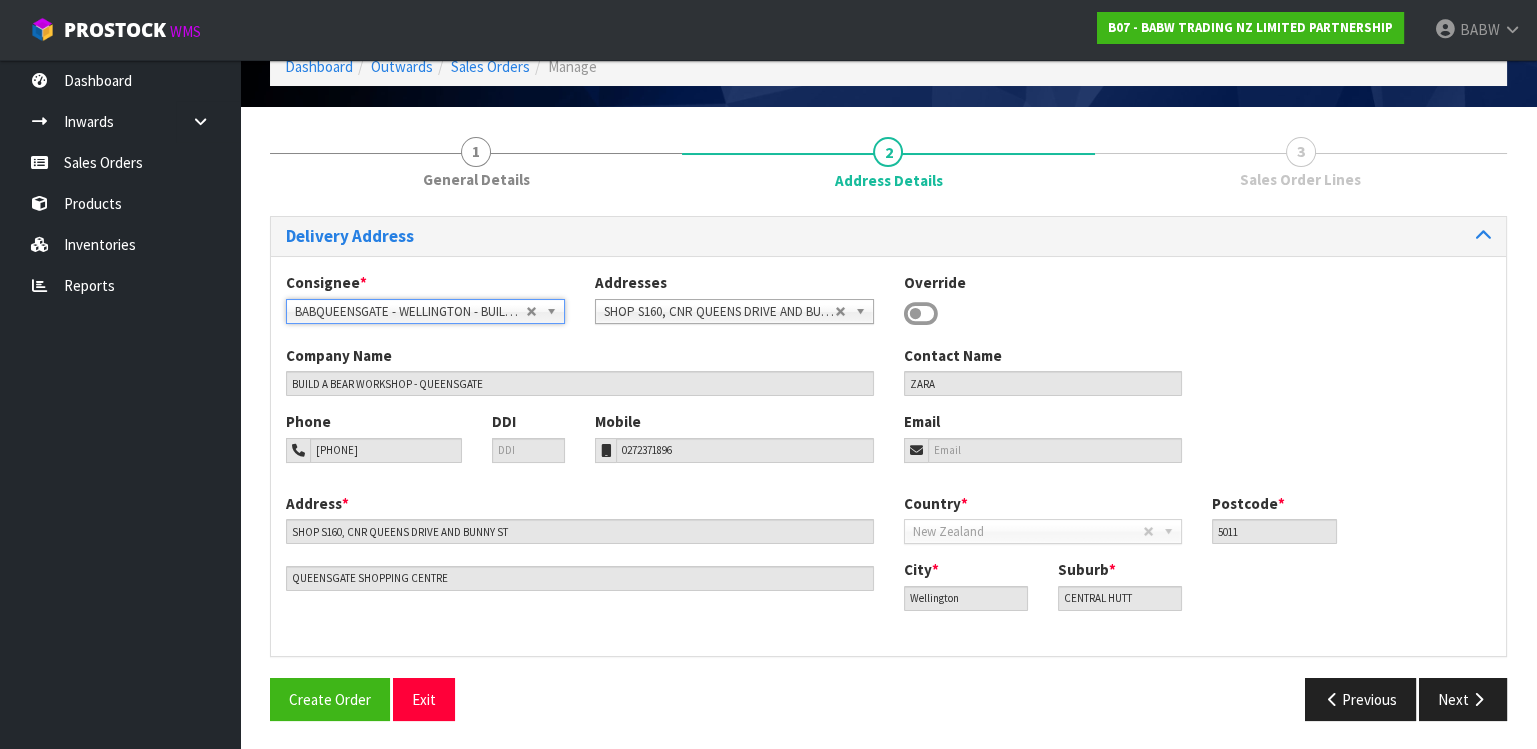 scroll, scrollTop: 0, scrollLeft: 0, axis: both 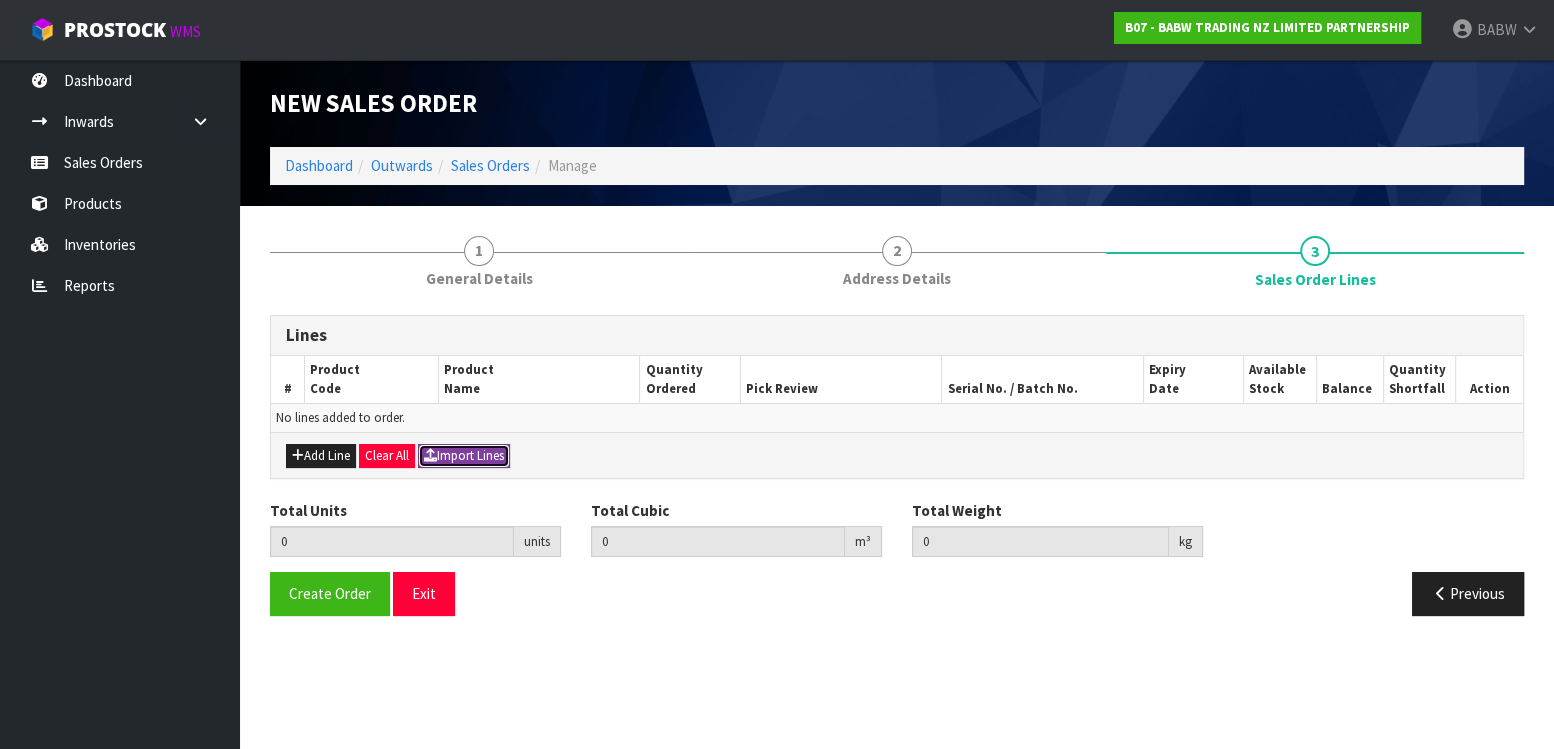 click on "Import Lines" at bounding box center (464, 456) 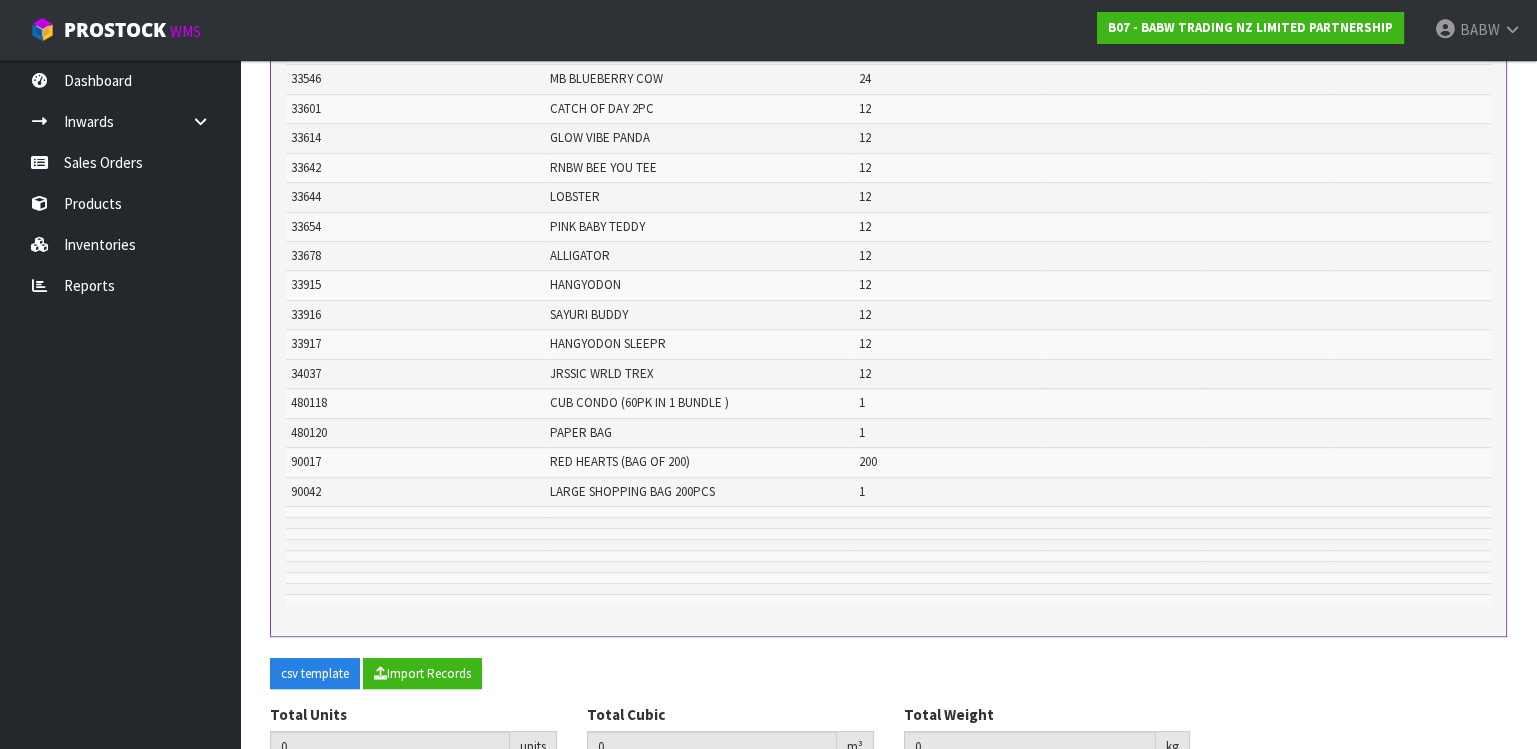 scroll, scrollTop: 1639, scrollLeft: 0, axis: vertical 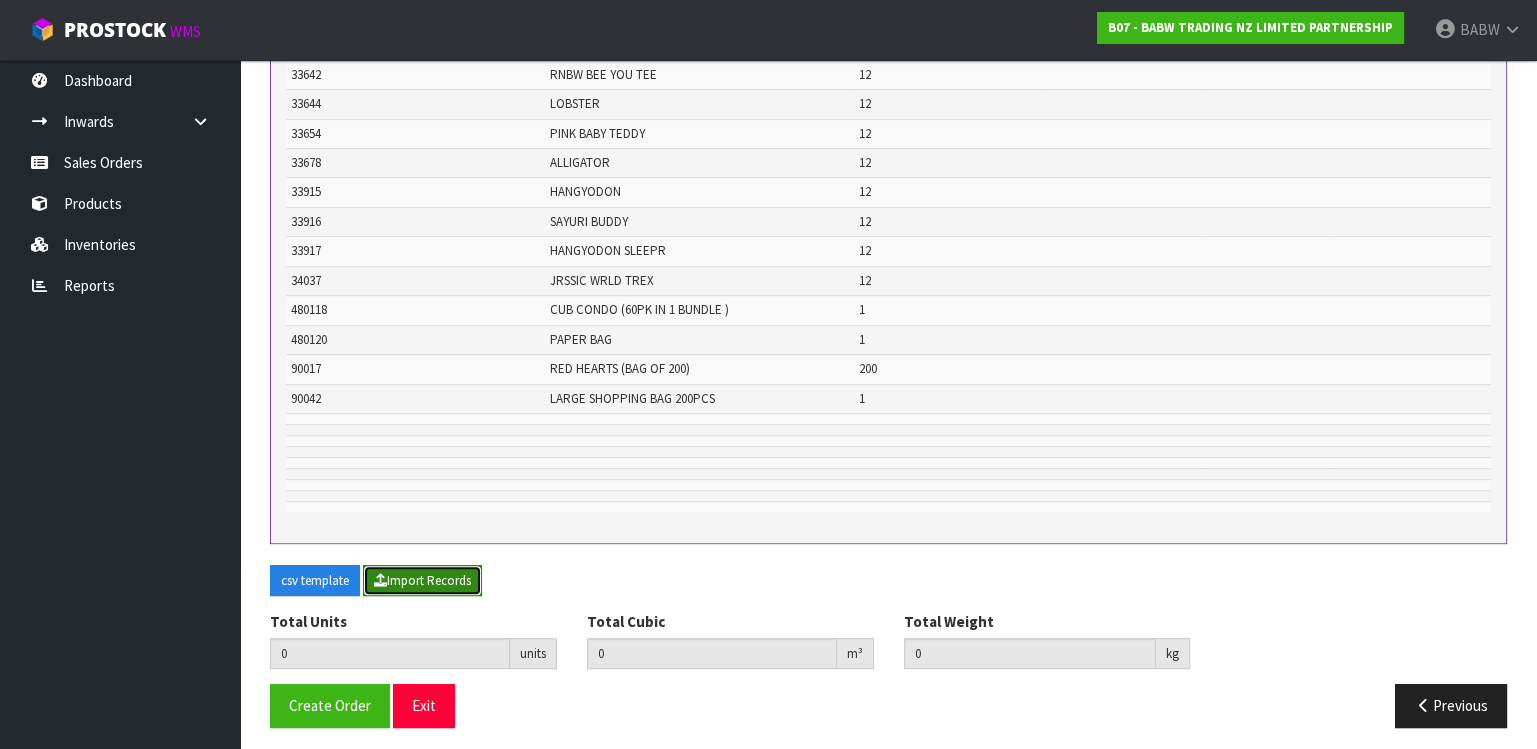 click on "Import Records" at bounding box center (422, 581) 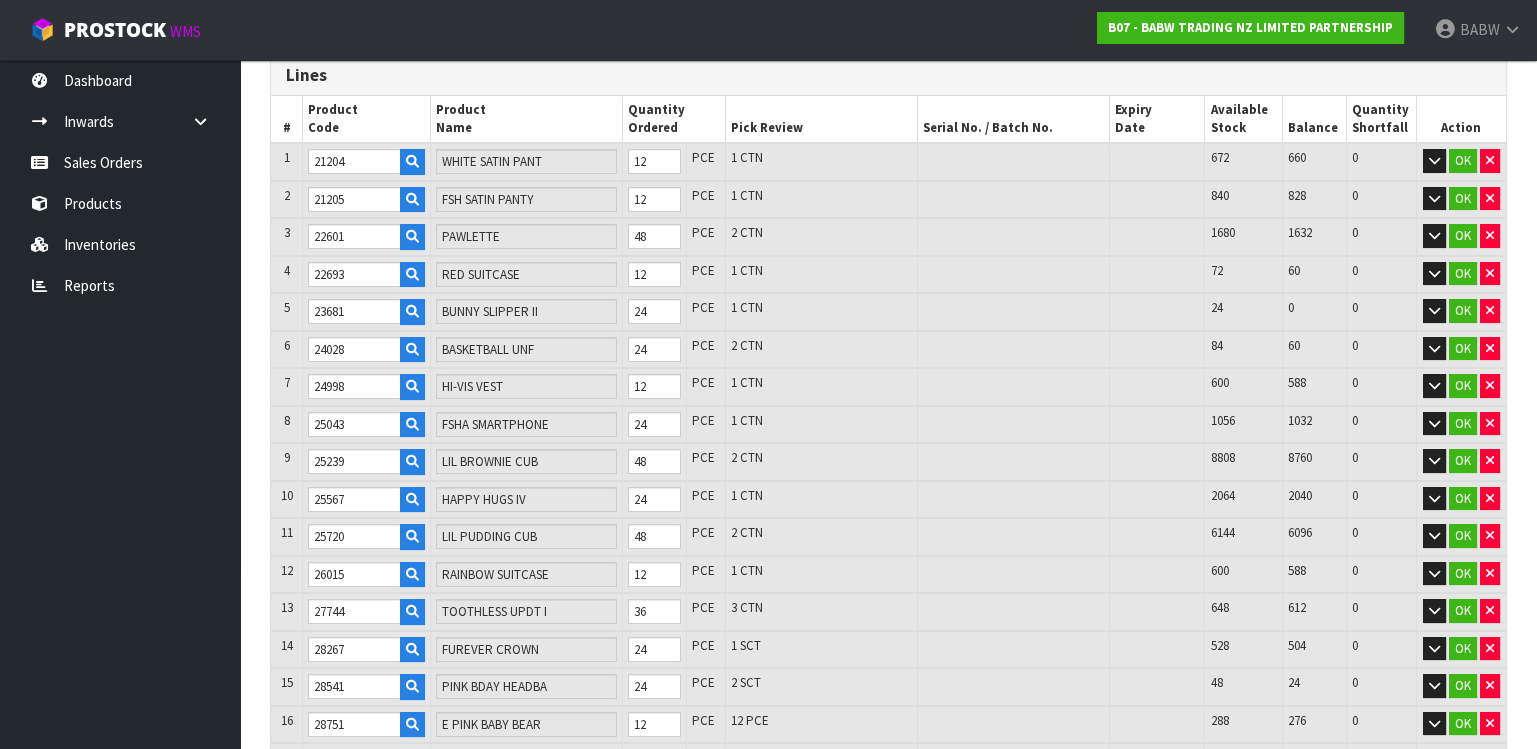 scroll, scrollTop: 555, scrollLeft: 0, axis: vertical 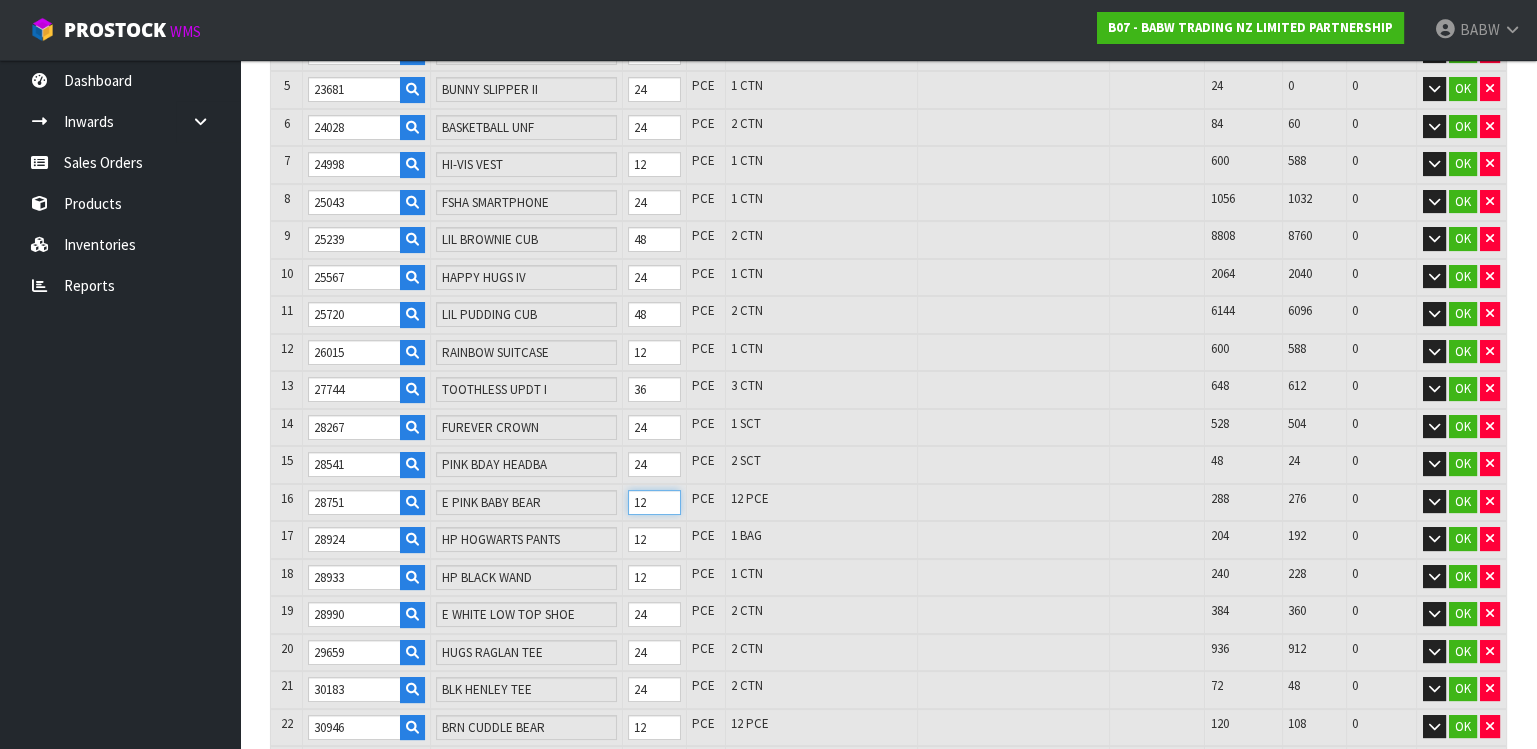 click on "#
Product 	Code
Product 	Name
Quantity  Ordered
Pick Review
Serial No. / Batch No.
Expiry  Date
Available  Stock
Balance
Quantity  Shortfall
Action
1
21204
WHITE SATIN PANT
12
PCE
1 CTN
672
660
0
OK
2
21205
FSH SATIN PANTY
12
PCE
1 CTN
840
828
0
OK" at bounding box center [888, 765] 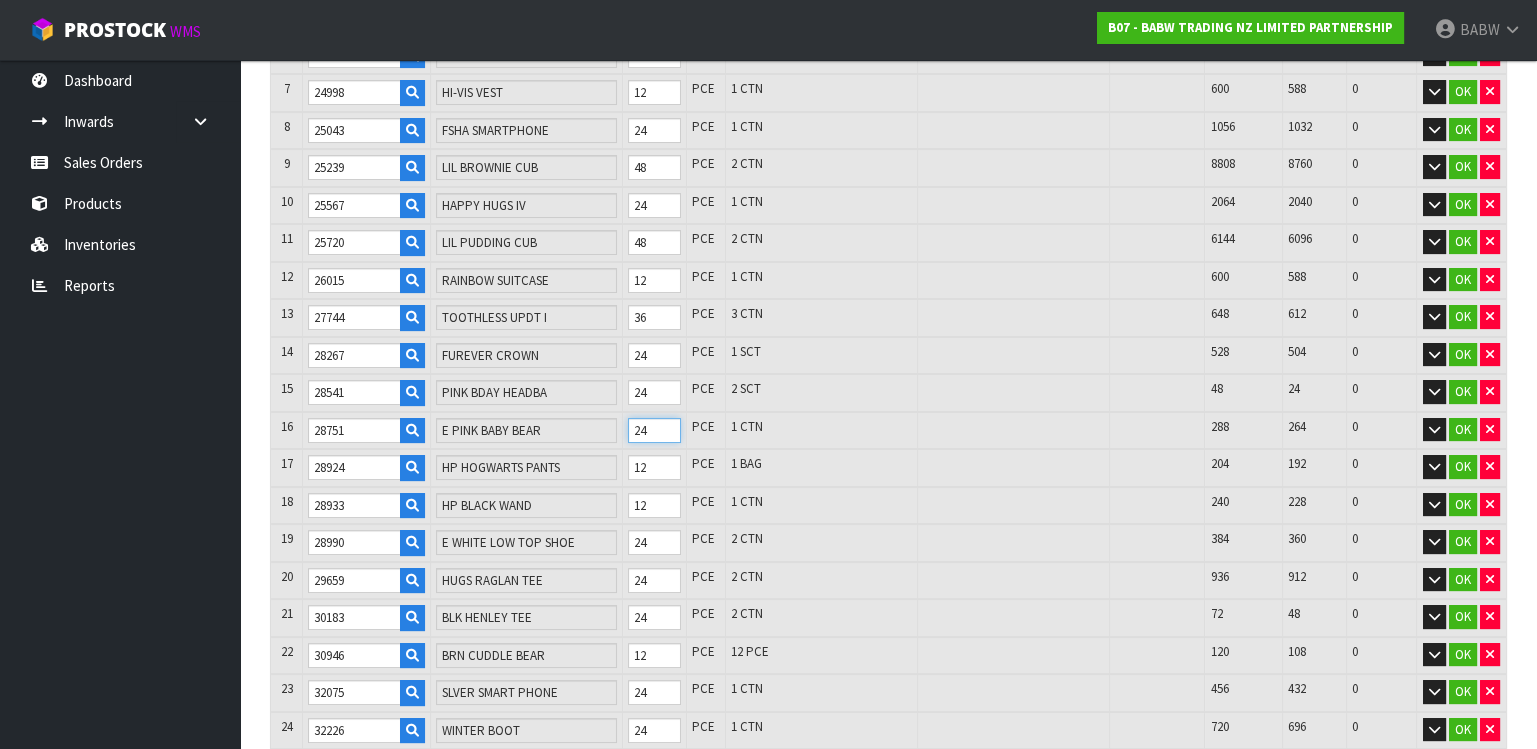 scroll, scrollTop: 666, scrollLeft: 0, axis: vertical 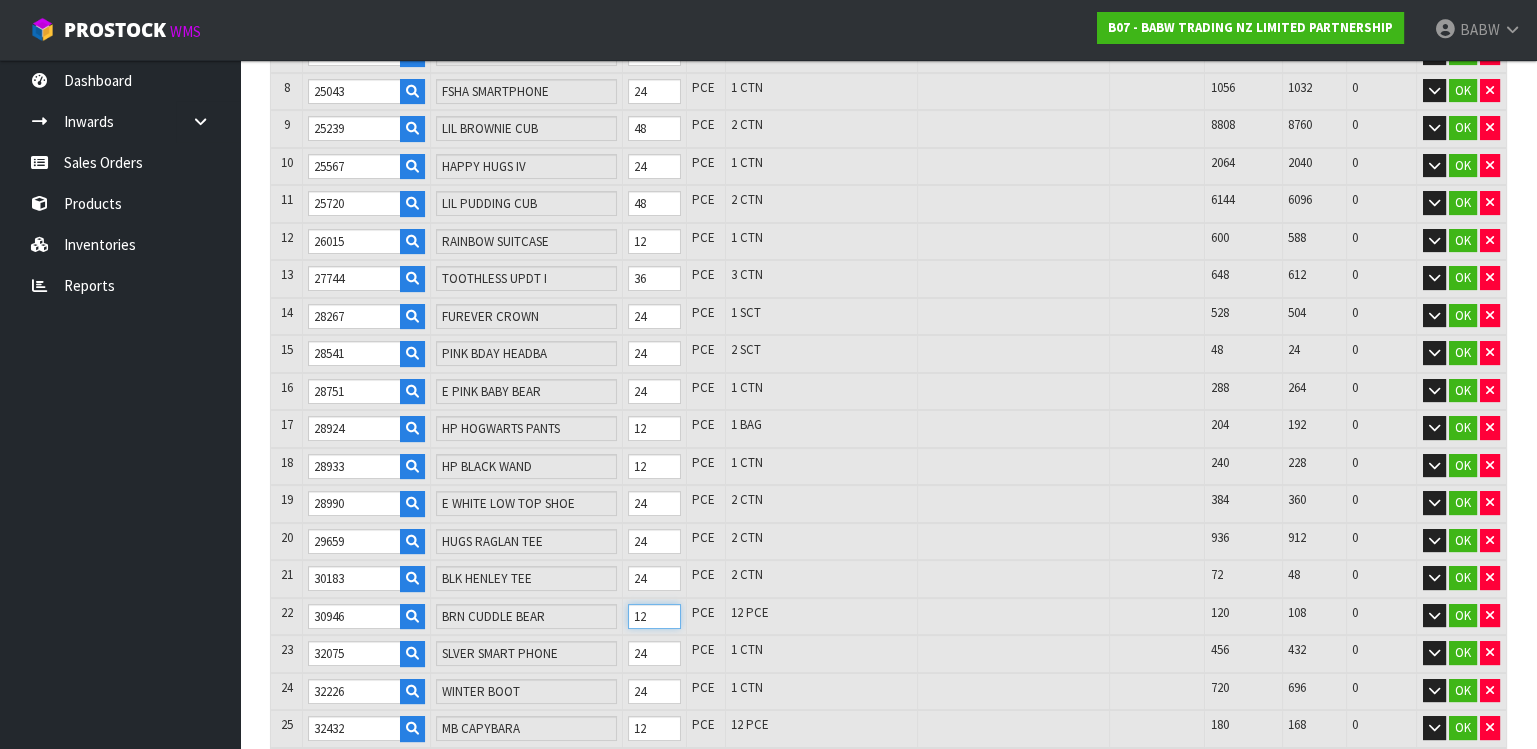 drag, startPoint x: 653, startPoint y: 606, endPoint x: 568, endPoint y: 582, distance: 88.32327 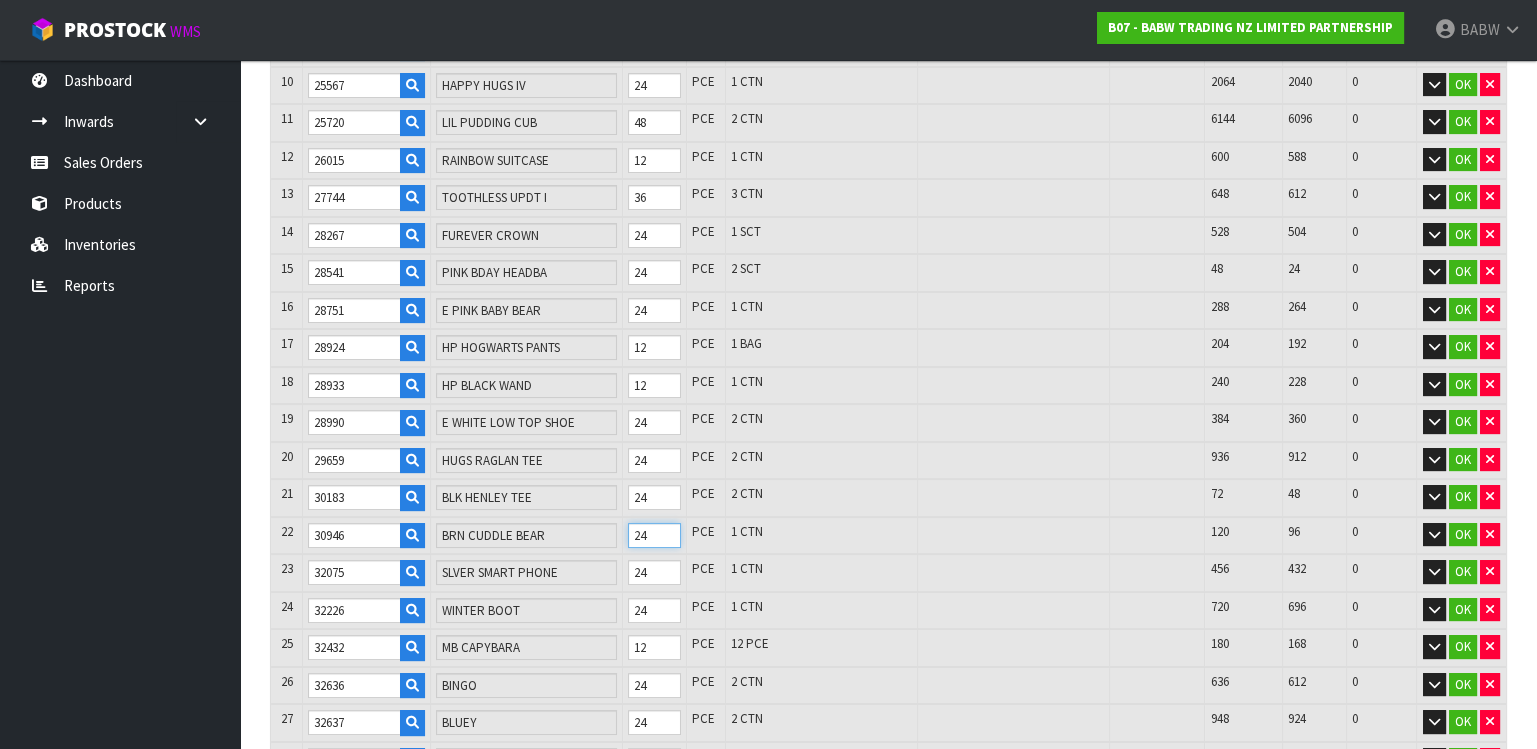 scroll, scrollTop: 888, scrollLeft: 0, axis: vertical 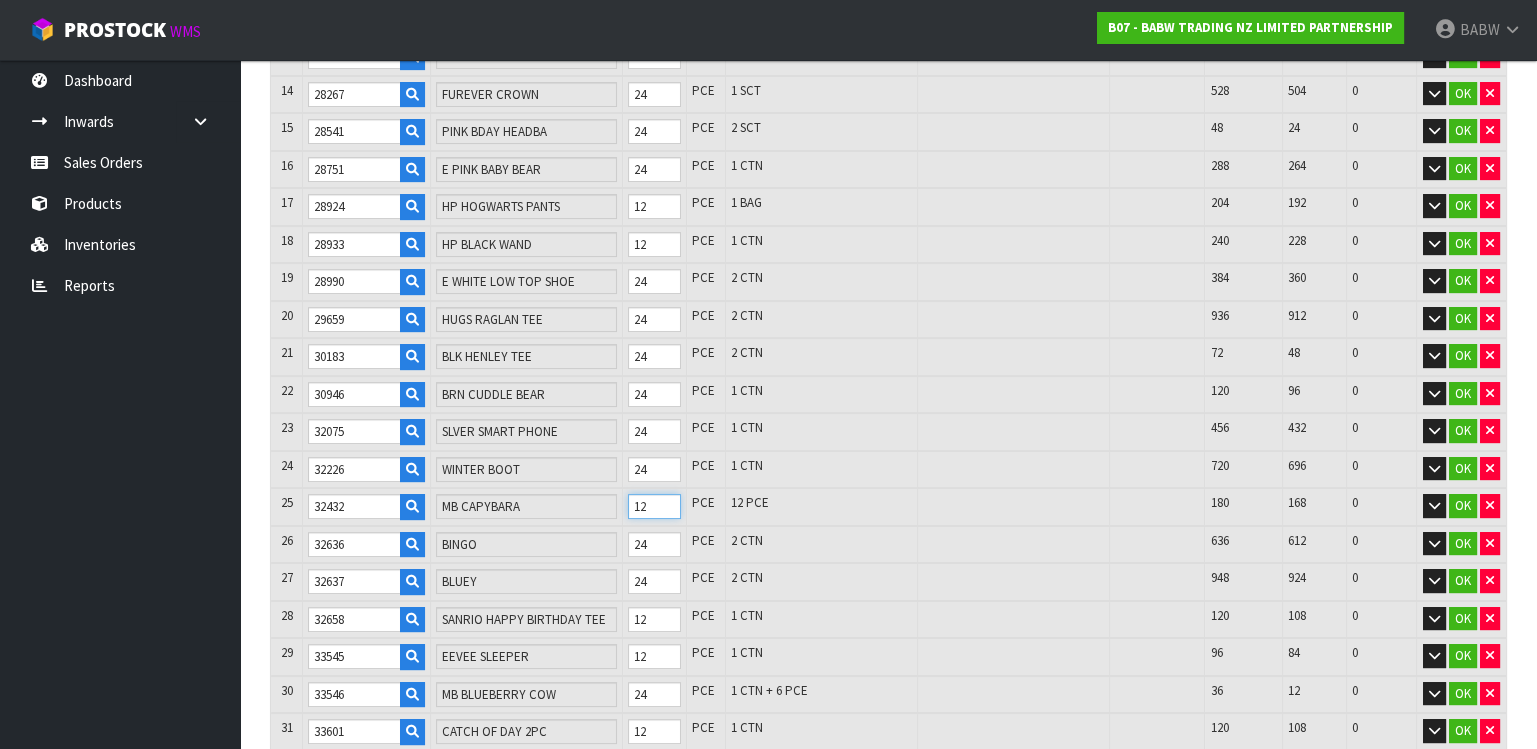 drag, startPoint x: 656, startPoint y: 493, endPoint x: 605, endPoint y: 477, distance: 53.450912 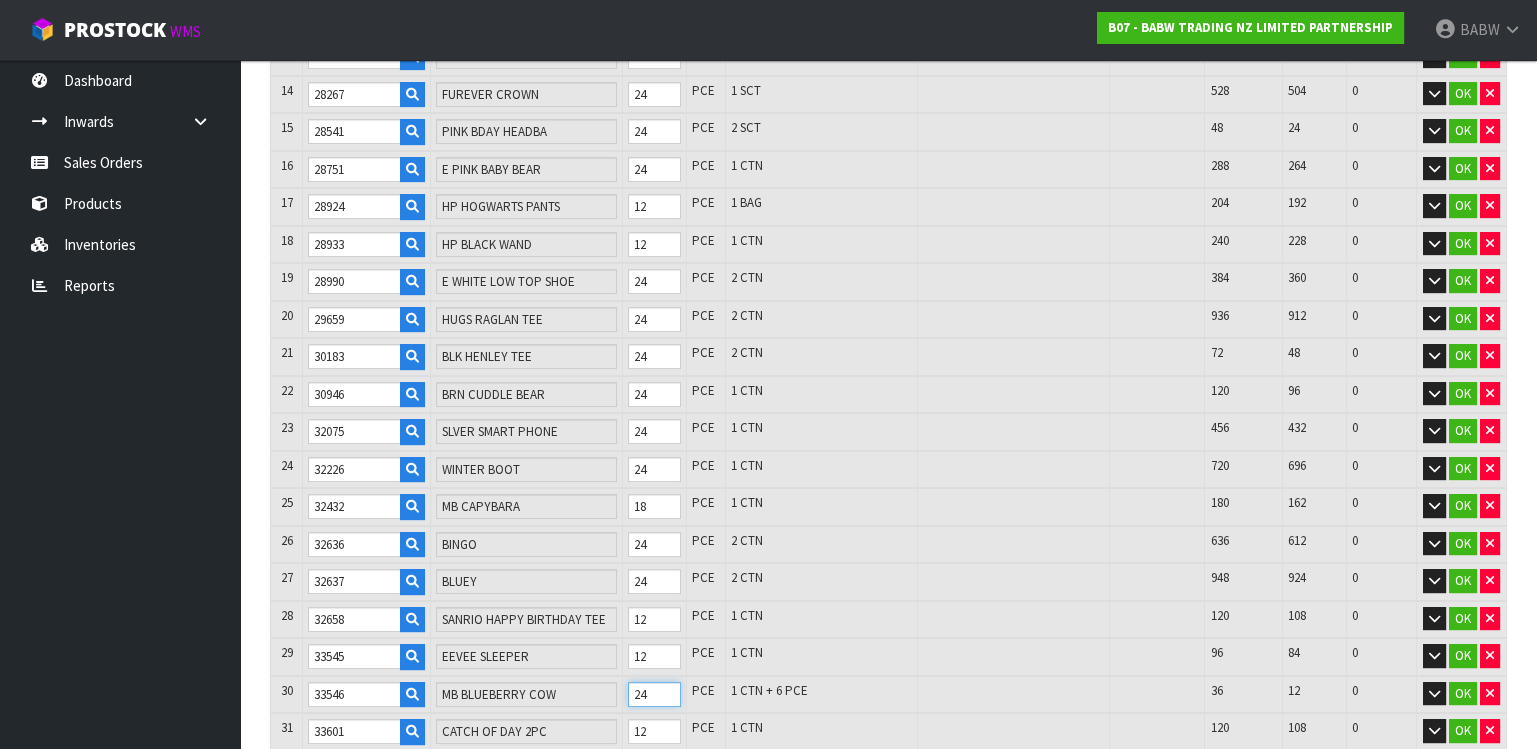 click on "30
[ZIP]
MB BLUEBERRY COW
24
PCE
1 CTN + 6 PCE
36
12
0
OK" at bounding box center [888, 695] 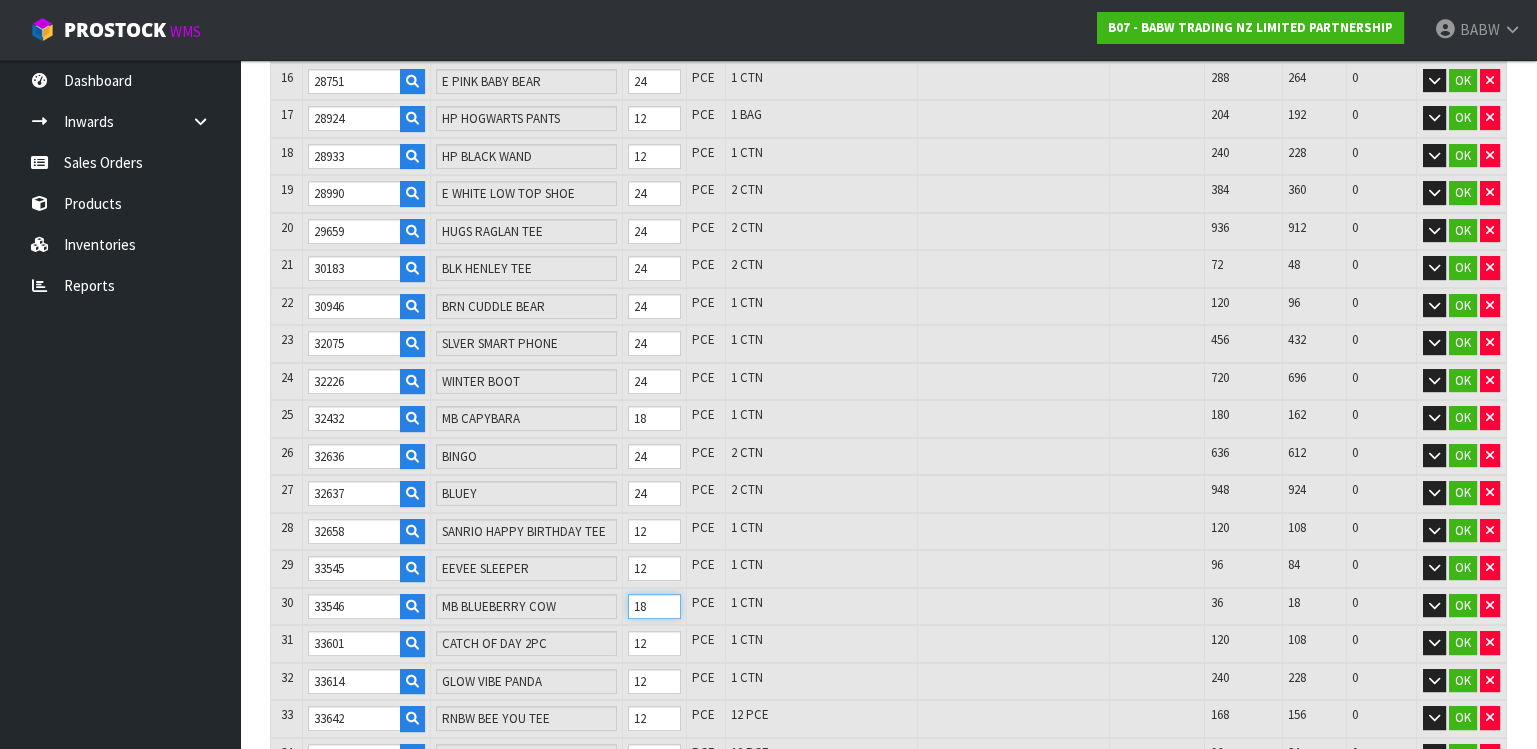 scroll, scrollTop: 1111, scrollLeft: 0, axis: vertical 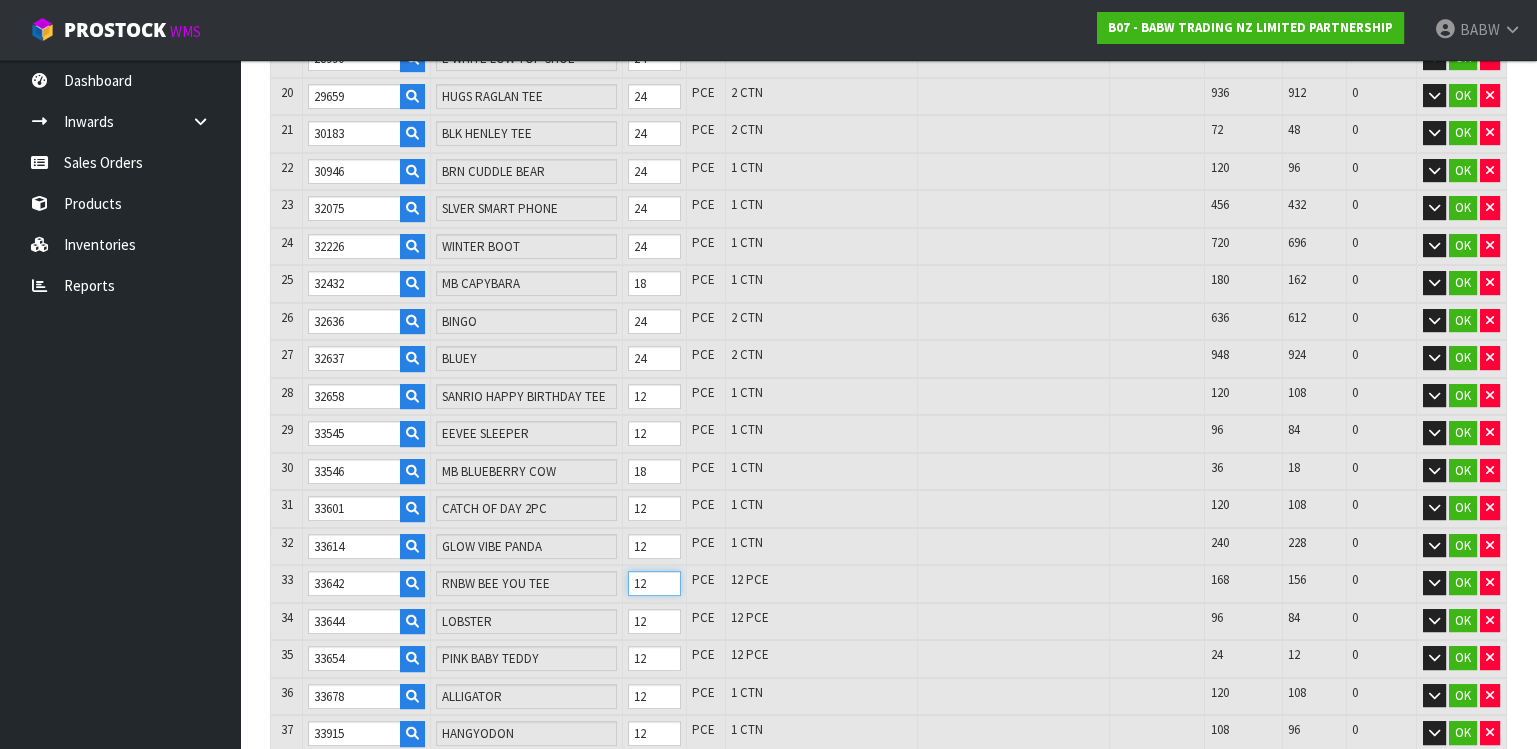 drag, startPoint x: 659, startPoint y: 569, endPoint x: 578, endPoint y: 552, distance: 82.764725 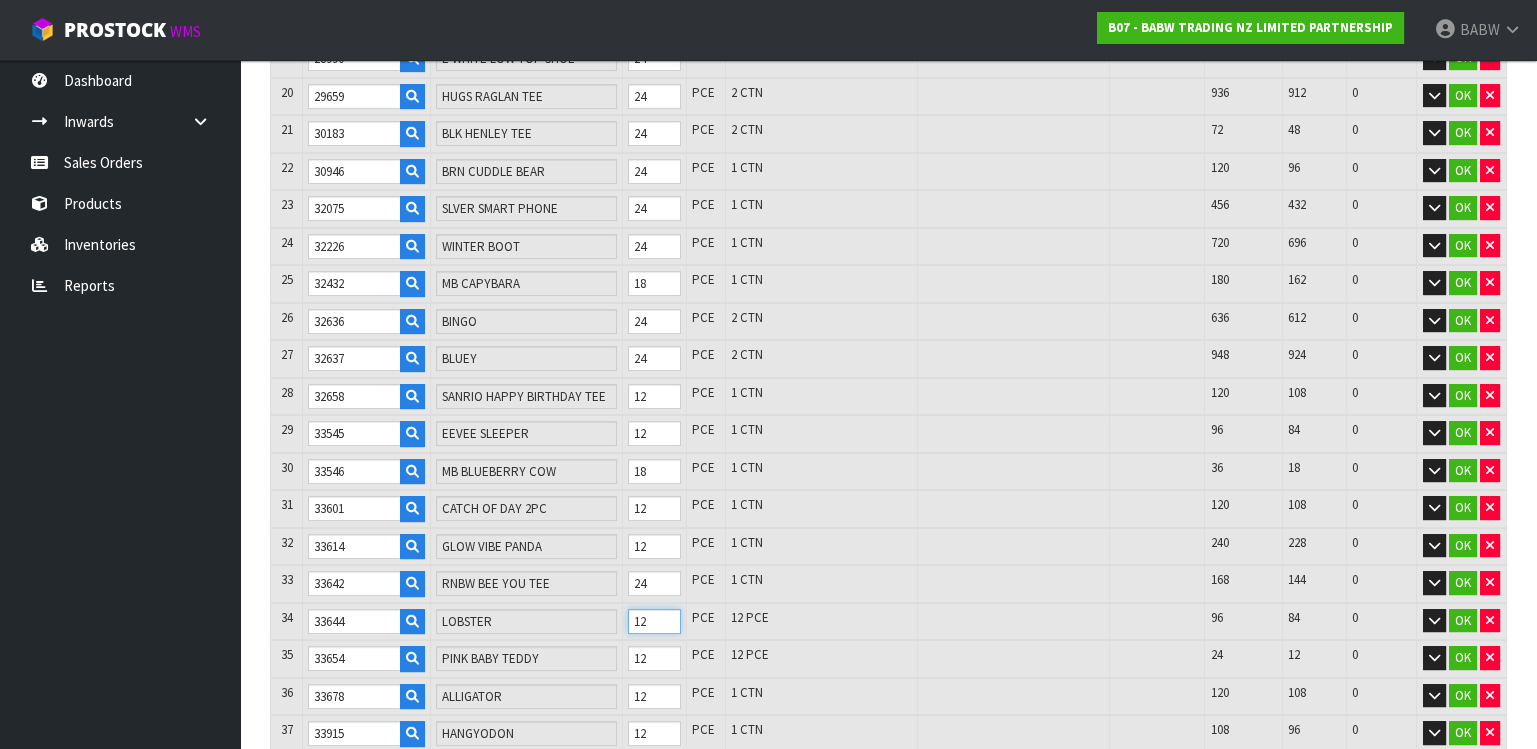 drag, startPoint x: 653, startPoint y: 609, endPoint x: 600, endPoint y: 589, distance: 56.648037 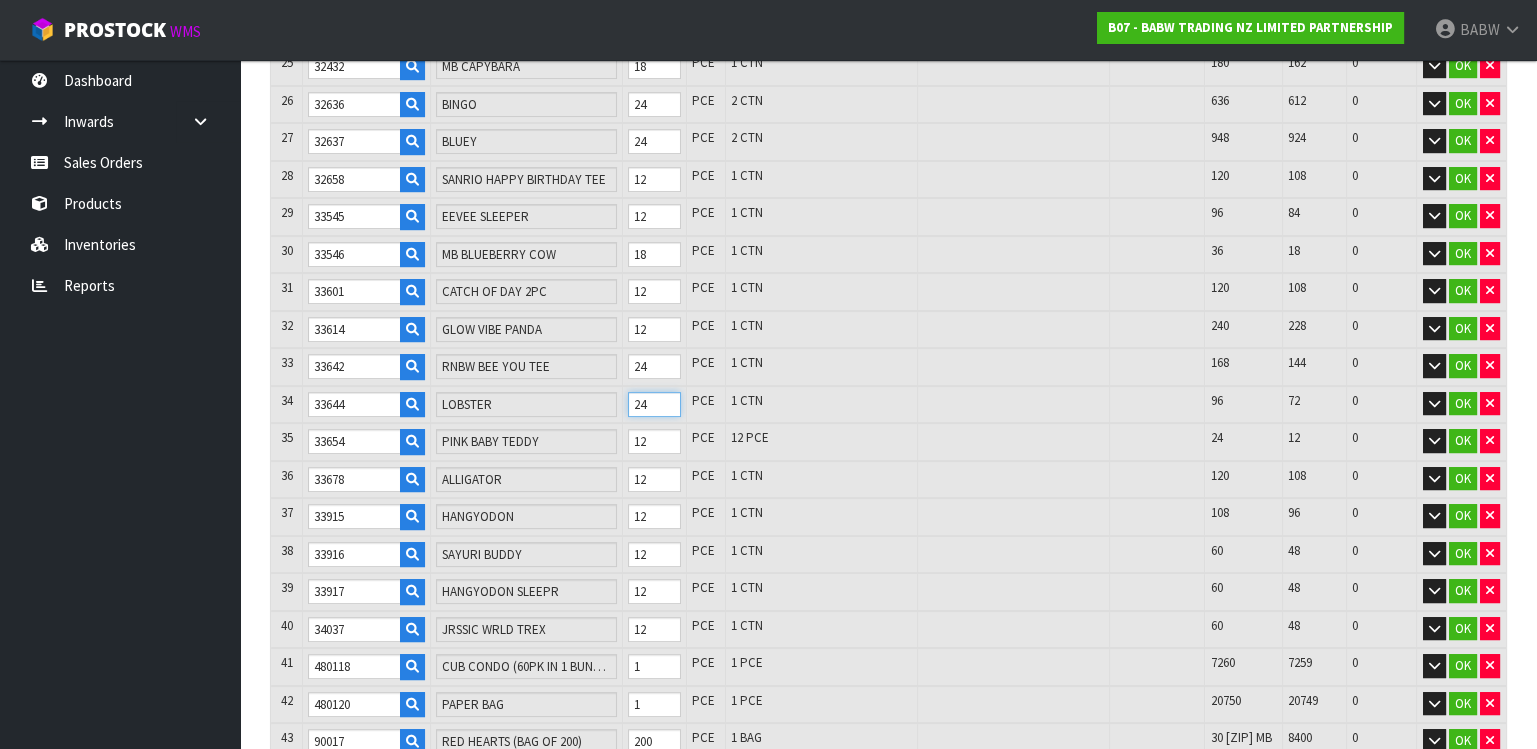 scroll, scrollTop: 1333, scrollLeft: 0, axis: vertical 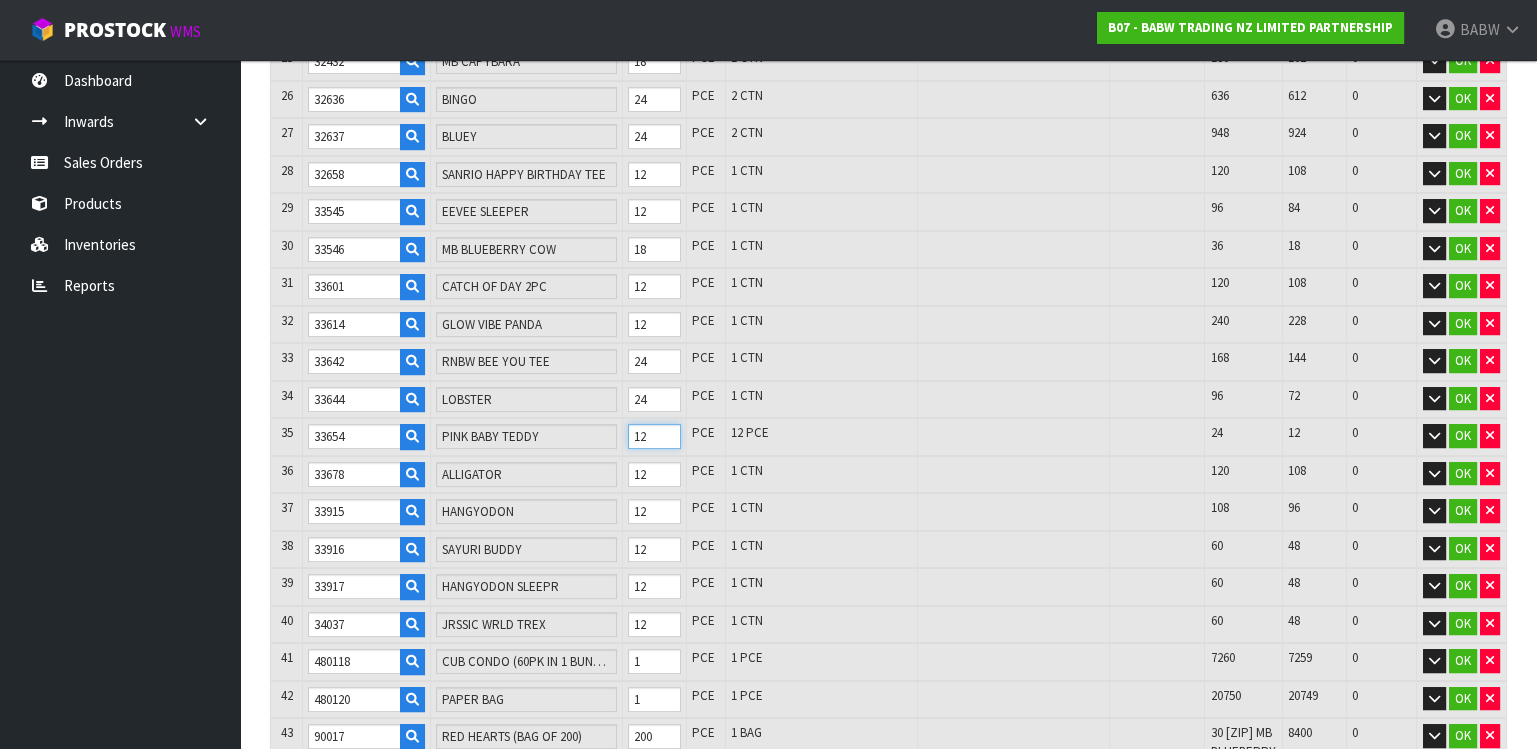 drag, startPoint x: 652, startPoint y: 412, endPoint x: 566, endPoint y: 406, distance: 86.209045 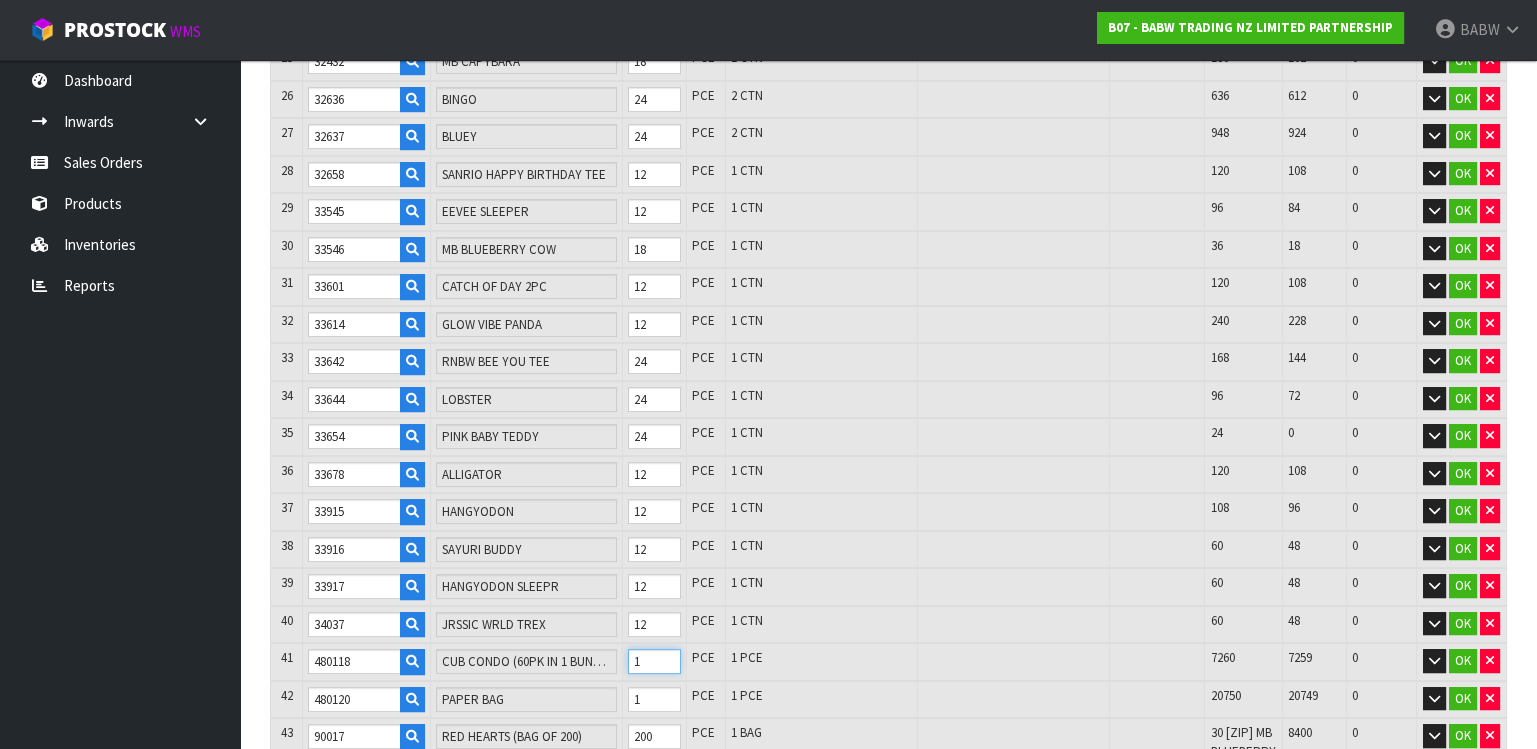 drag, startPoint x: 656, startPoint y: 635, endPoint x: 592, endPoint y: 624, distance: 64.93843 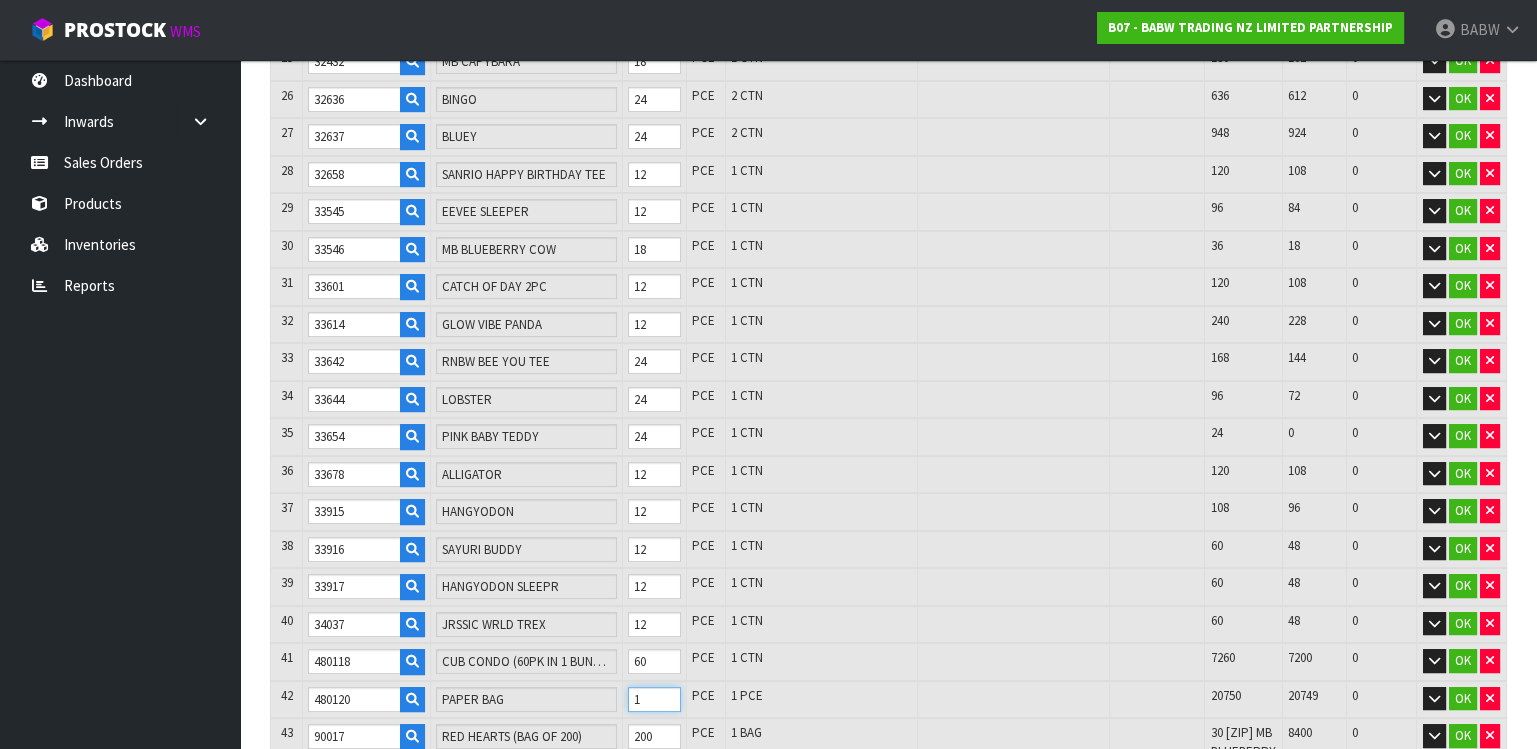 click on "42
[ZIP]
PAPER BAG
1
PCE
1 PCE
20750
20749
0
OK" at bounding box center (888, 700) 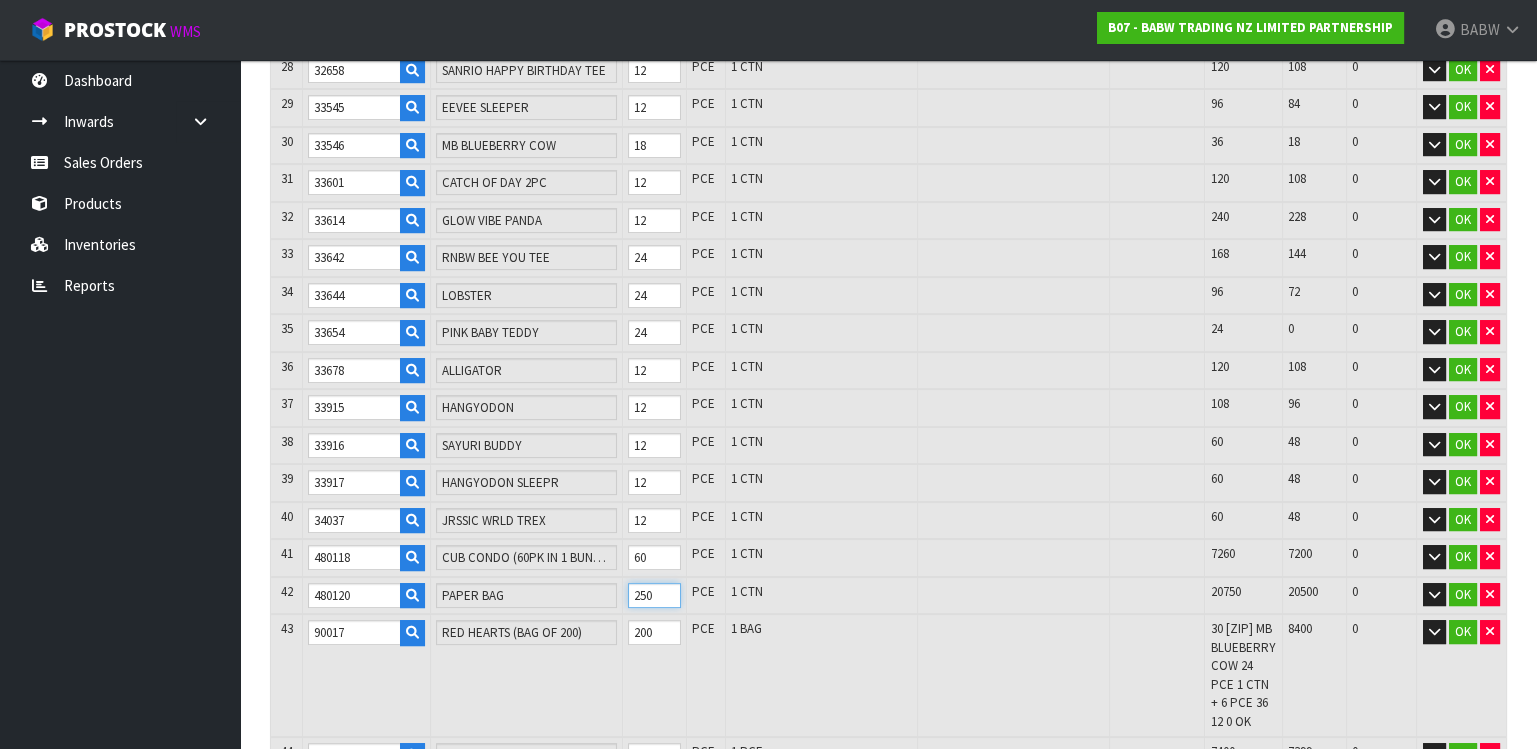 scroll, scrollTop: 1555, scrollLeft: 0, axis: vertical 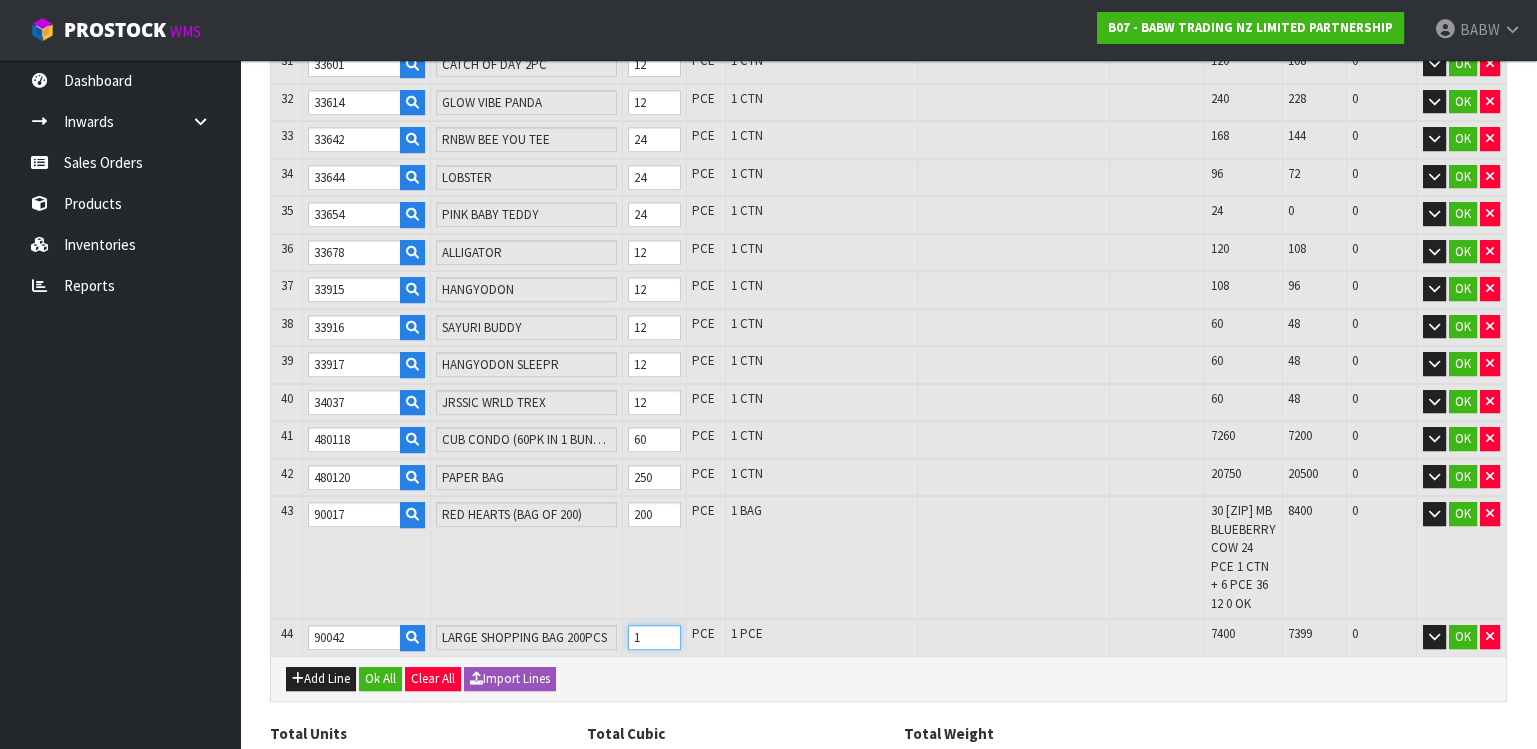 click on "44
[ZIP]
LARGE SHOPPING BAG 200PCS
1
PCE
1 PCE
7400
7399
0
OK" at bounding box center [888, 637] 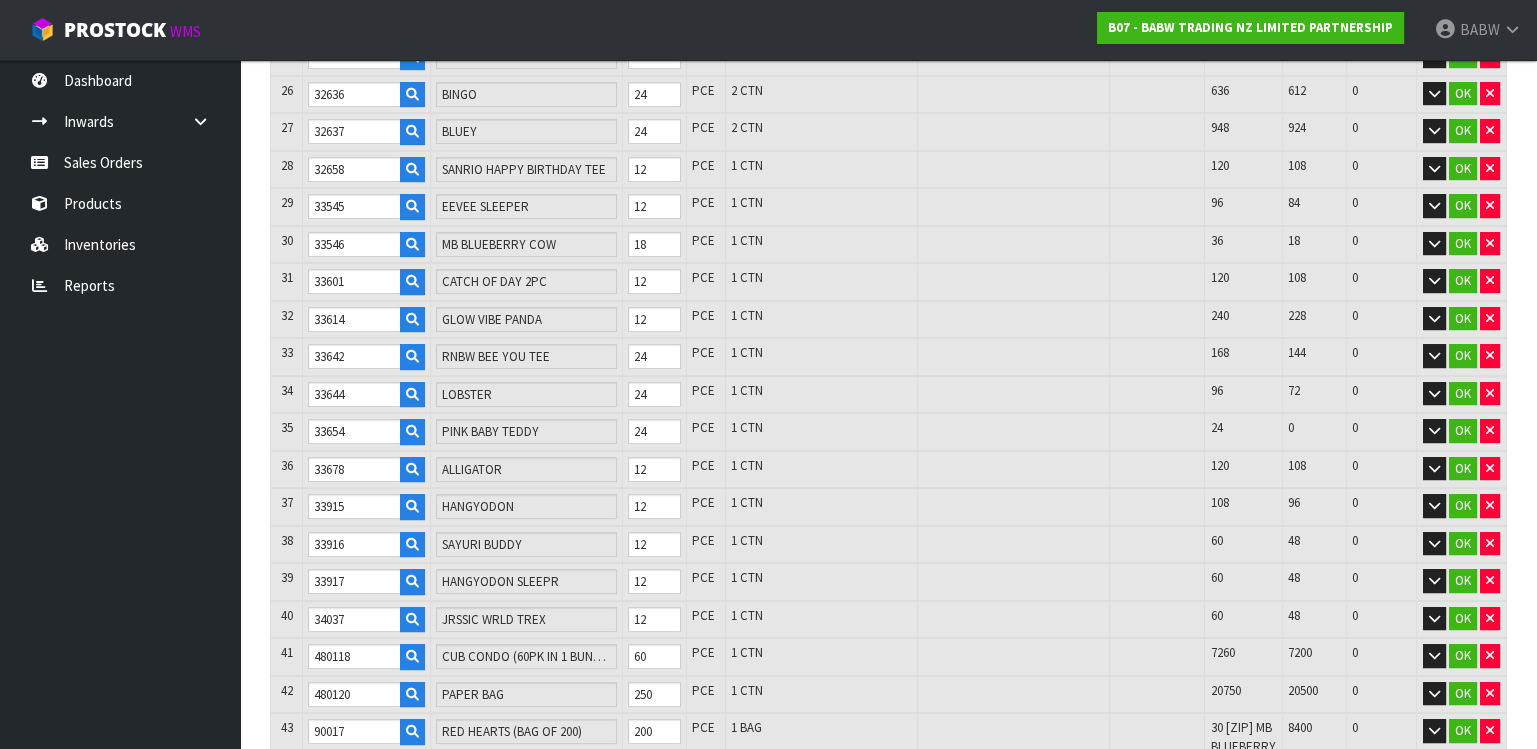 scroll, scrollTop: 1568, scrollLeft: 0, axis: vertical 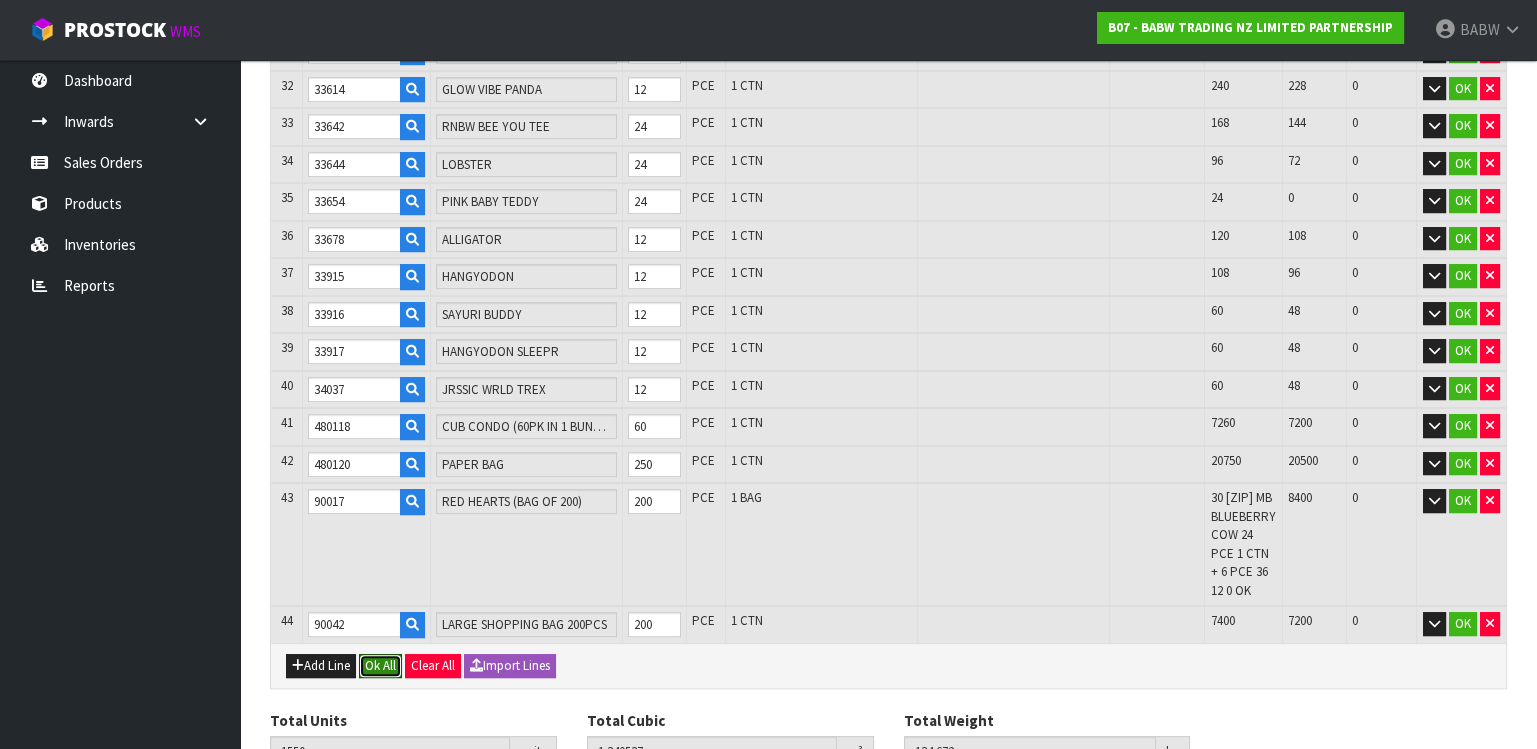 click on "Ok All" at bounding box center [380, 666] 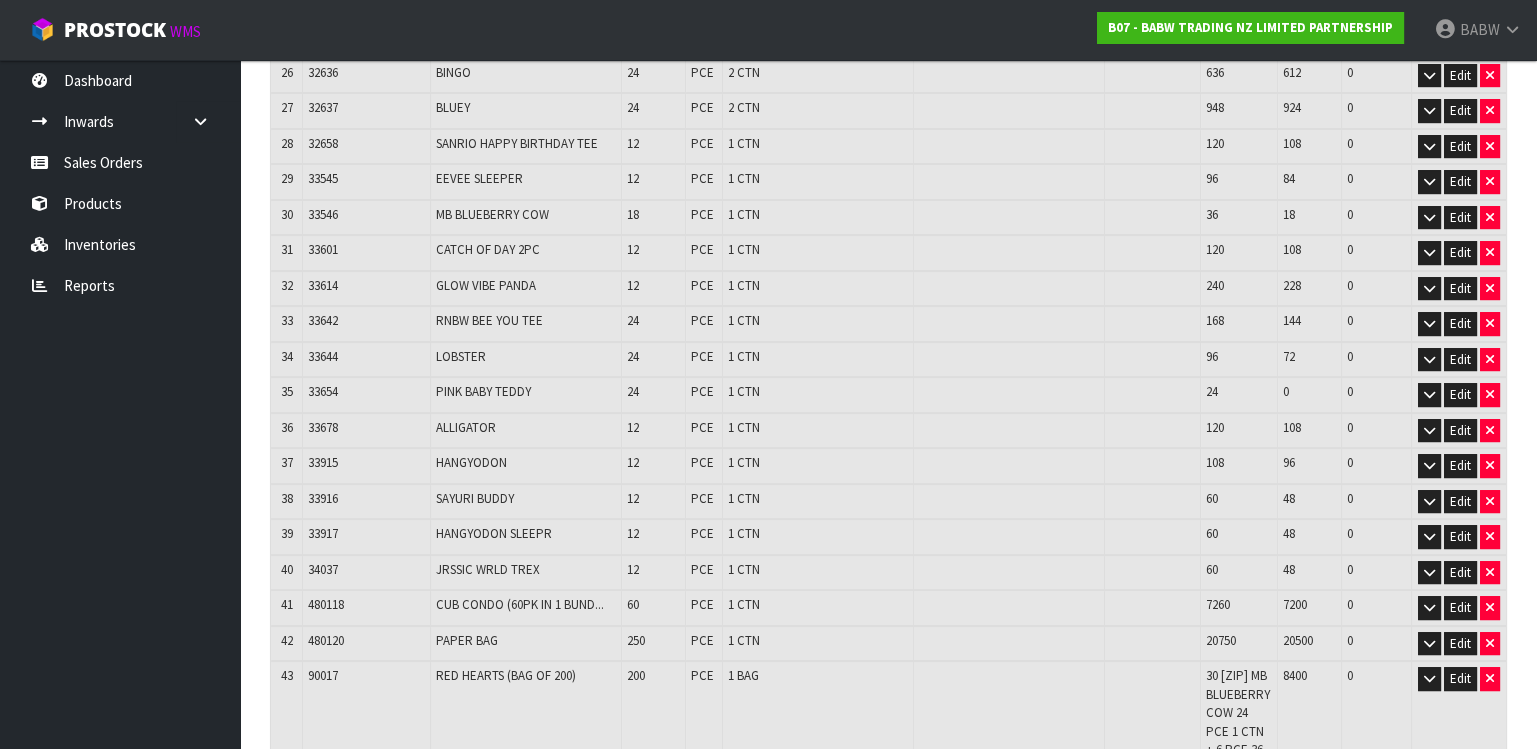 scroll, scrollTop: 1480, scrollLeft: 0, axis: vertical 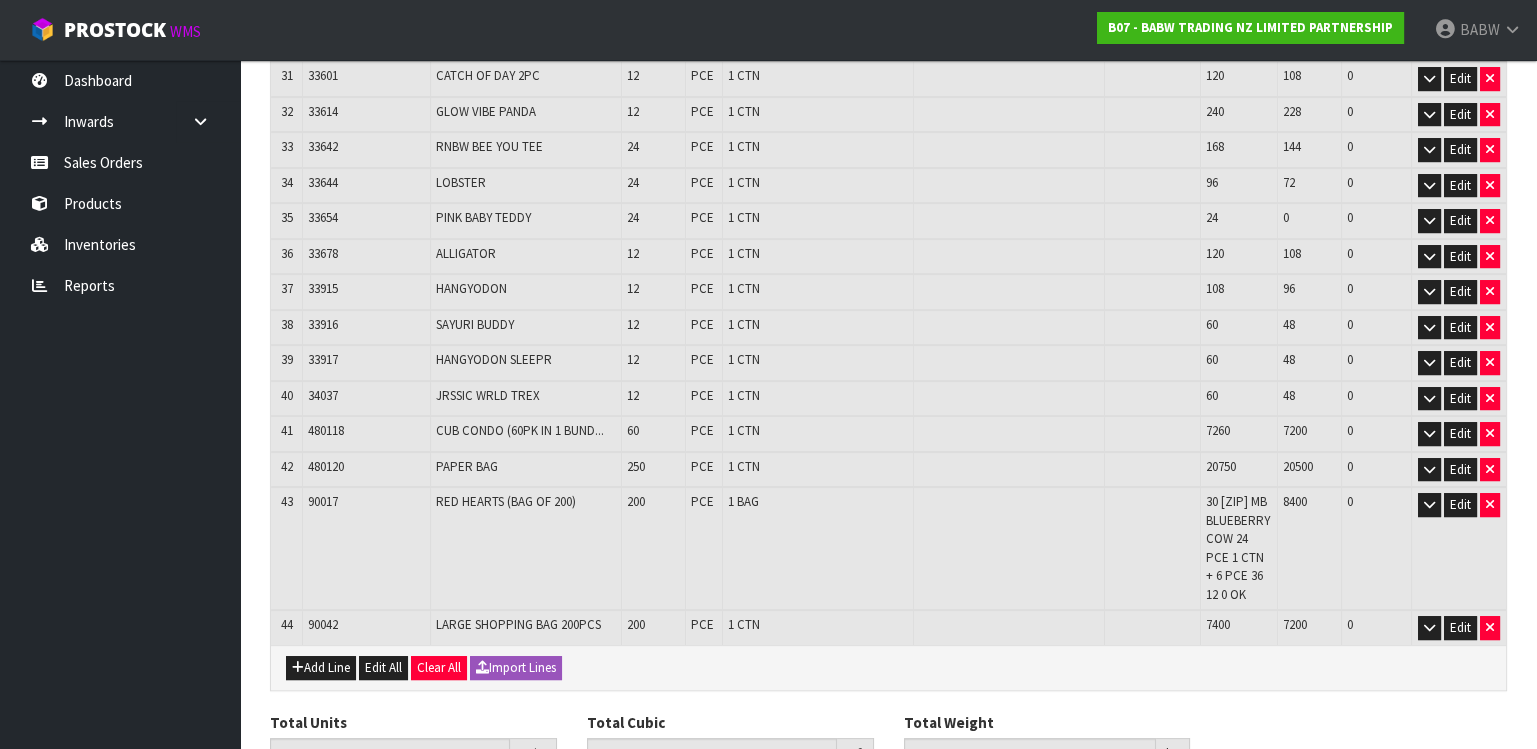 click on "Create Order" at bounding box center [330, 806] 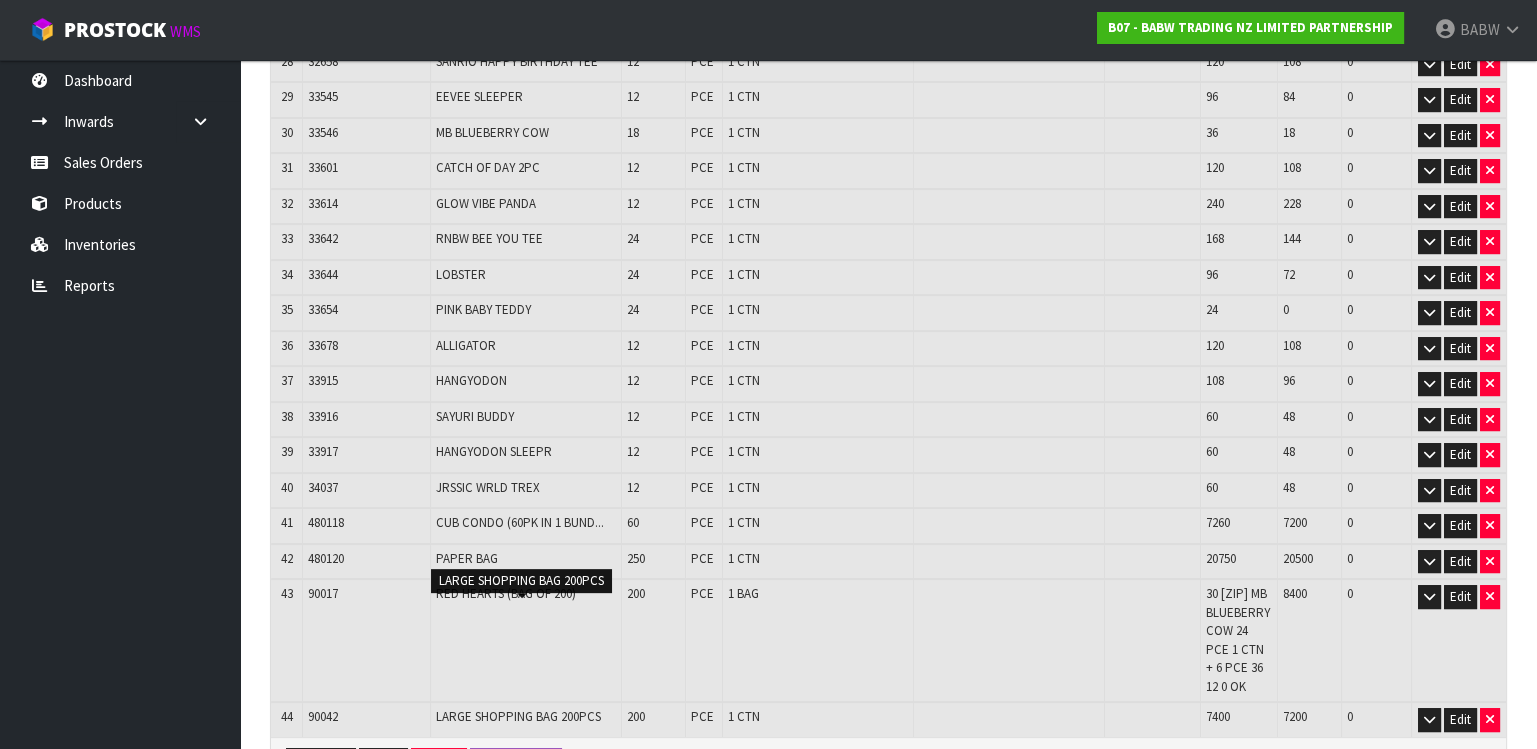 scroll, scrollTop: 1480, scrollLeft: 0, axis: vertical 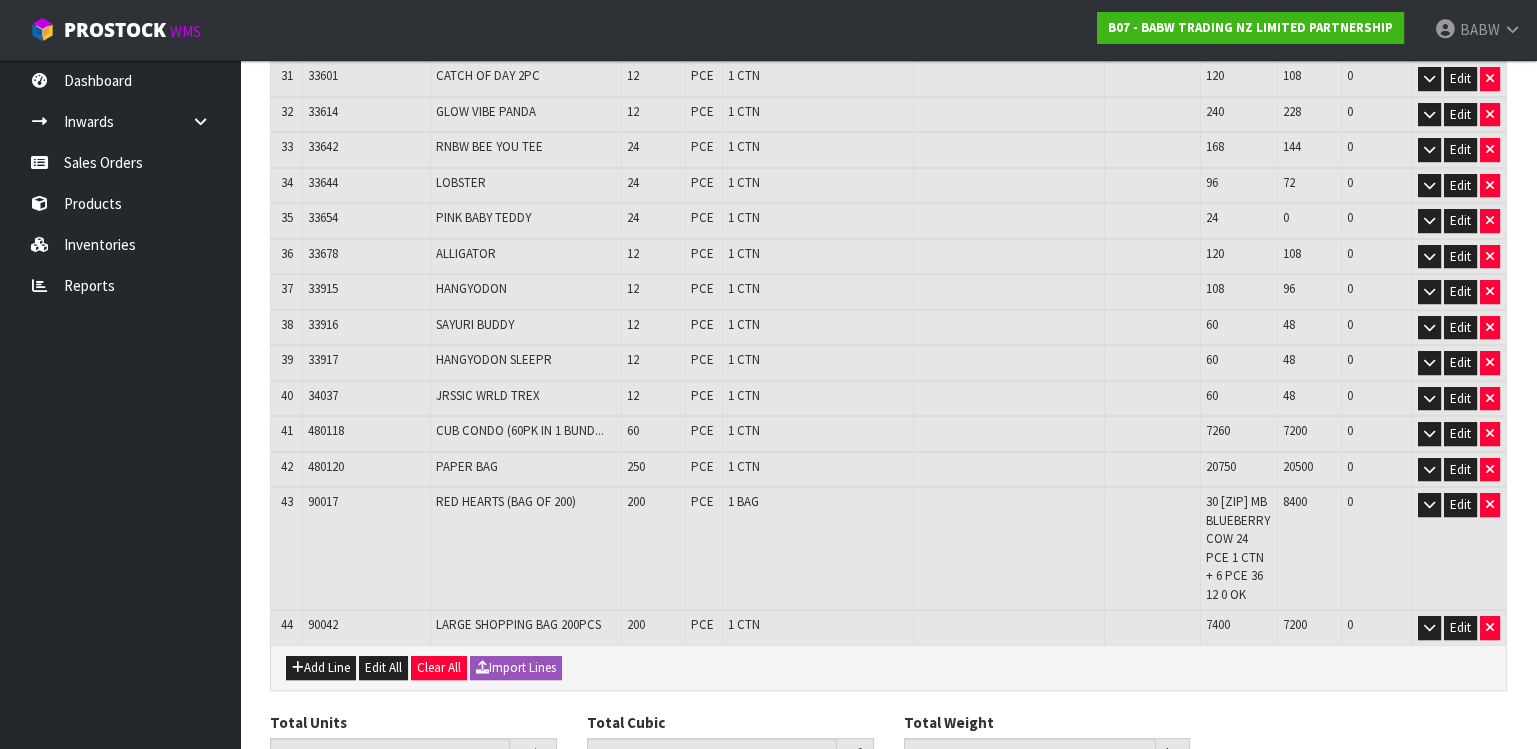 click on "Save" at bounding box center [304, 806] 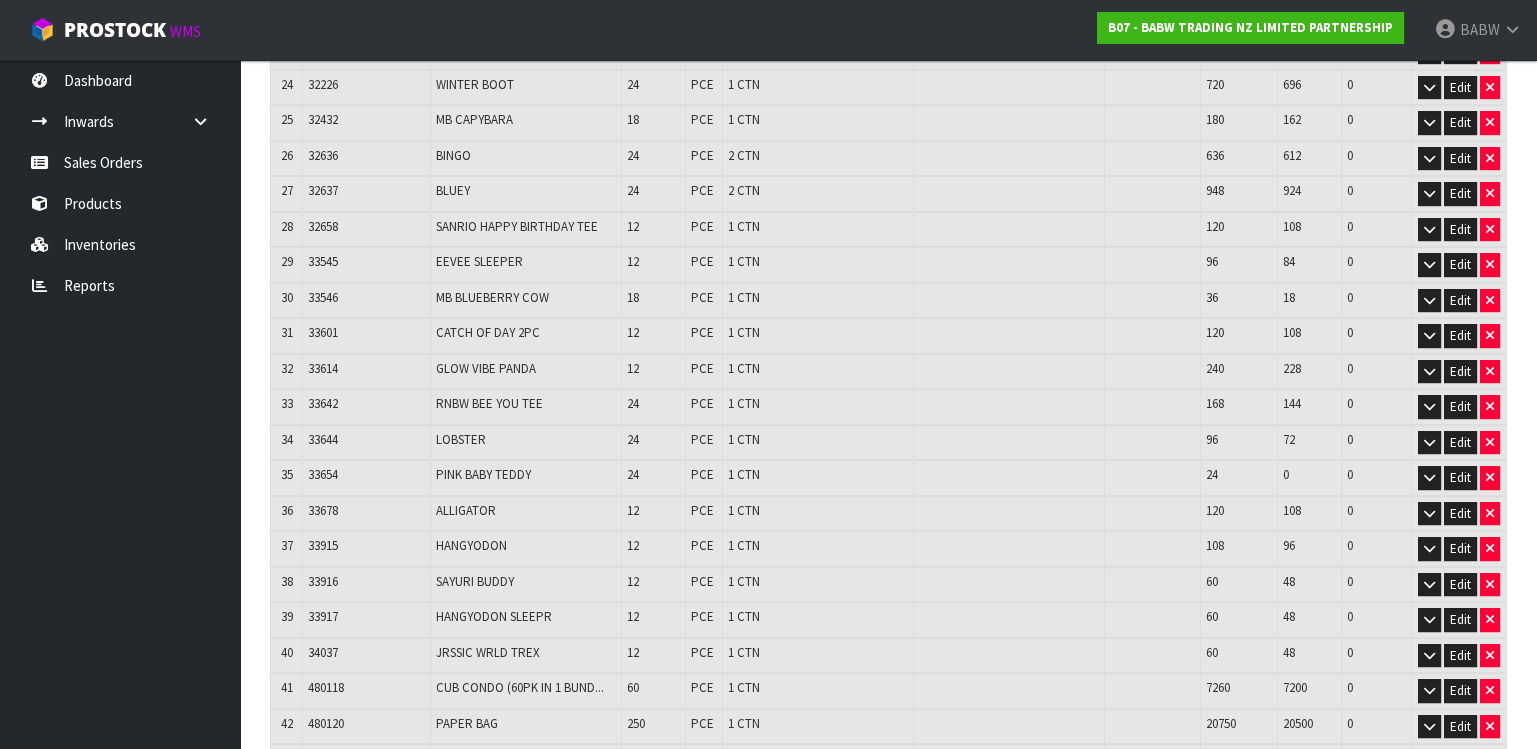 scroll, scrollTop: 1480, scrollLeft: 0, axis: vertical 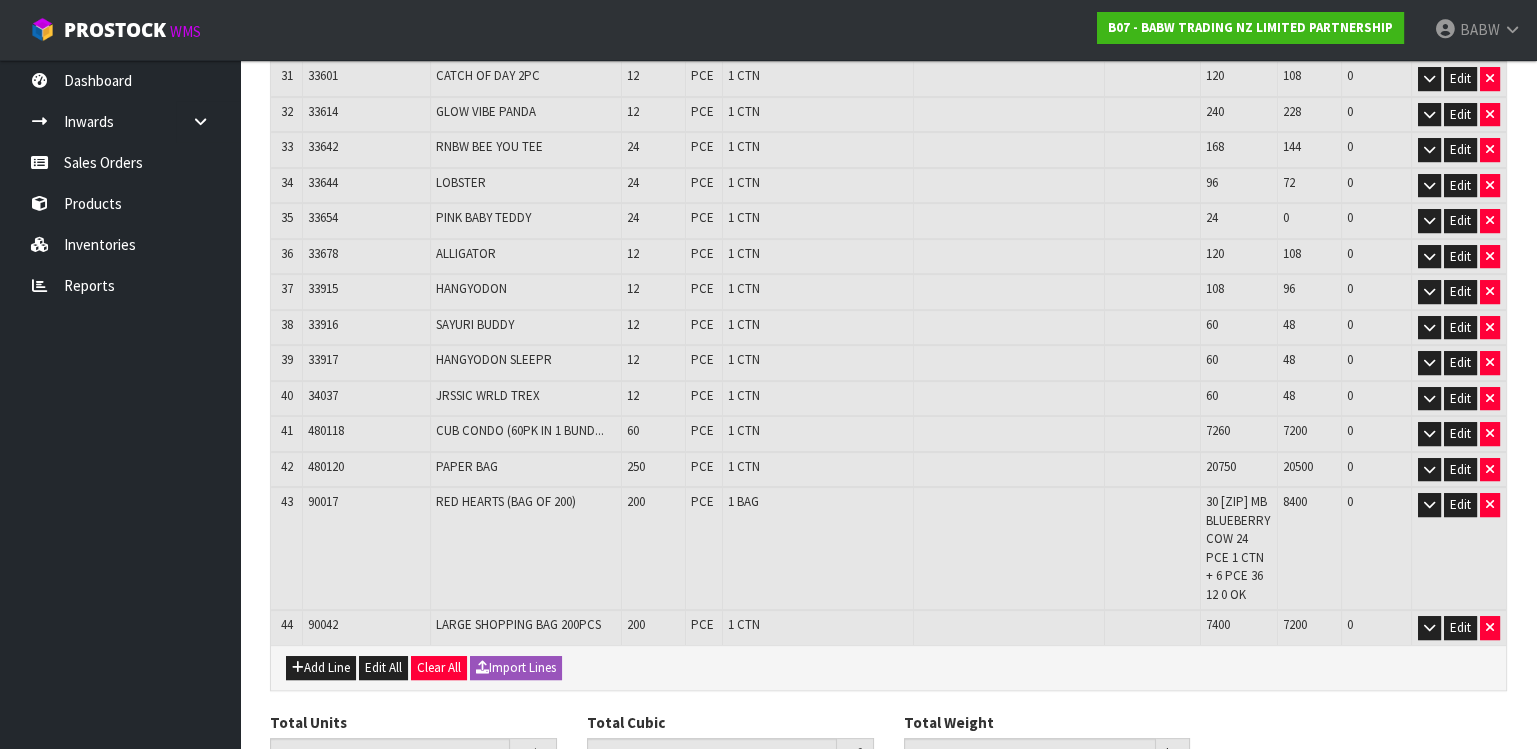 click on "Exit" at bounding box center (372, 806) 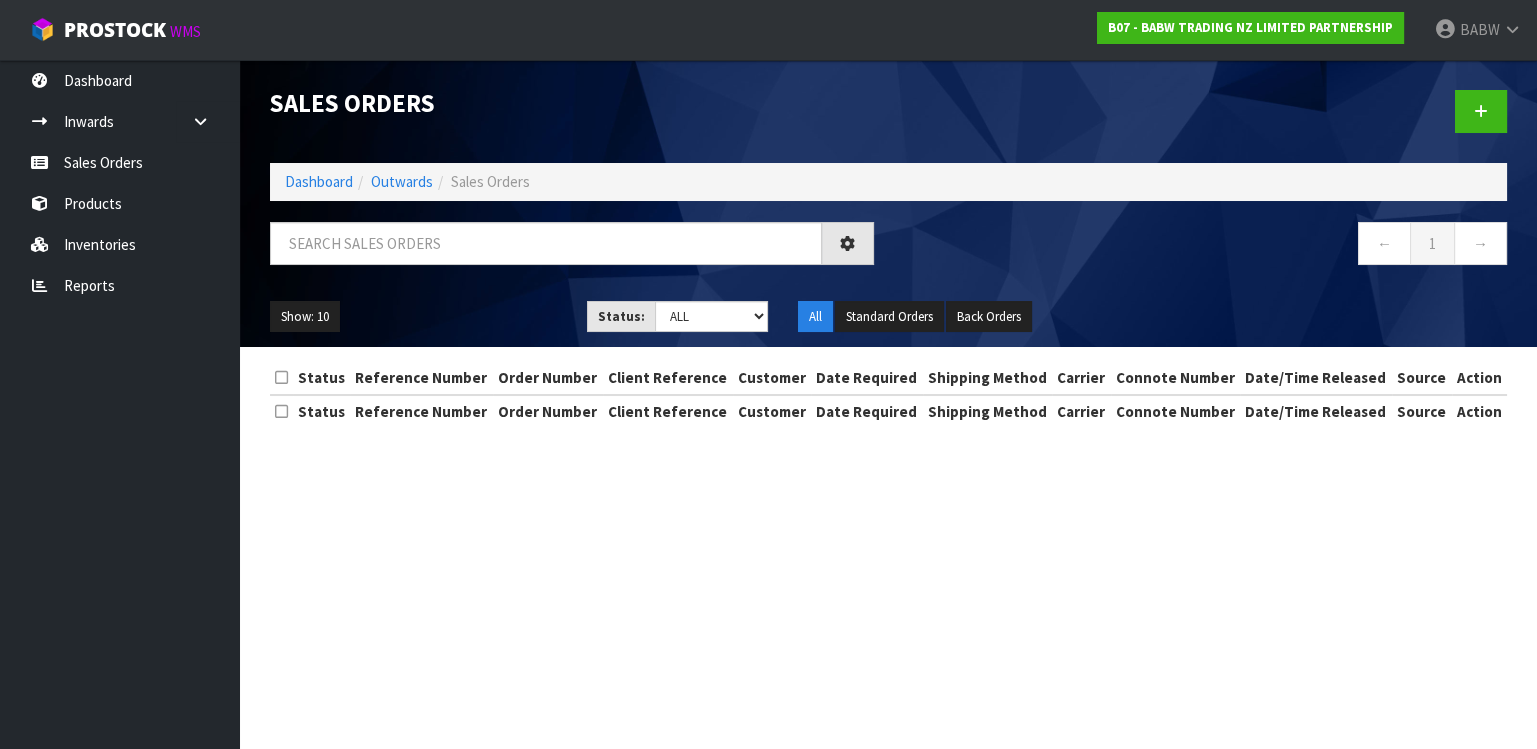 scroll, scrollTop: 0, scrollLeft: 0, axis: both 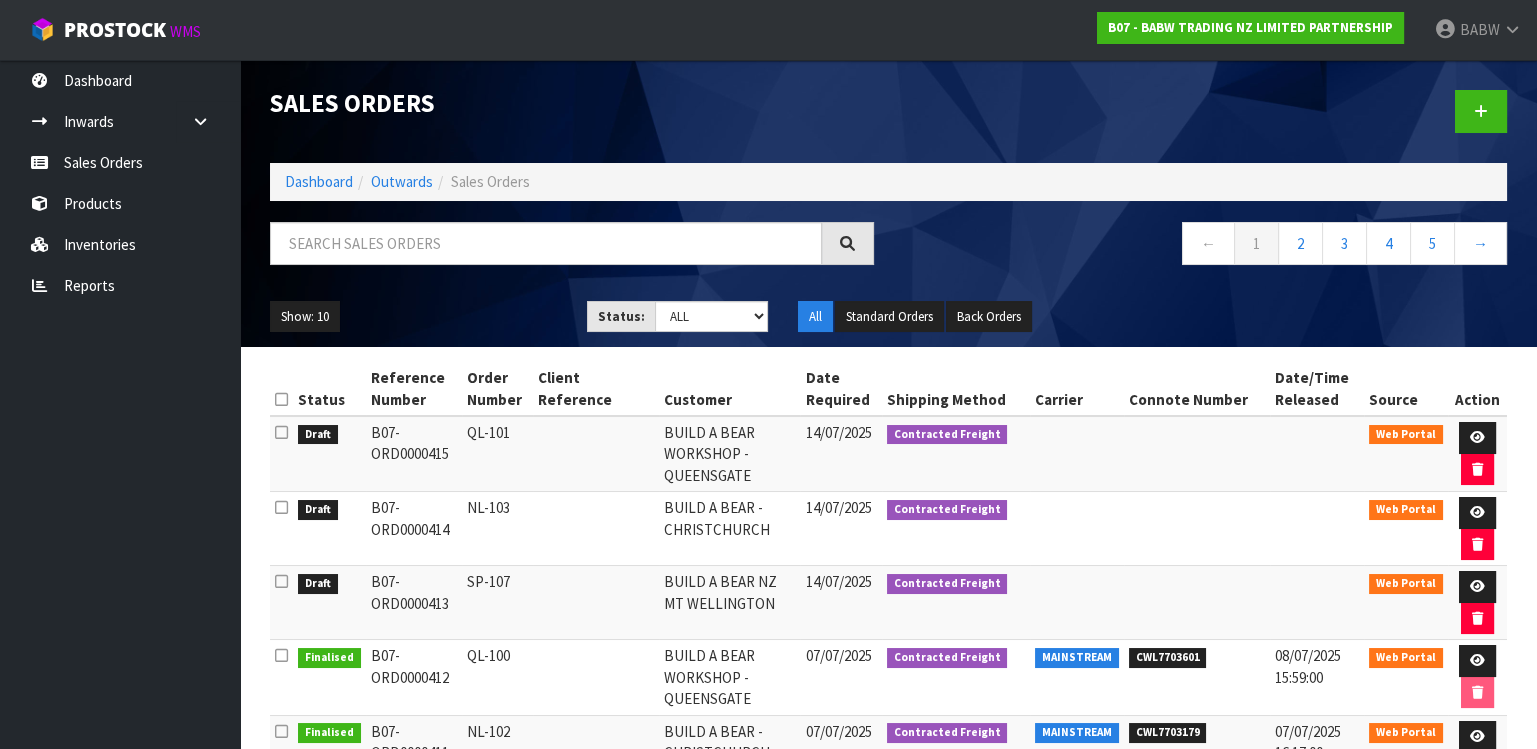 drag, startPoint x: 98, startPoint y: 404, endPoint x: 122, endPoint y: 382, distance: 32.55764 